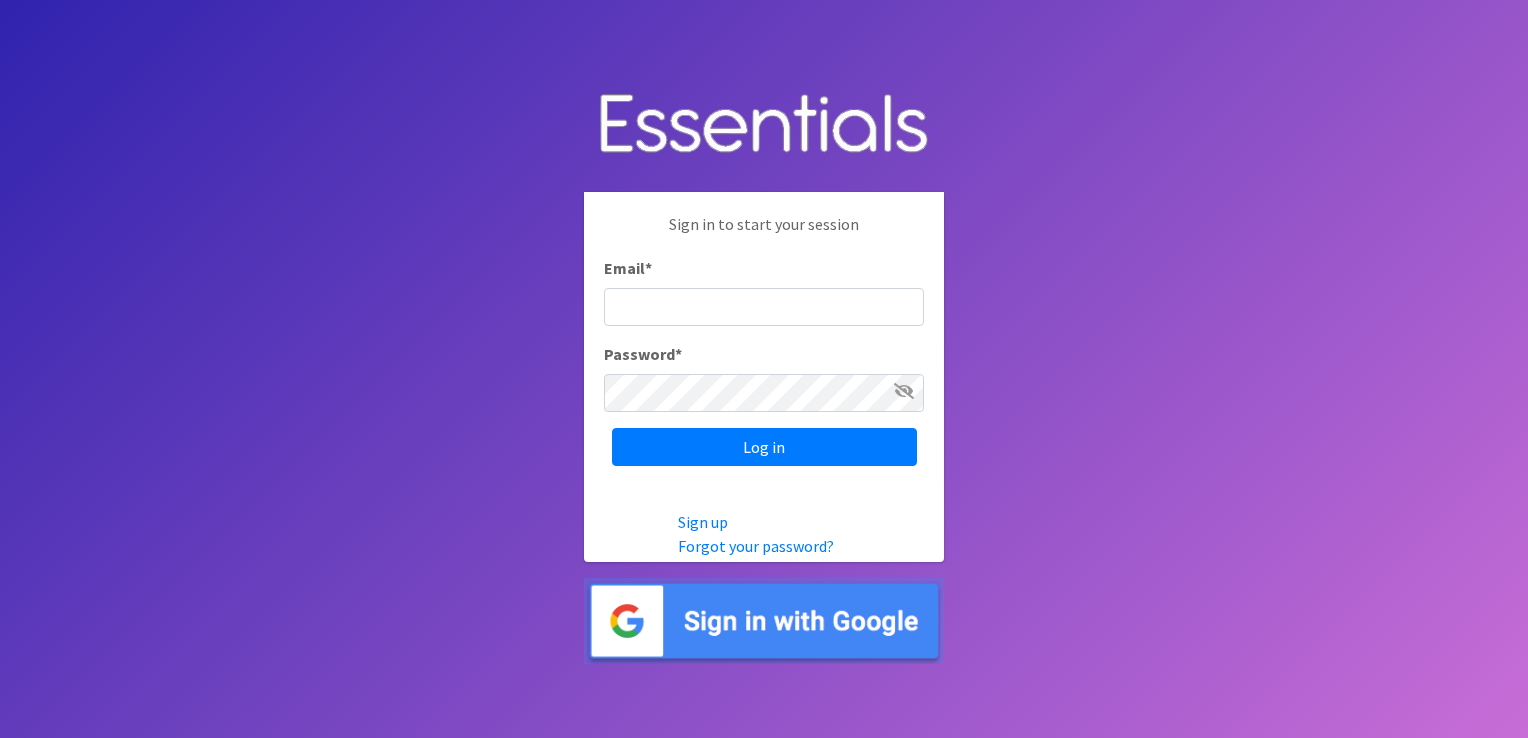 scroll, scrollTop: 0, scrollLeft: 0, axis: both 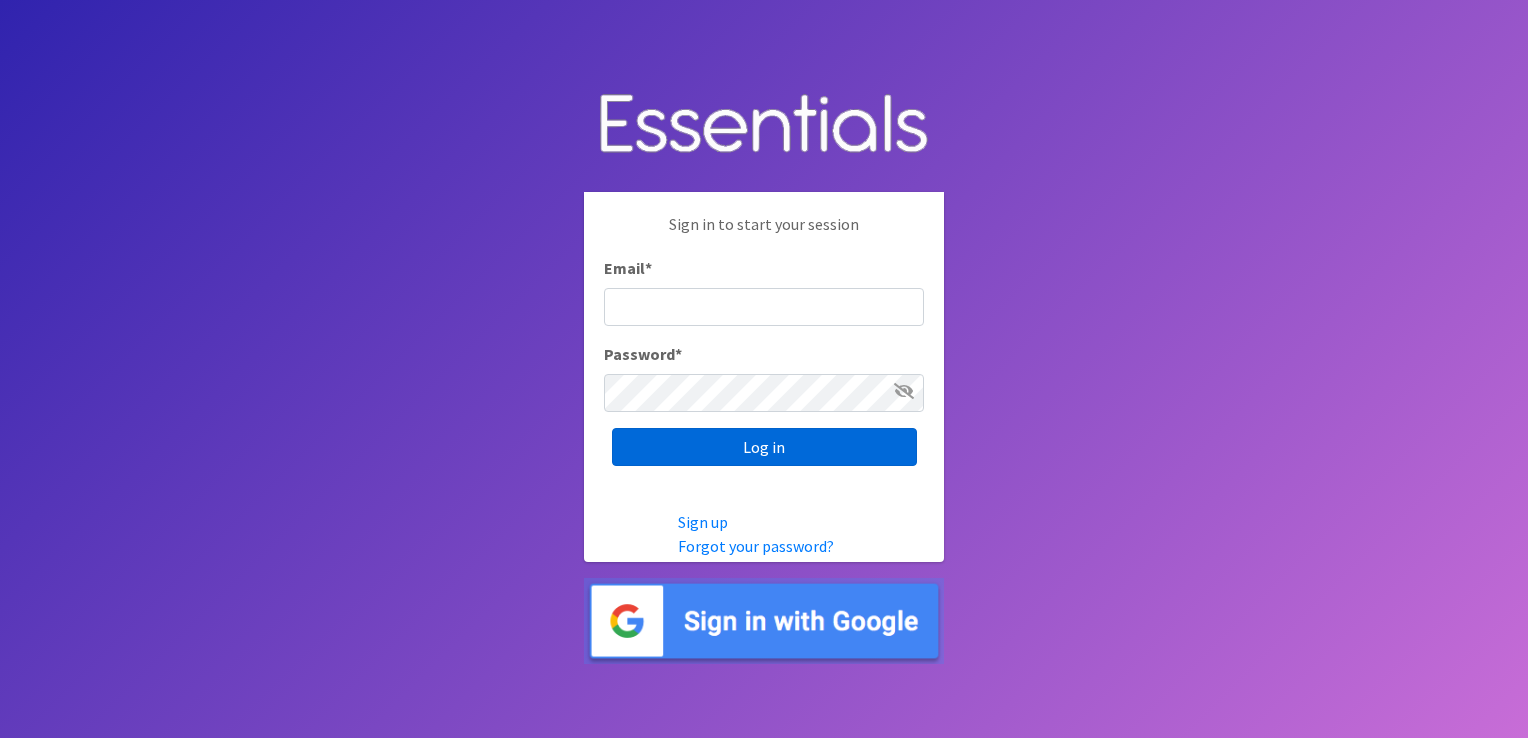 type on "shannon@HeartofOhiodiaperbank.org" 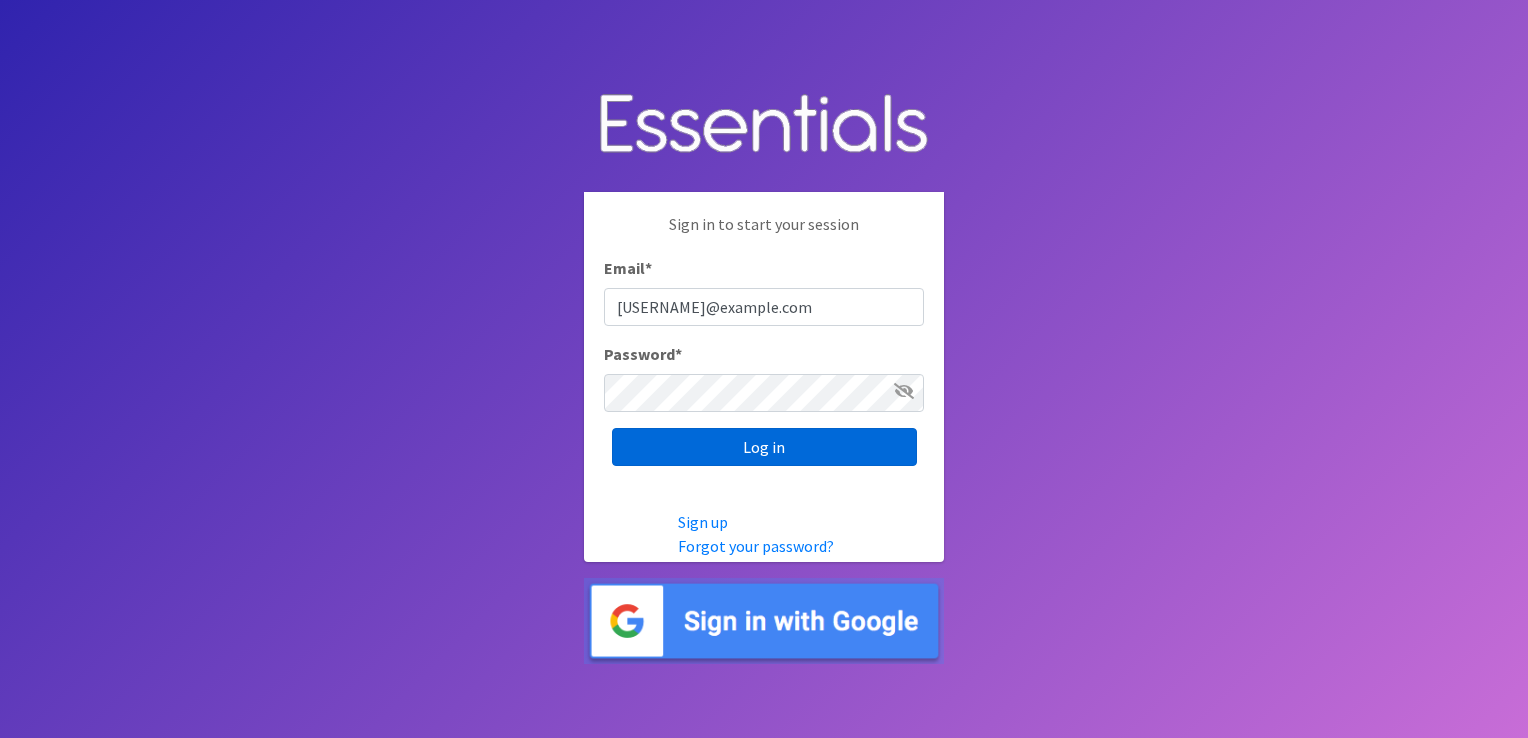 click on "Log in" at bounding box center [764, 447] 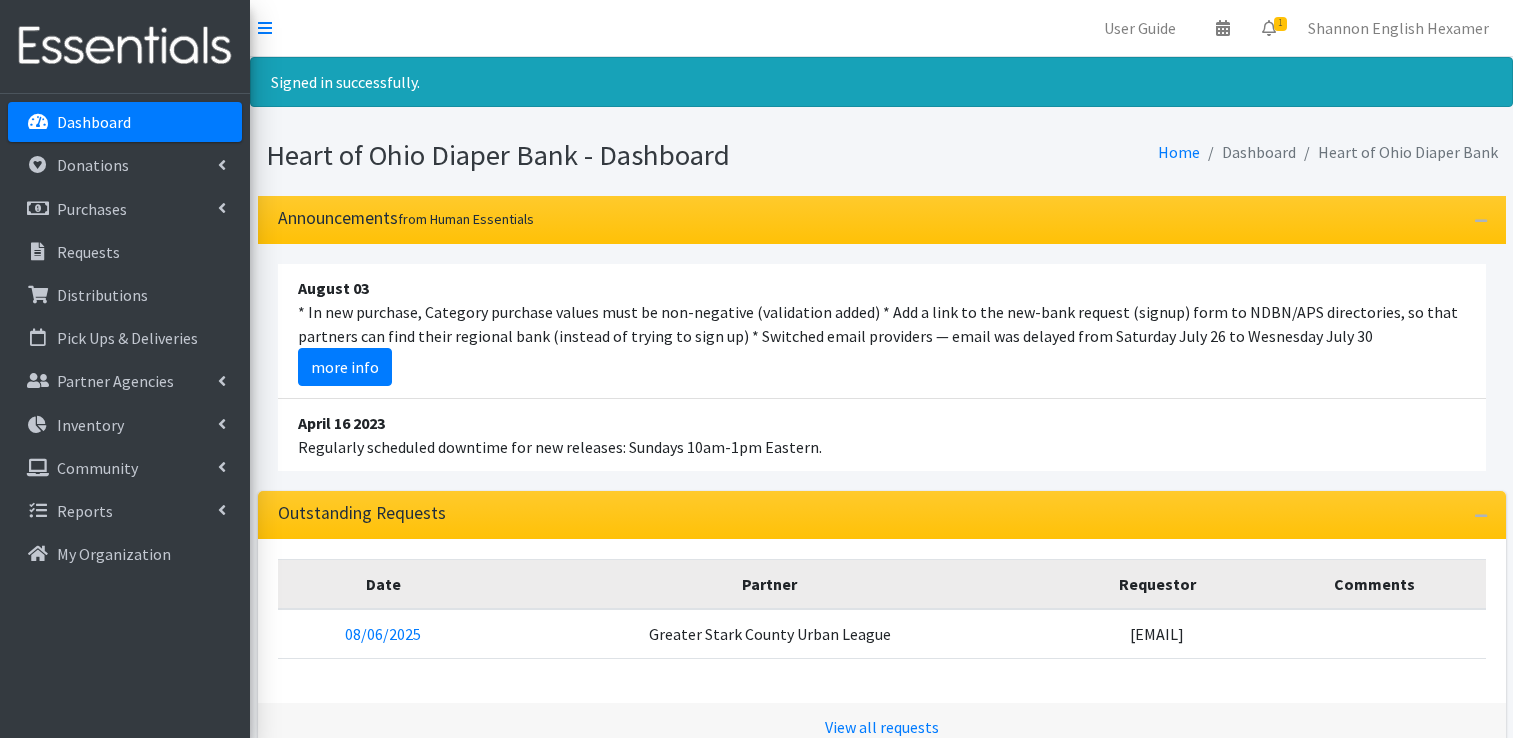 scroll, scrollTop: 0, scrollLeft: 0, axis: both 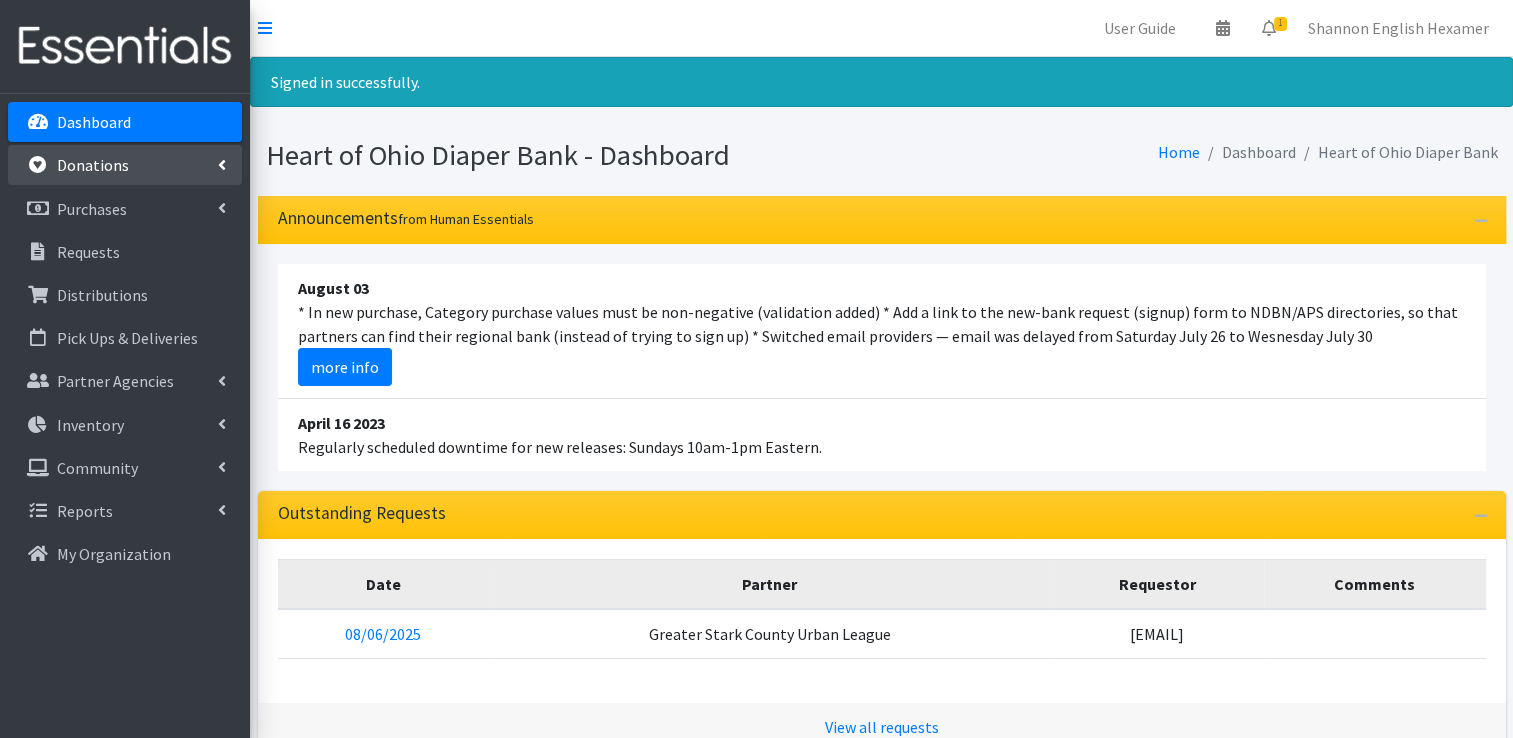 click on "Donations" at bounding box center [93, 165] 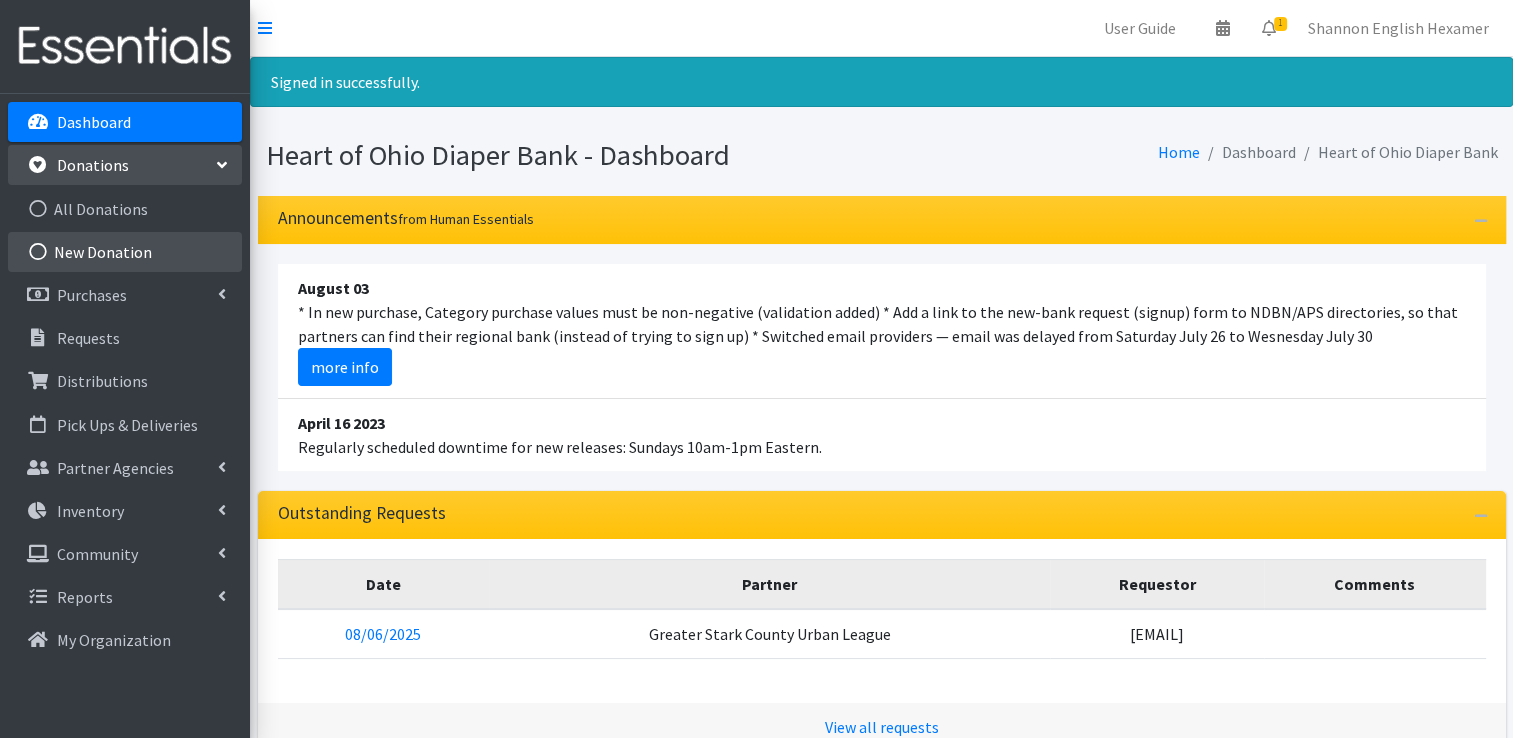 click on "New Donation" at bounding box center [125, 252] 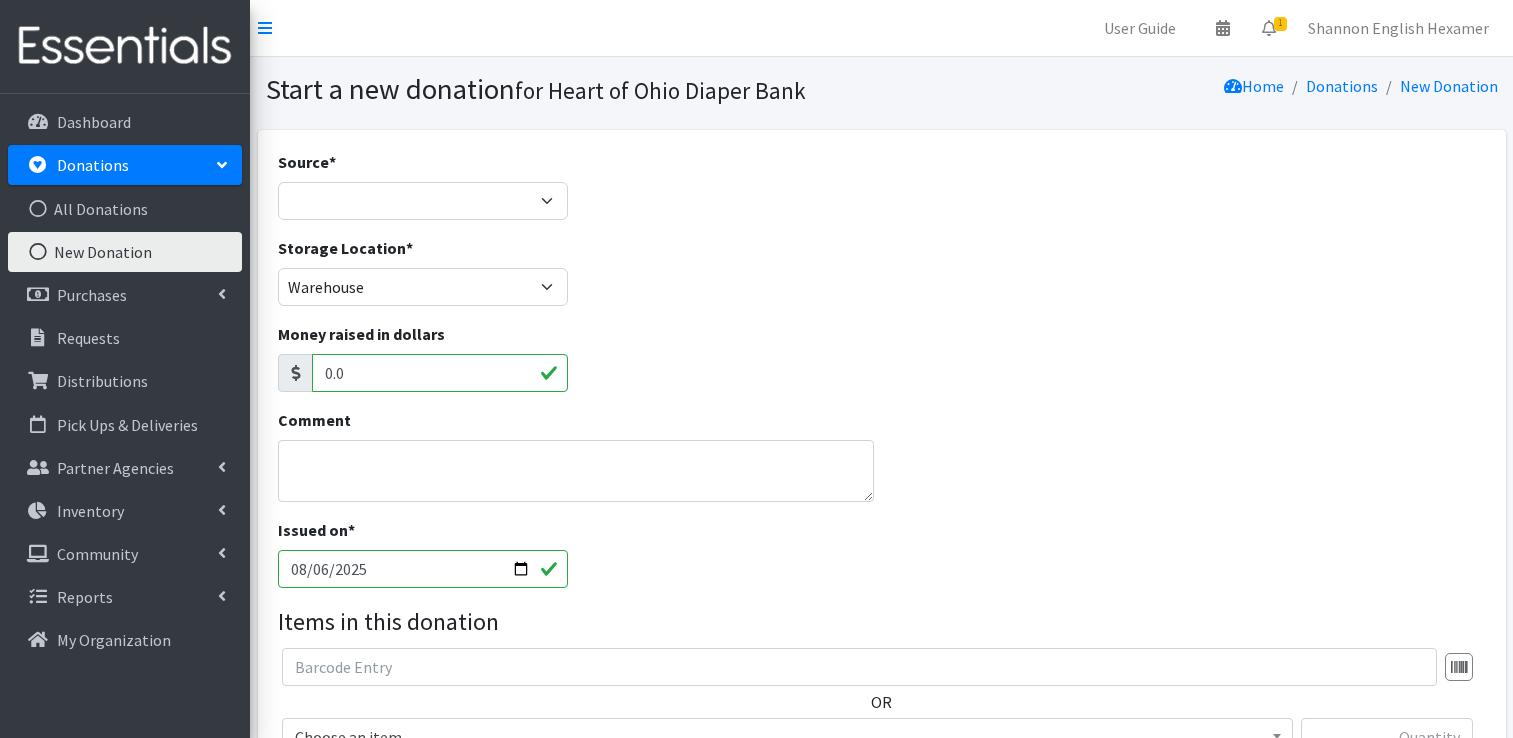 scroll, scrollTop: 0, scrollLeft: 0, axis: both 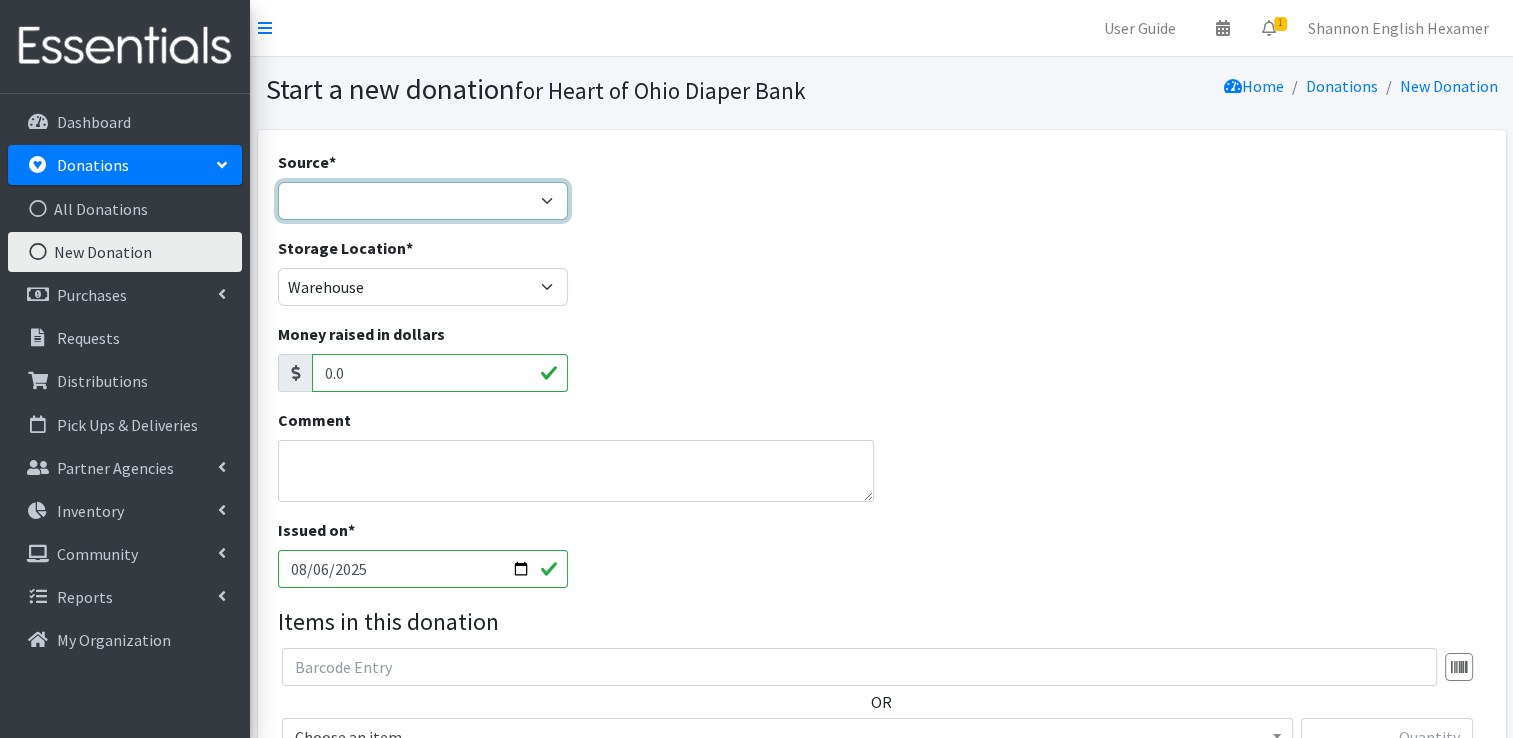 click on "Product Drive
Manufacturer
Donation Site
Misc. Donation" at bounding box center (423, 201) 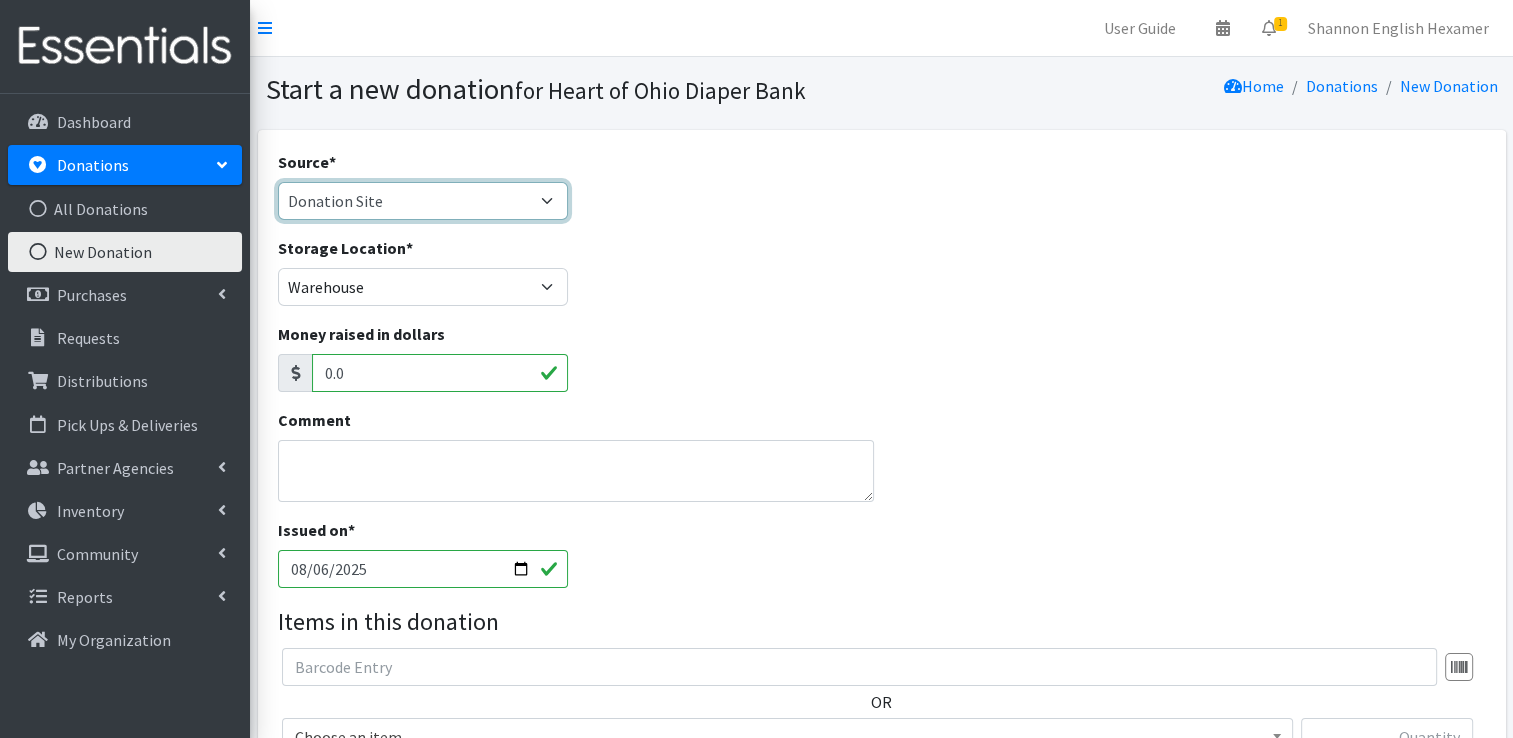 click on "Product Drive
Manufacturer
Donation Site
Misc. Donation" at bounding box center [423, 201] 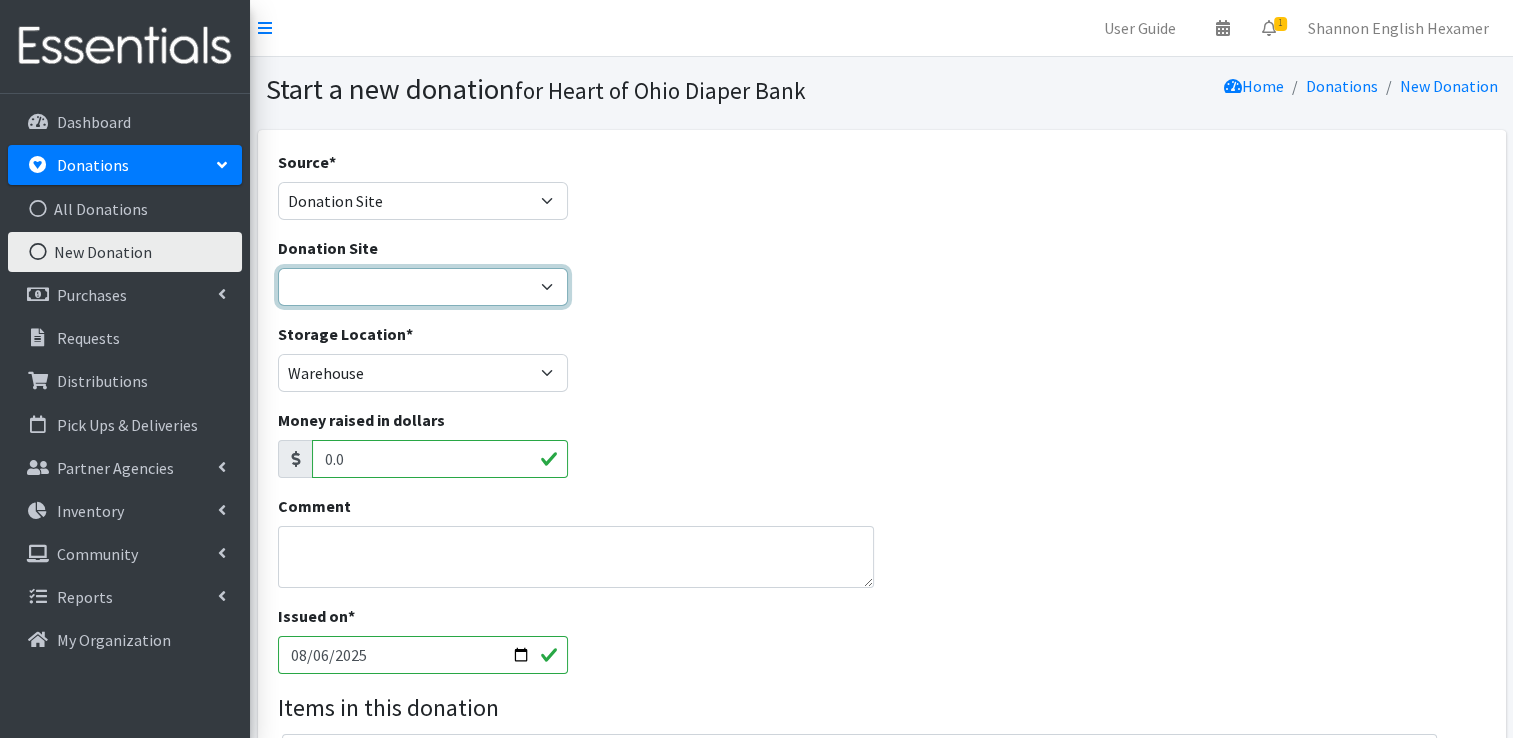 click on "2024 Partner Donations
Akron Children's Health Center - North Canton
Aultman
HER Project
Once Upon A Child
St. Michaels" at bounding box center (423, 287) 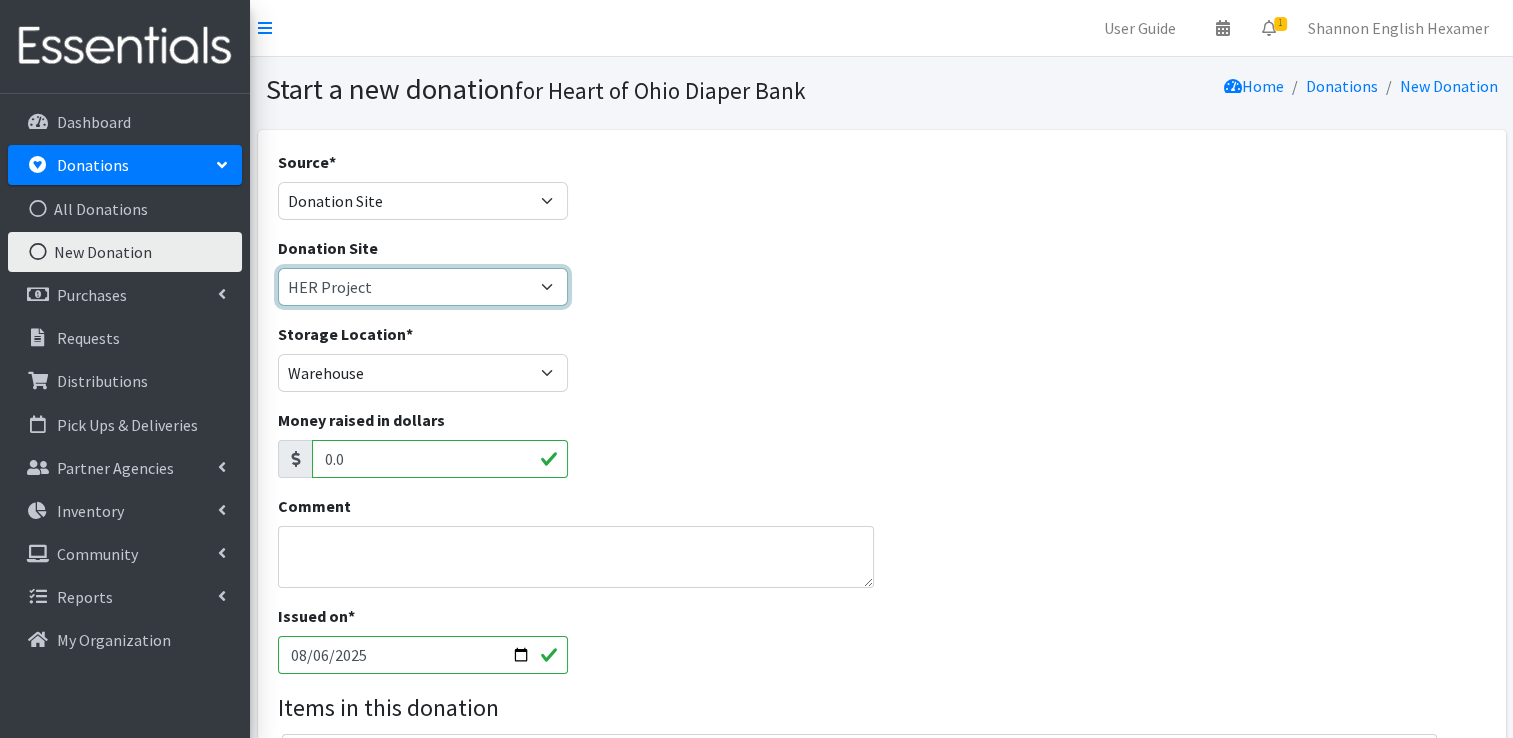 click on "2024 Partner Donations
Akron Children's Health Center - North Canton
Aultman
HER Project
Once Upon A Child
St. Michaels" at bounding box center [423, 287] 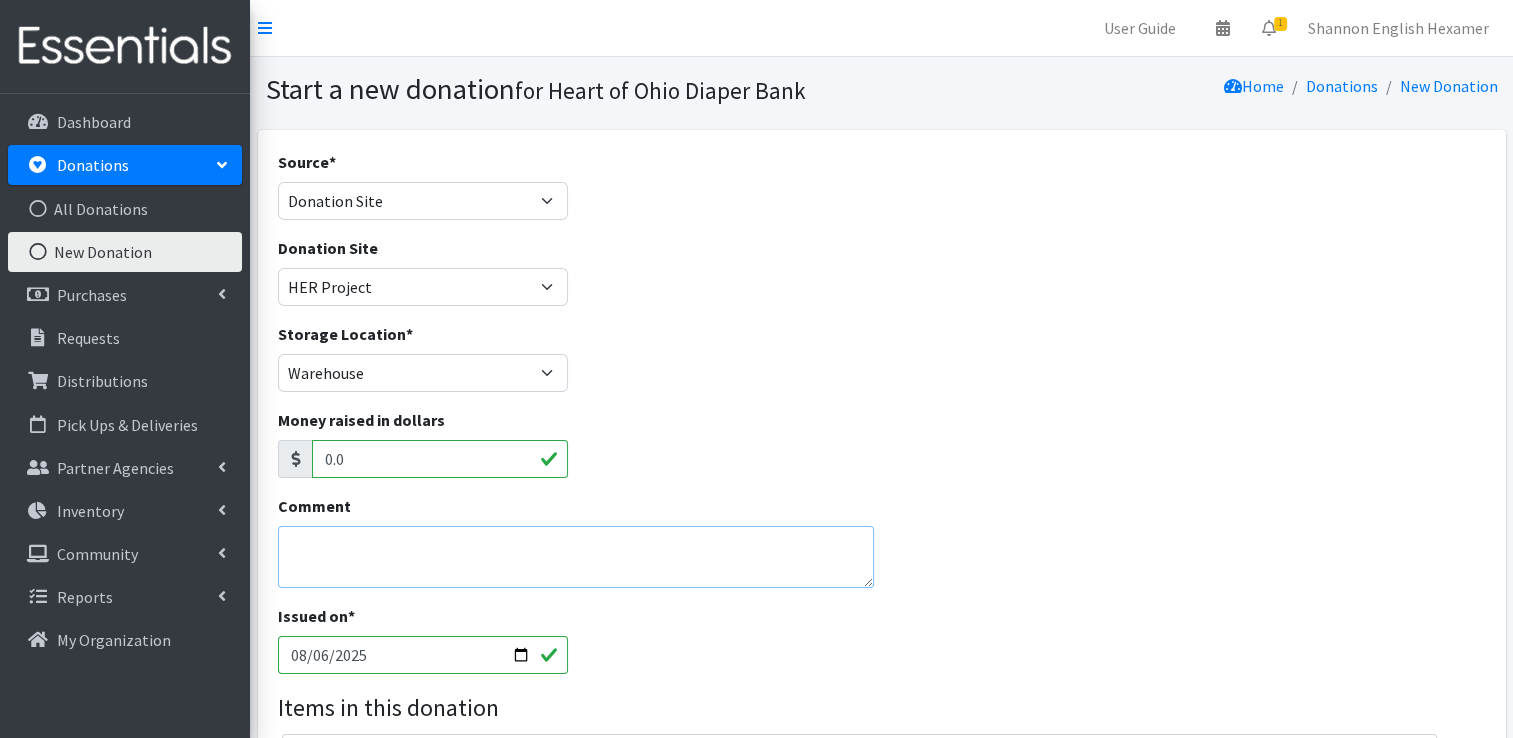 click on "Comment" at bounding box center [576, 557] 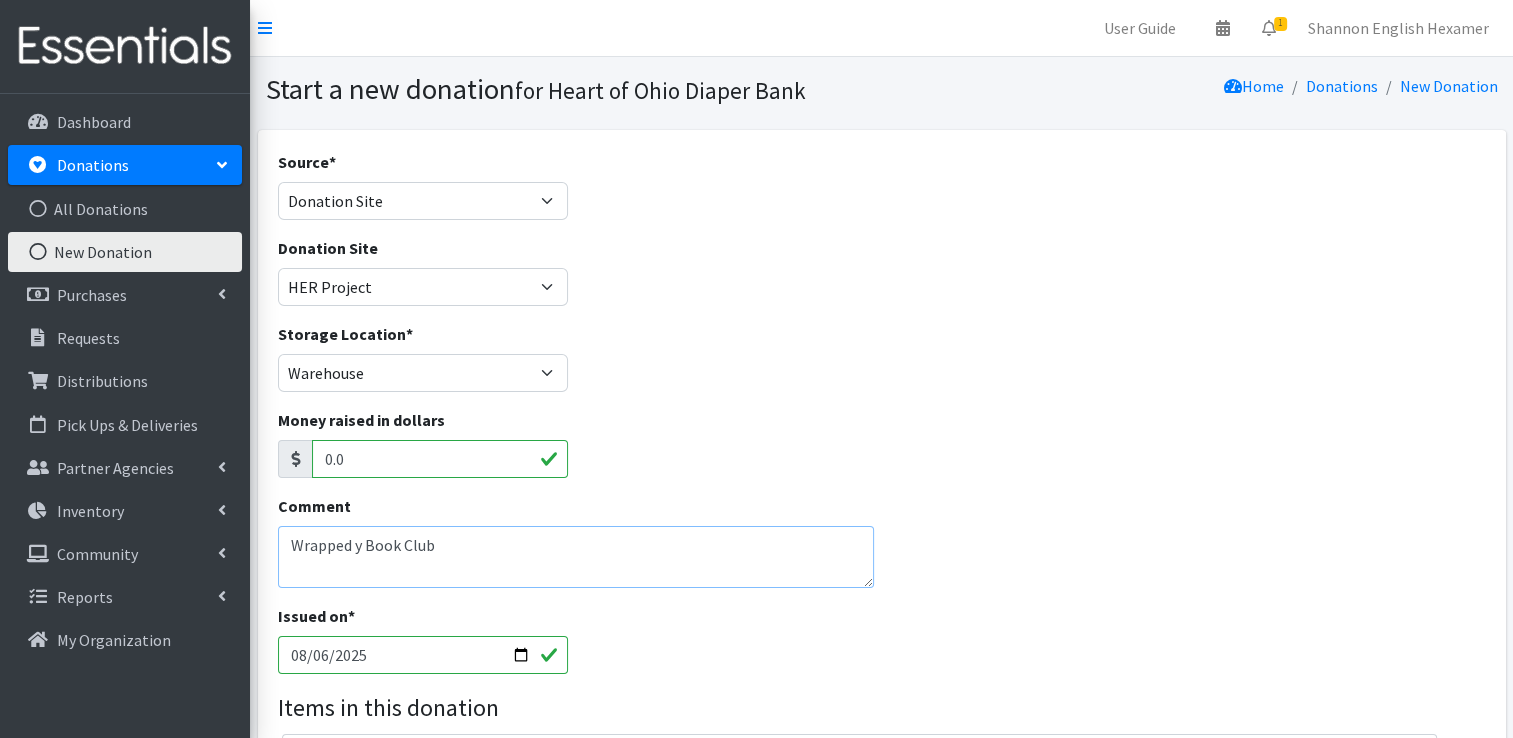 type on "Wrapped y Book Club" 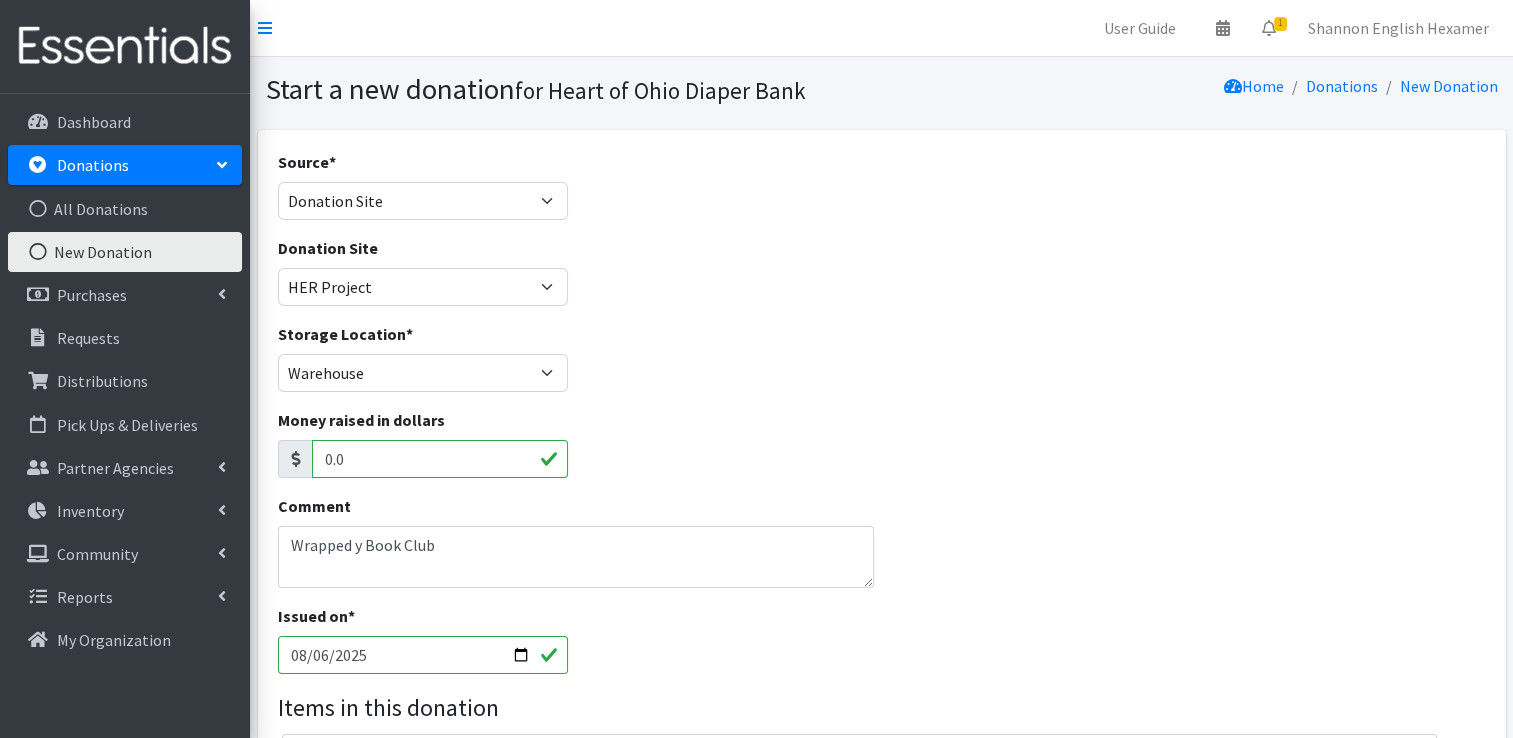 click on "2025-08-06" at bounding box center [423, 655] 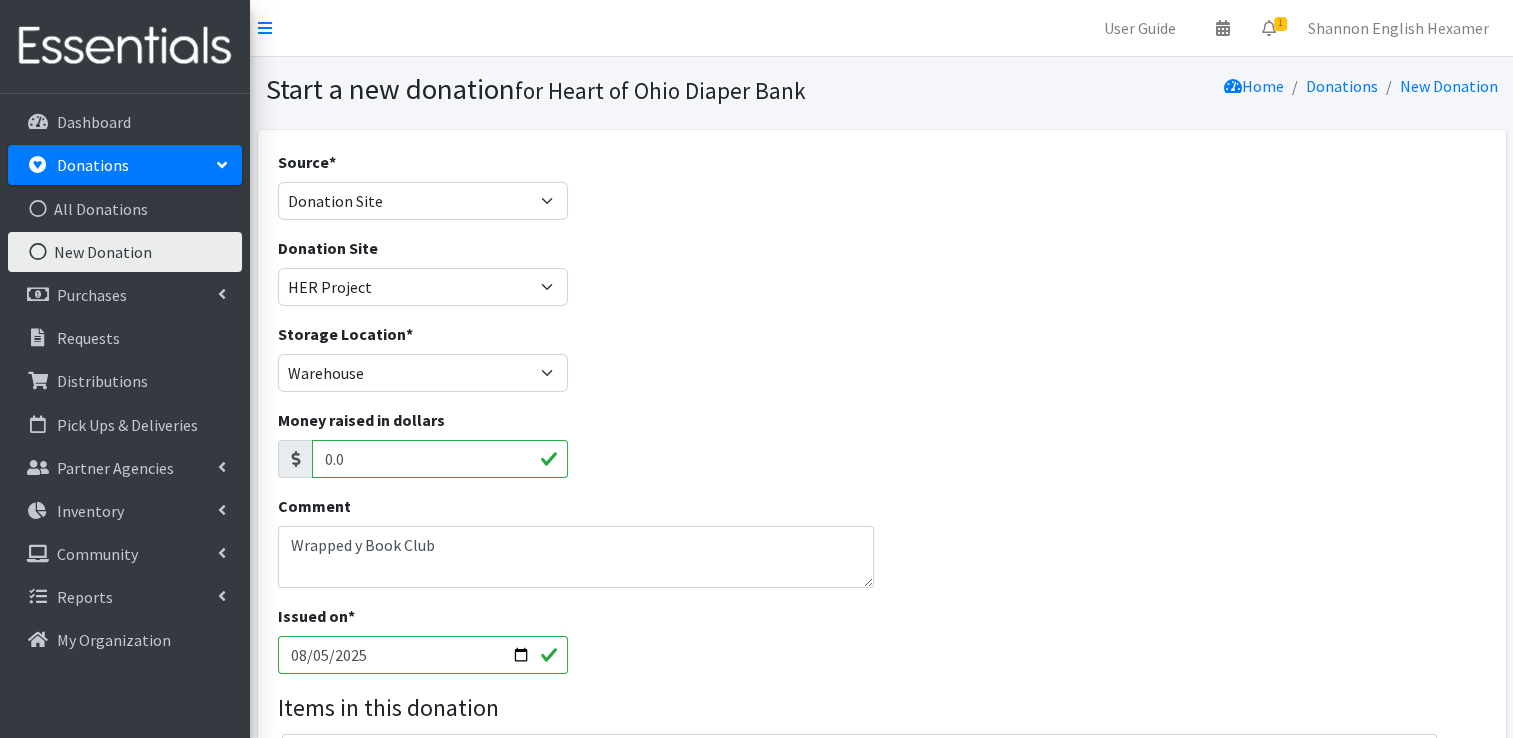 type on "2025-08-05" 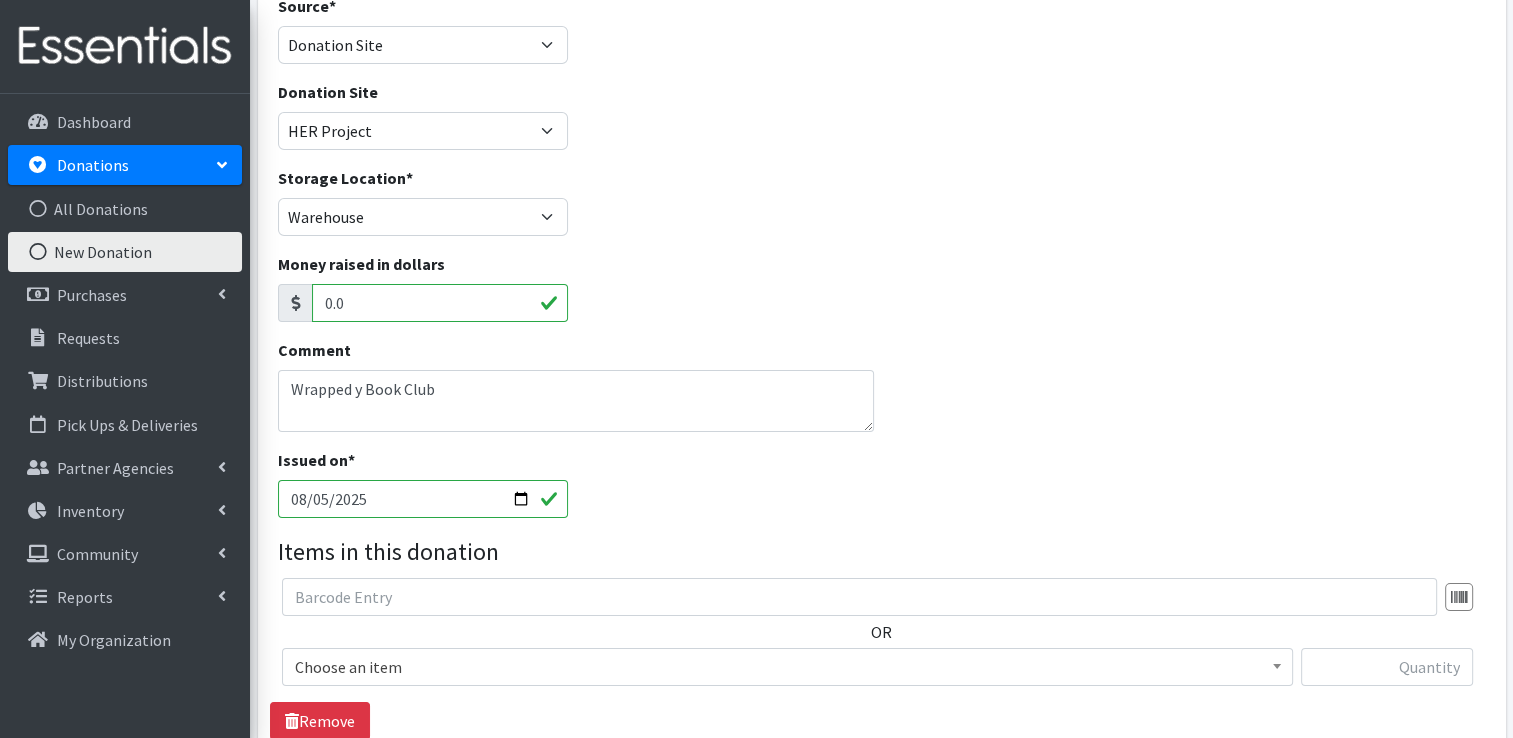 scroll, scrollTop: 436, scrollLeft: 0, axis: vertical 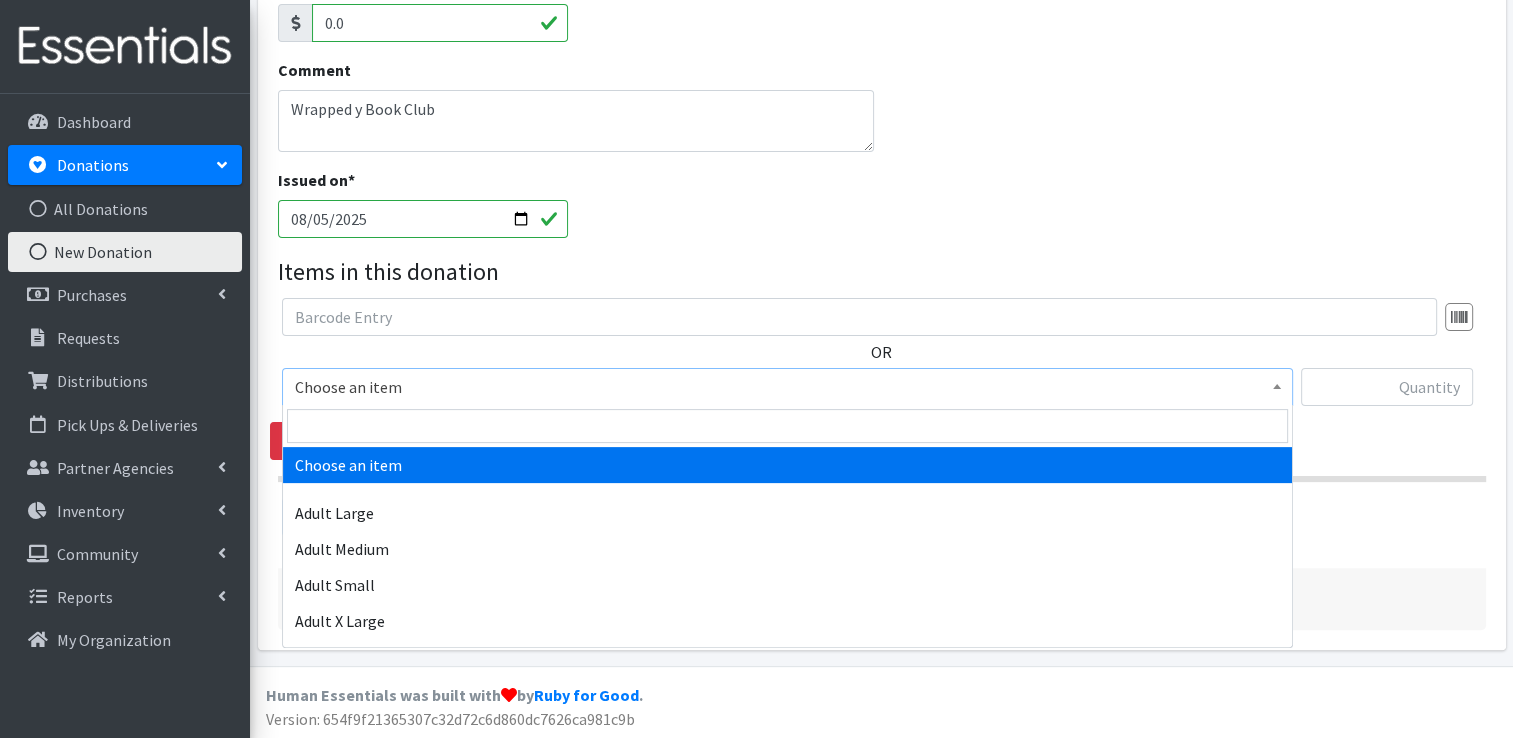 click on "Choose an item" at bounding box center (787, 387) 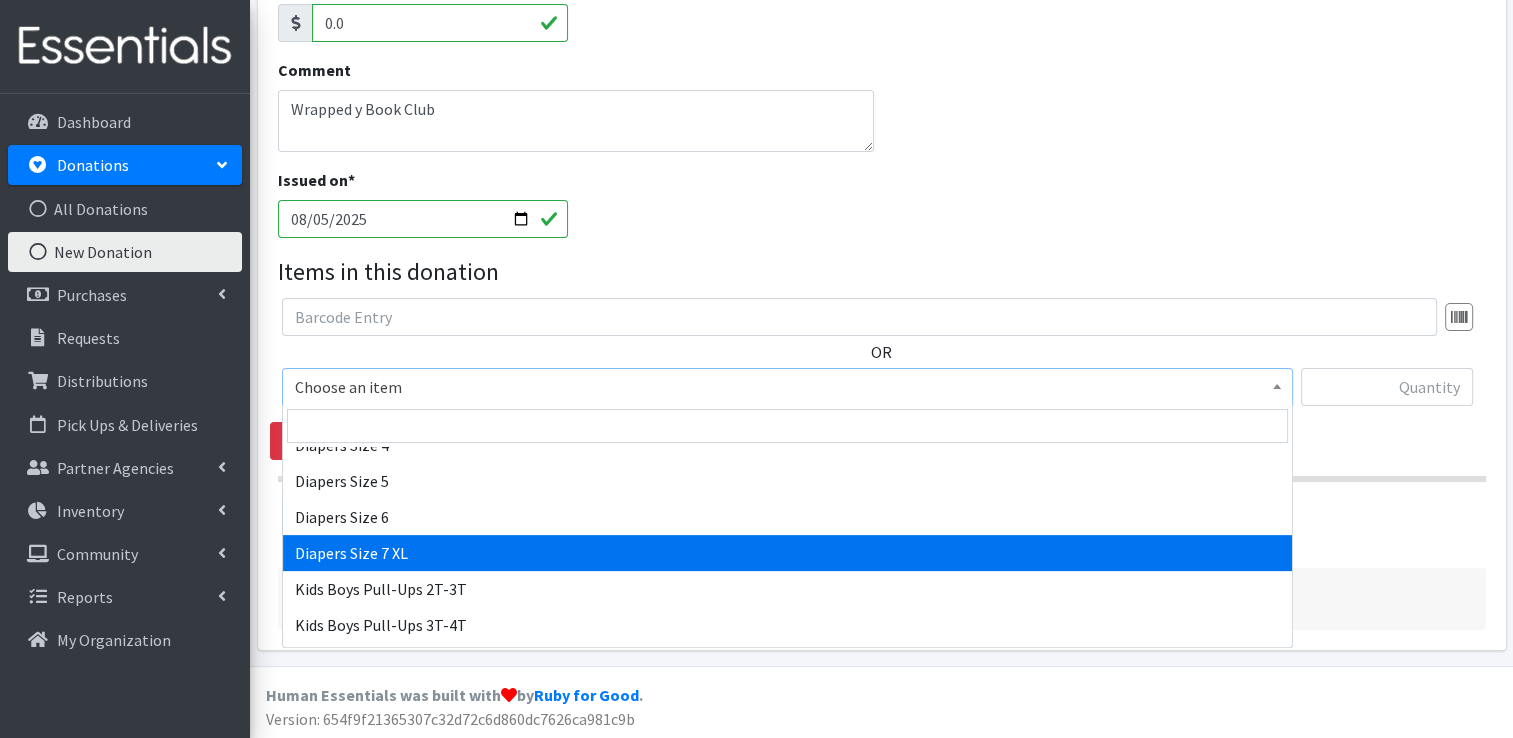 scroll, scrollTop: 928, scrollLeft: 0, axis: vertical 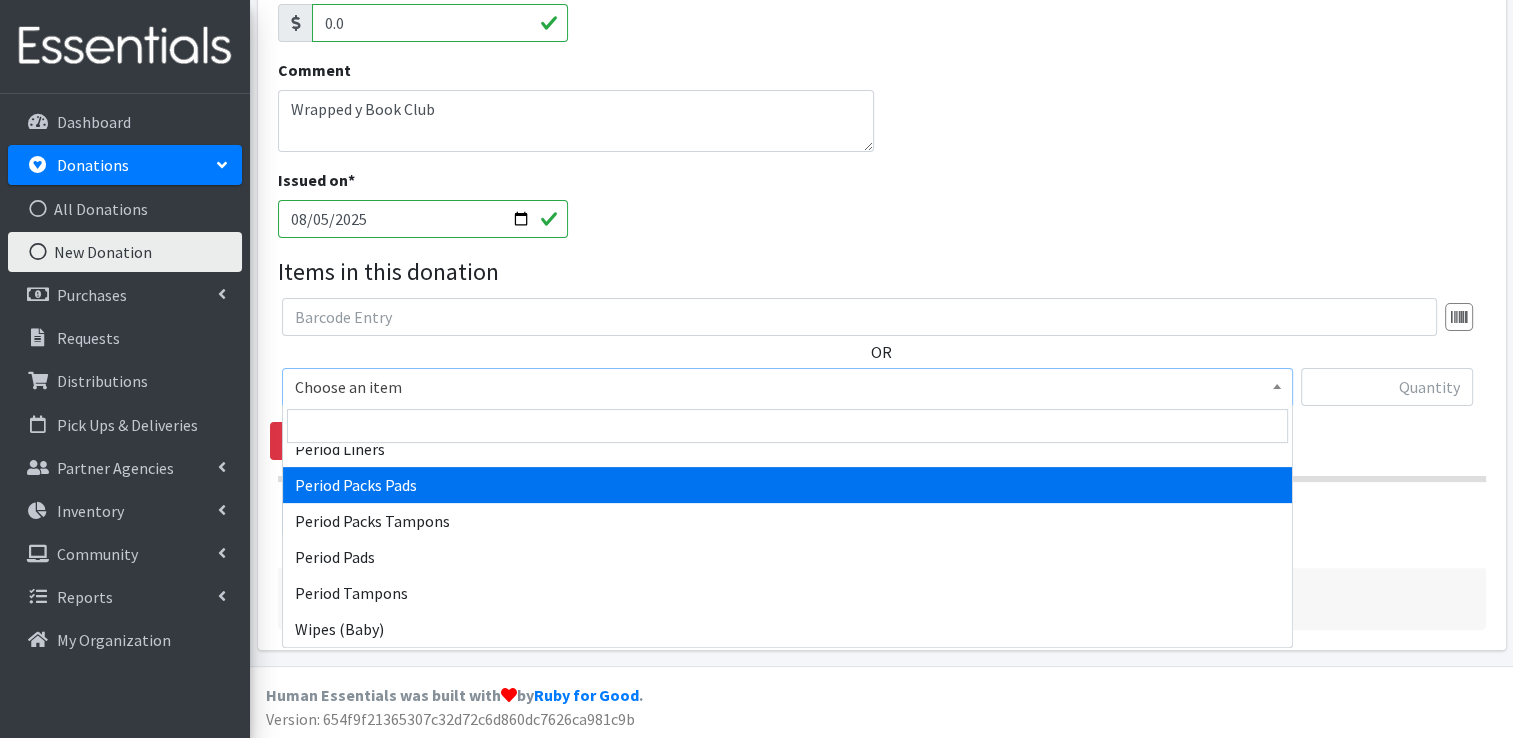select on "11444" 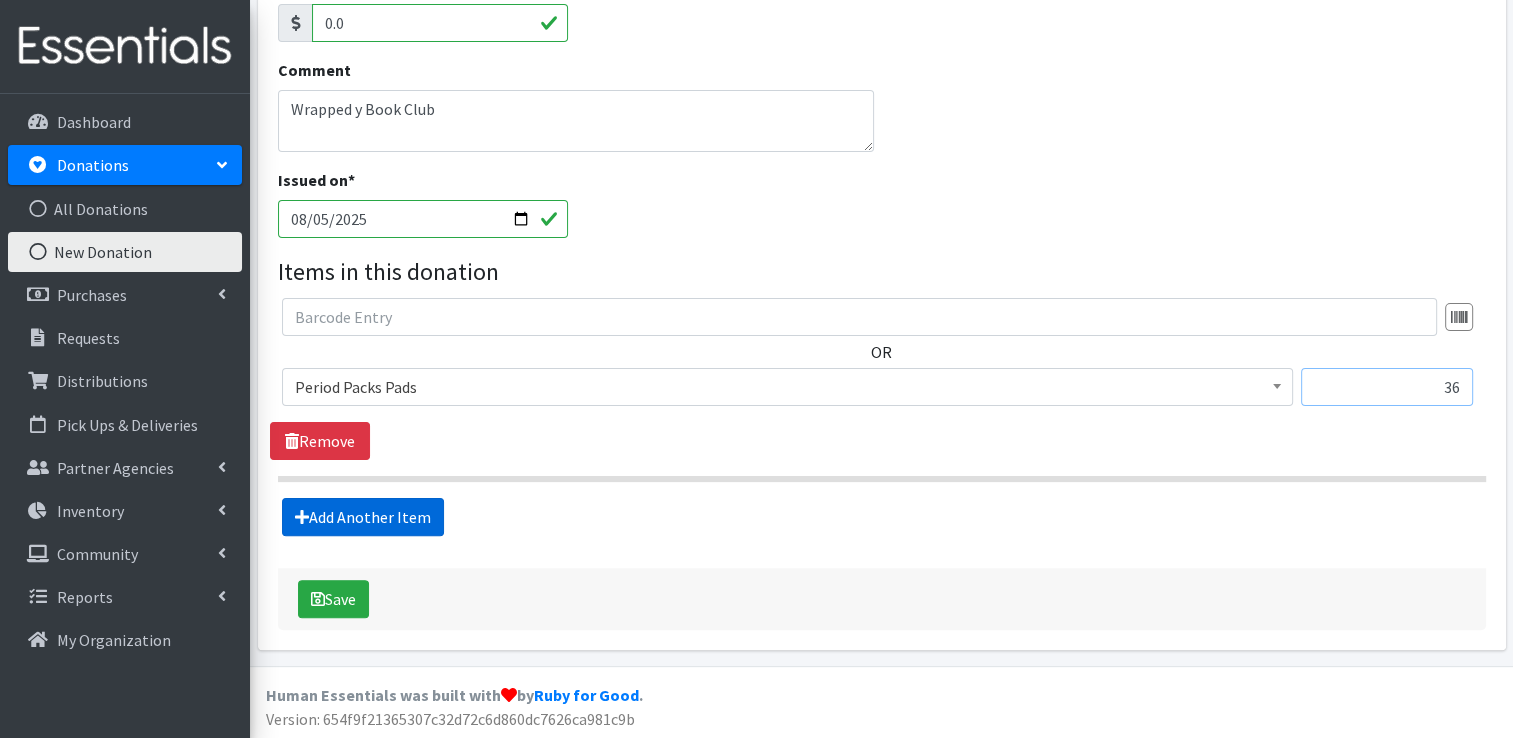 type on "36" 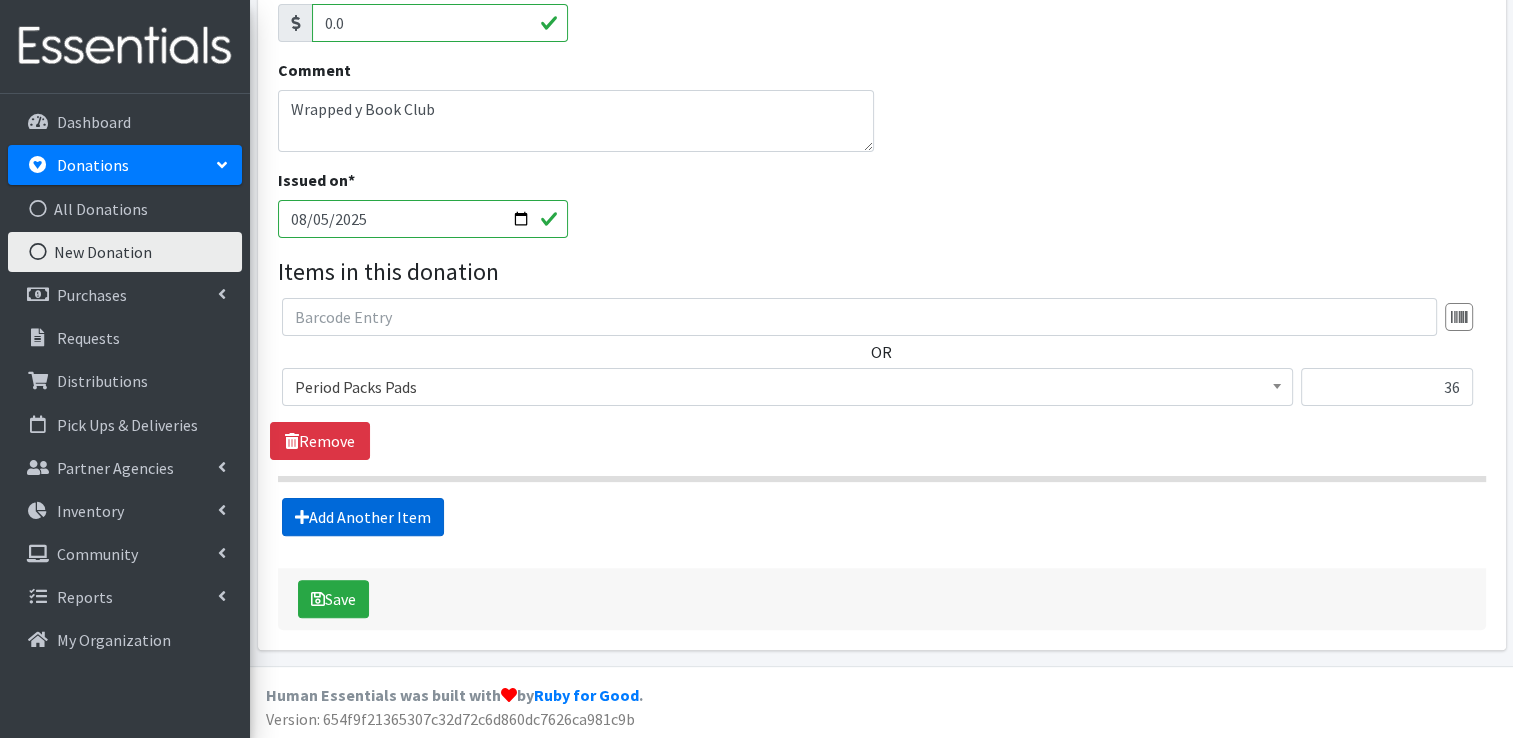 click on "Add Another Item" at bounding box center (363, 517) 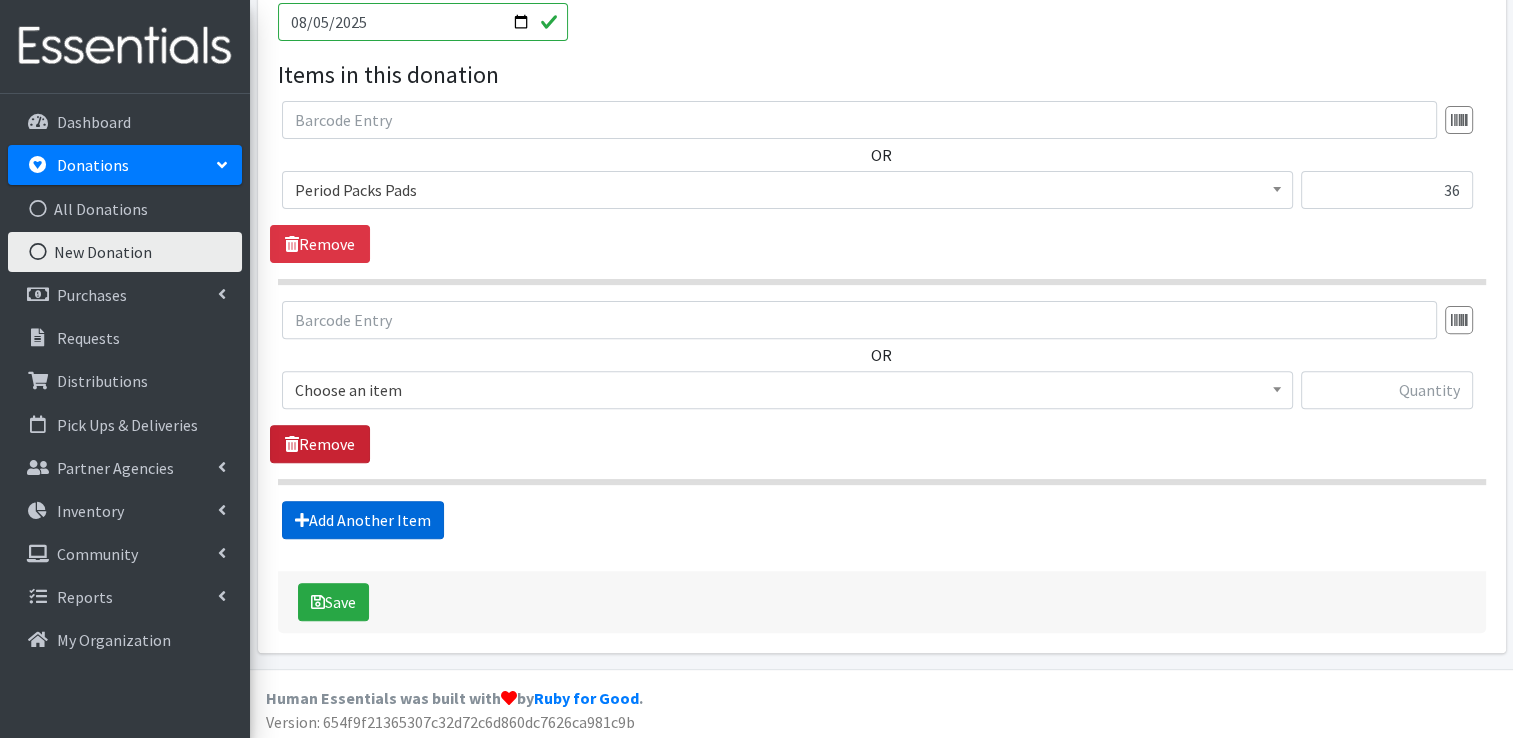 scroll, scrollTop: 636, scrollLeft: 0, axis: vertical 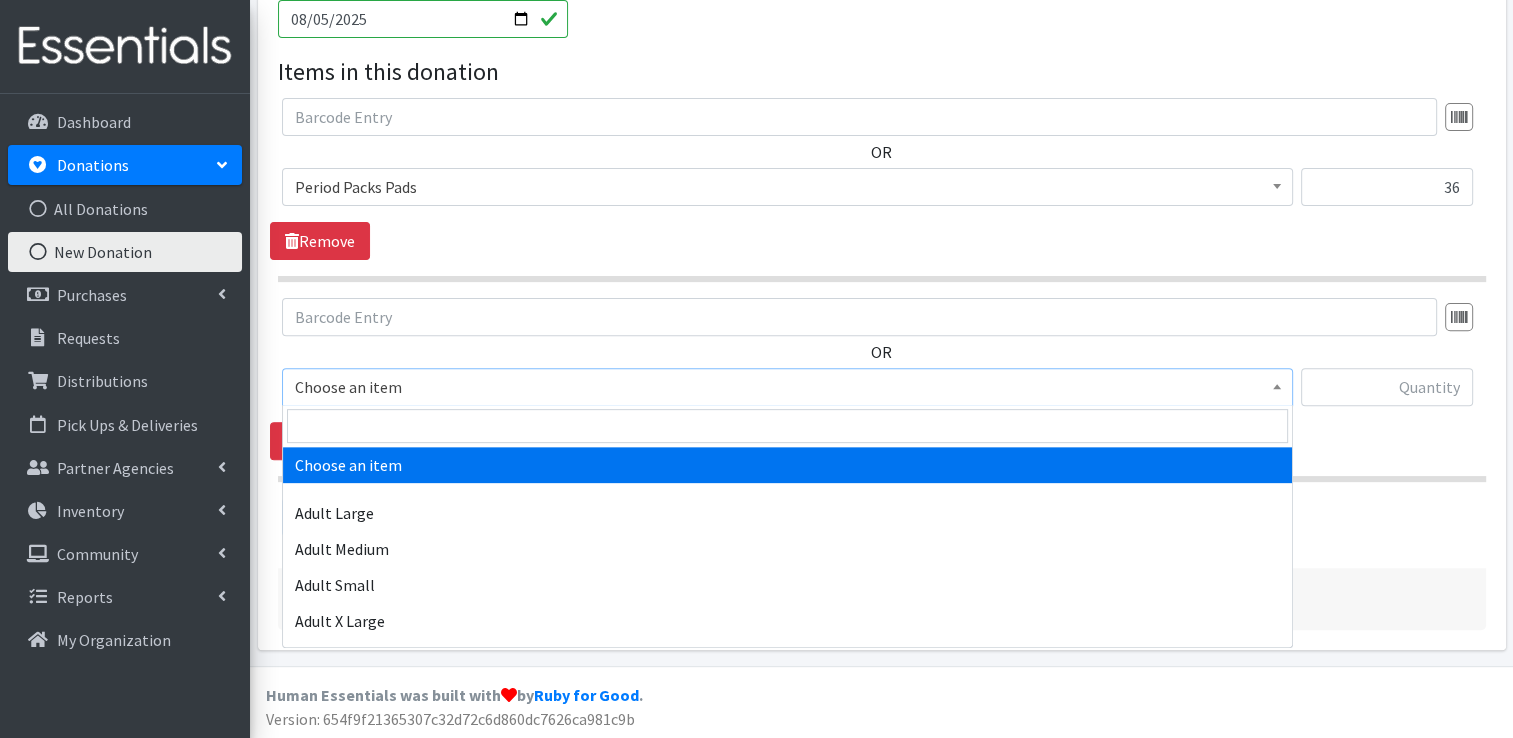 click on "Choose an item" at bounding box center [787, 387] 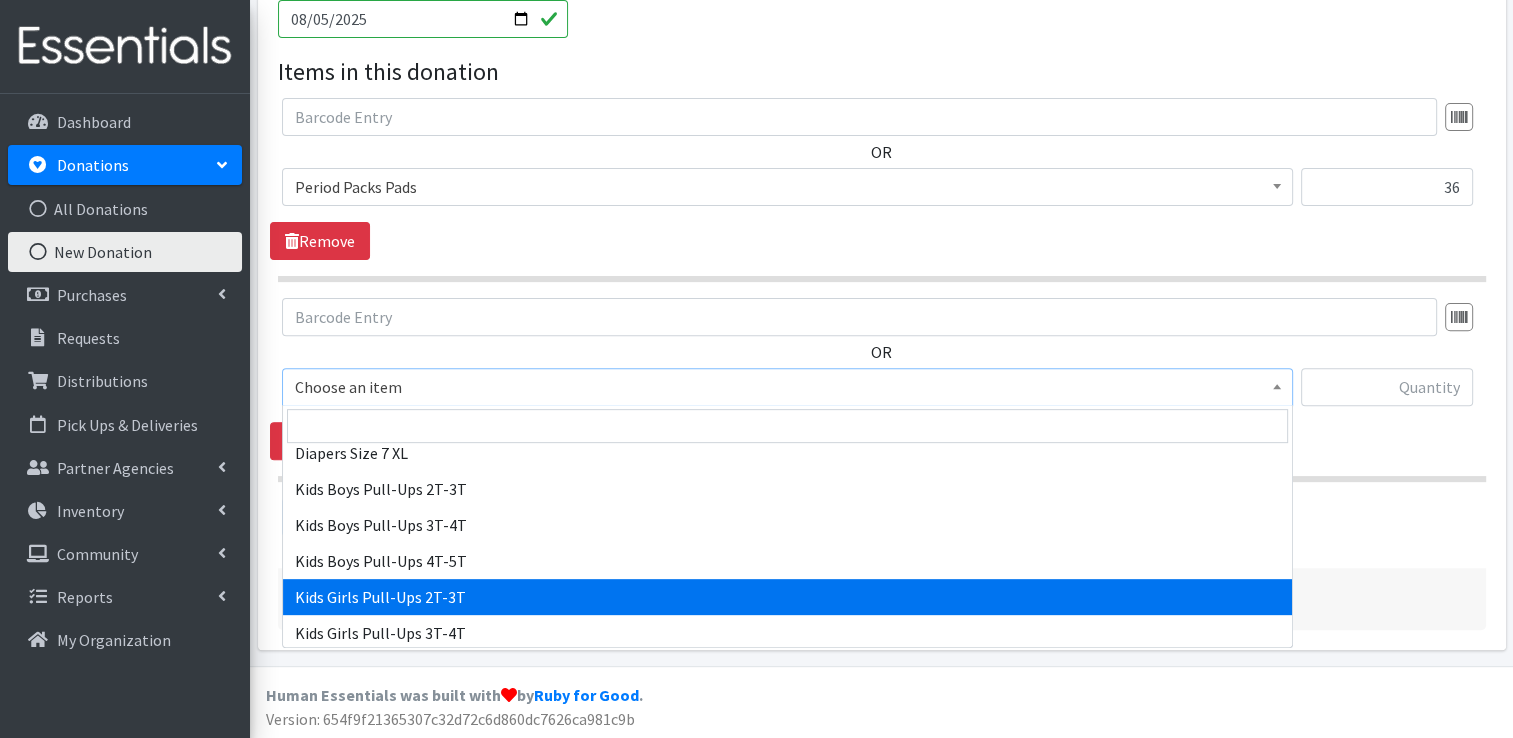 scroll, scrollTop: 928, scrollLeft: 0, axis: vertical 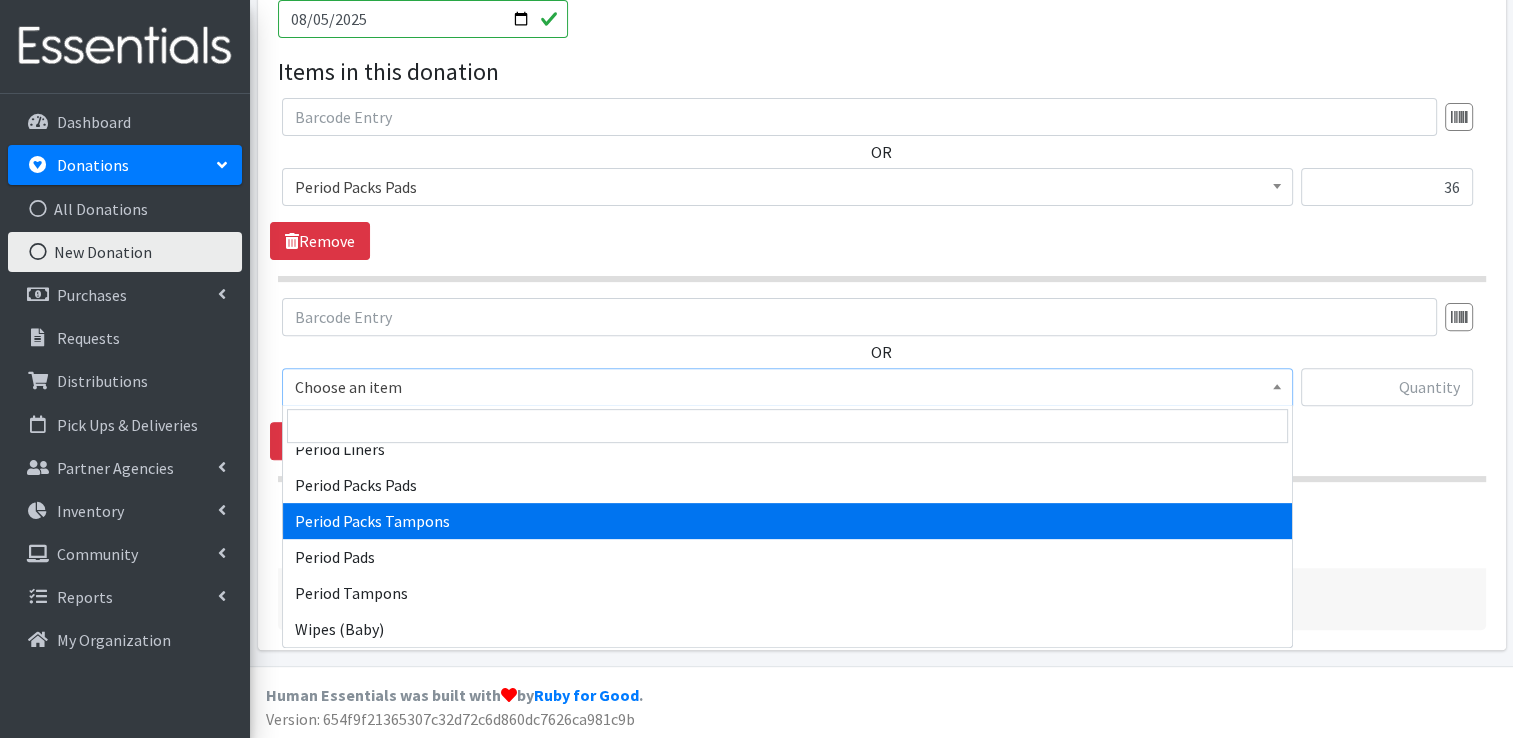 select on "11445" 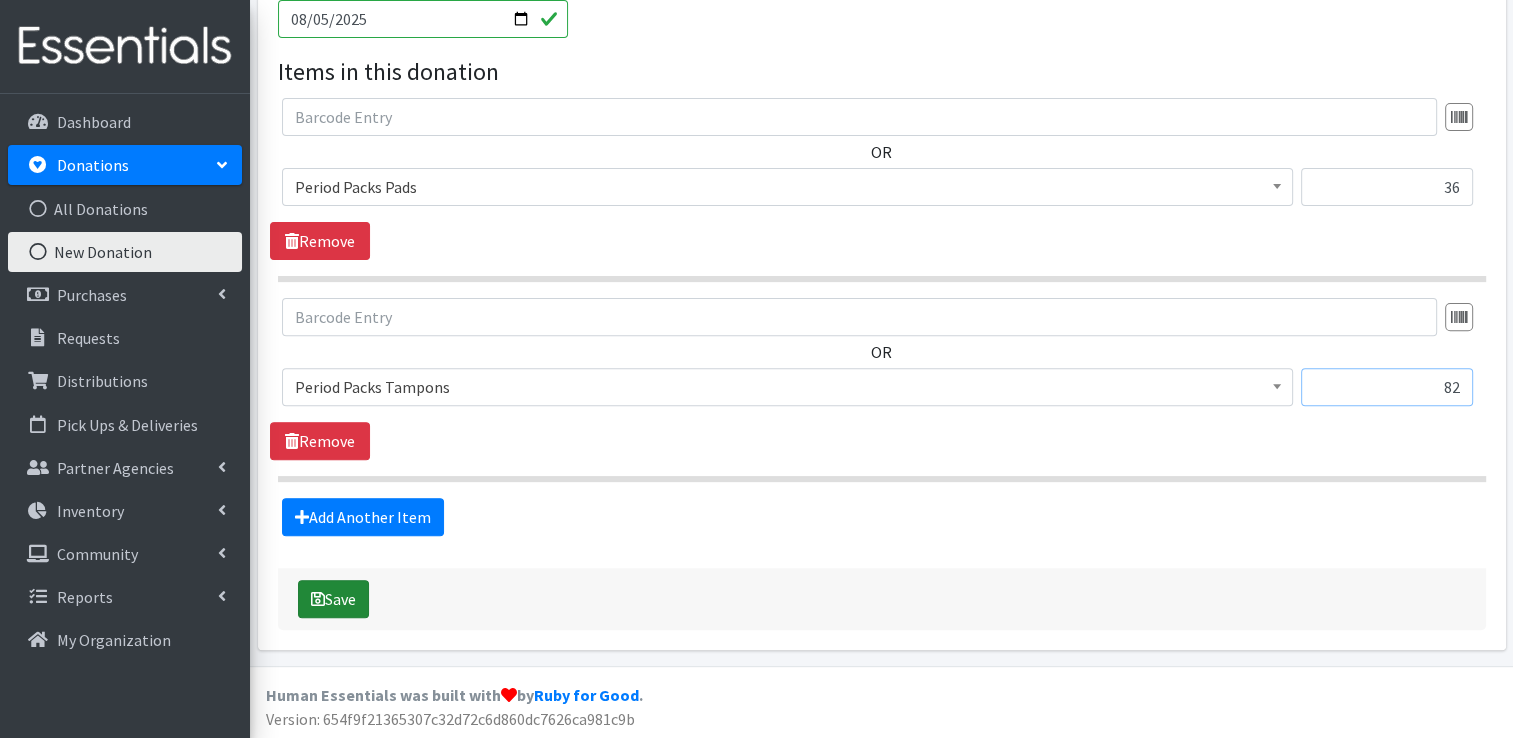 type on "82" 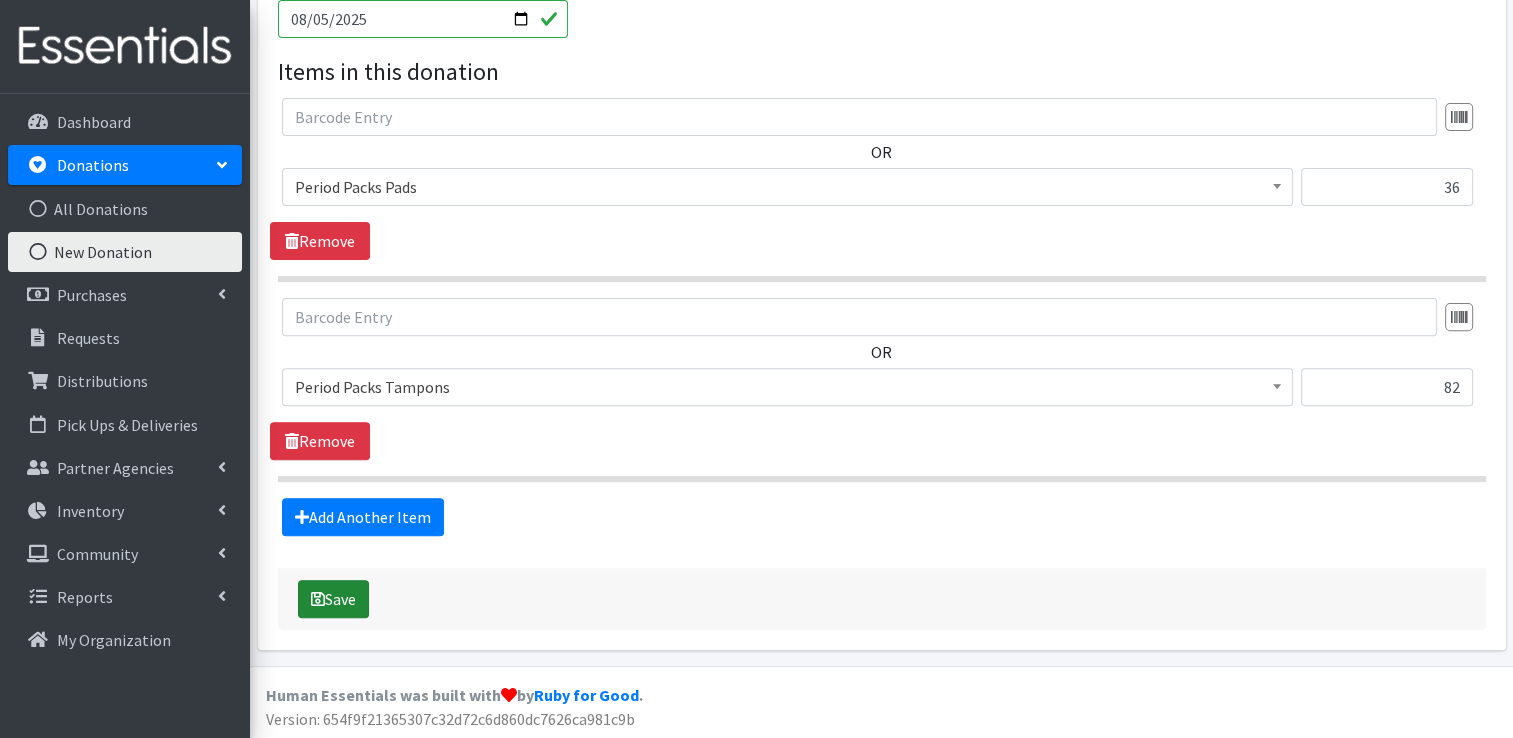 click on "Save" at bounding box center [333, 599] 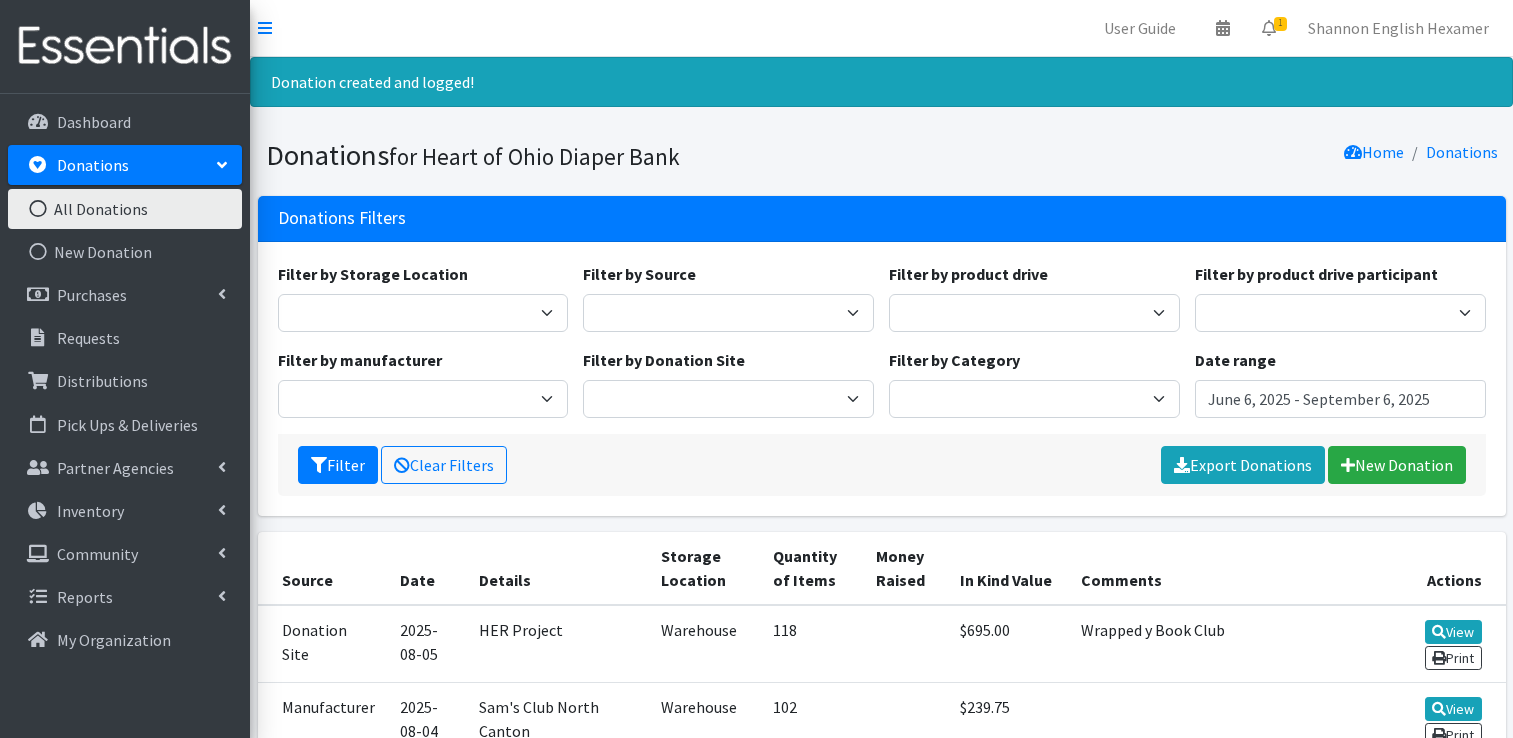 scroll, scrollTop: 0, scrollLeft: 0, axis: both 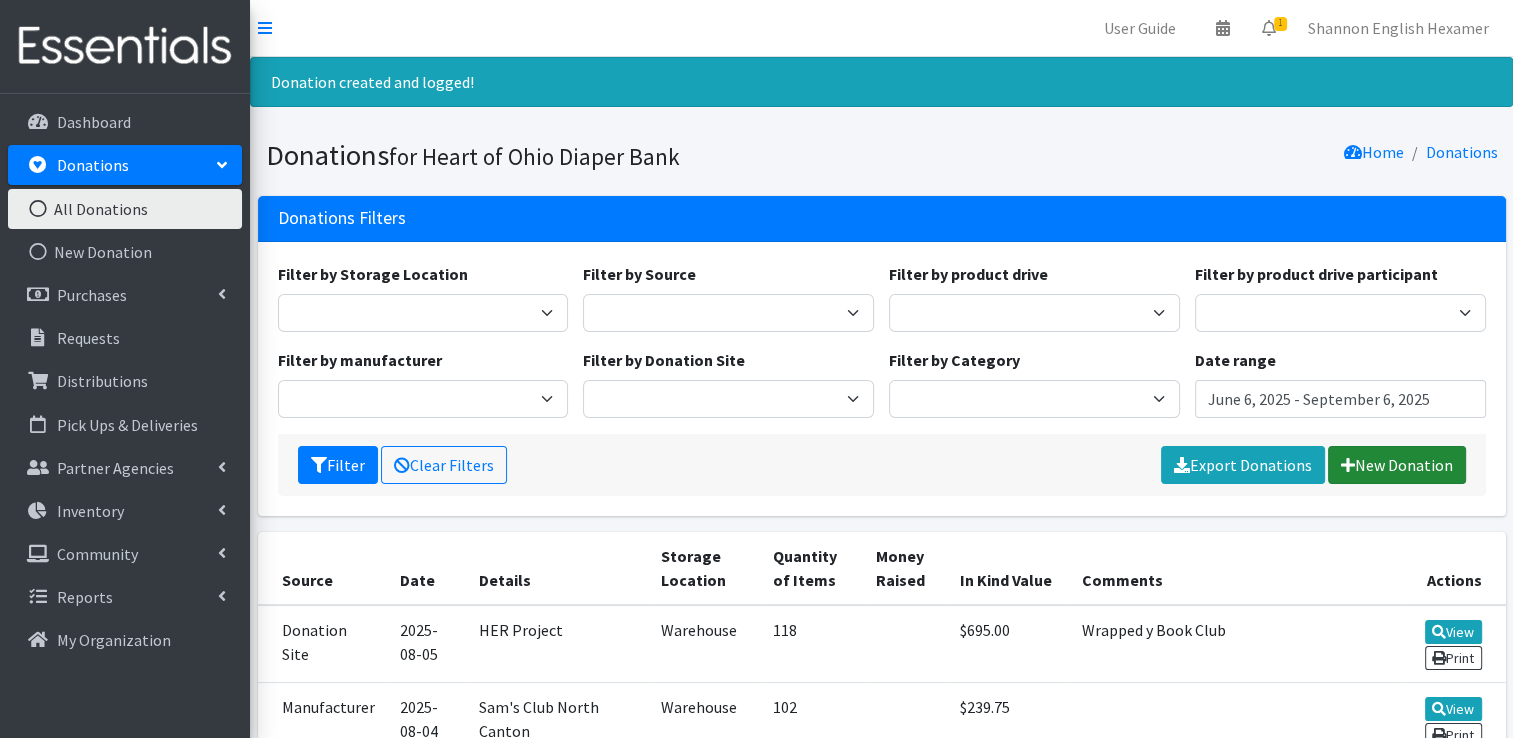 click on "New Donation" at bounding box center (1397, 465) 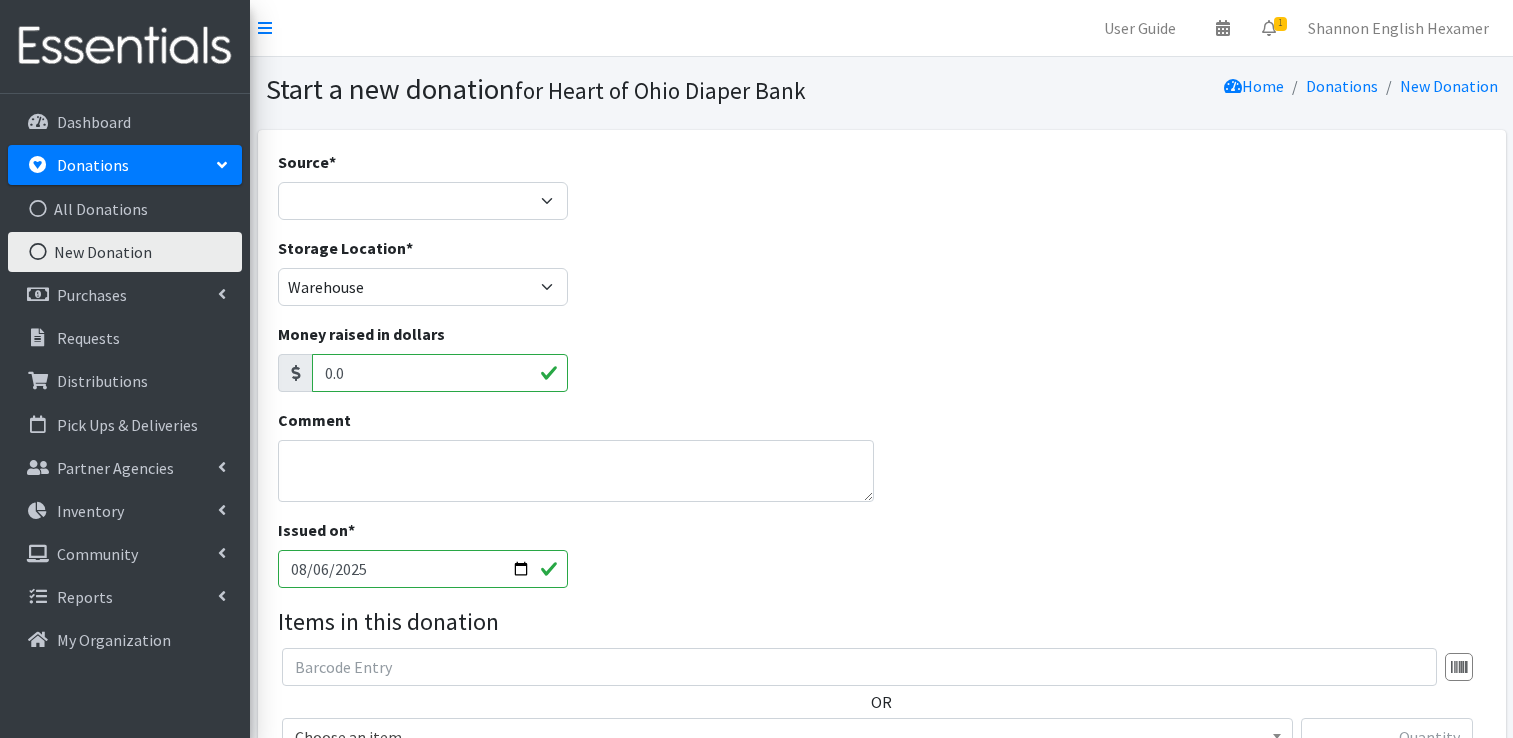 scroll, scrollTop: 0, scrollLeft: 0, axis: both 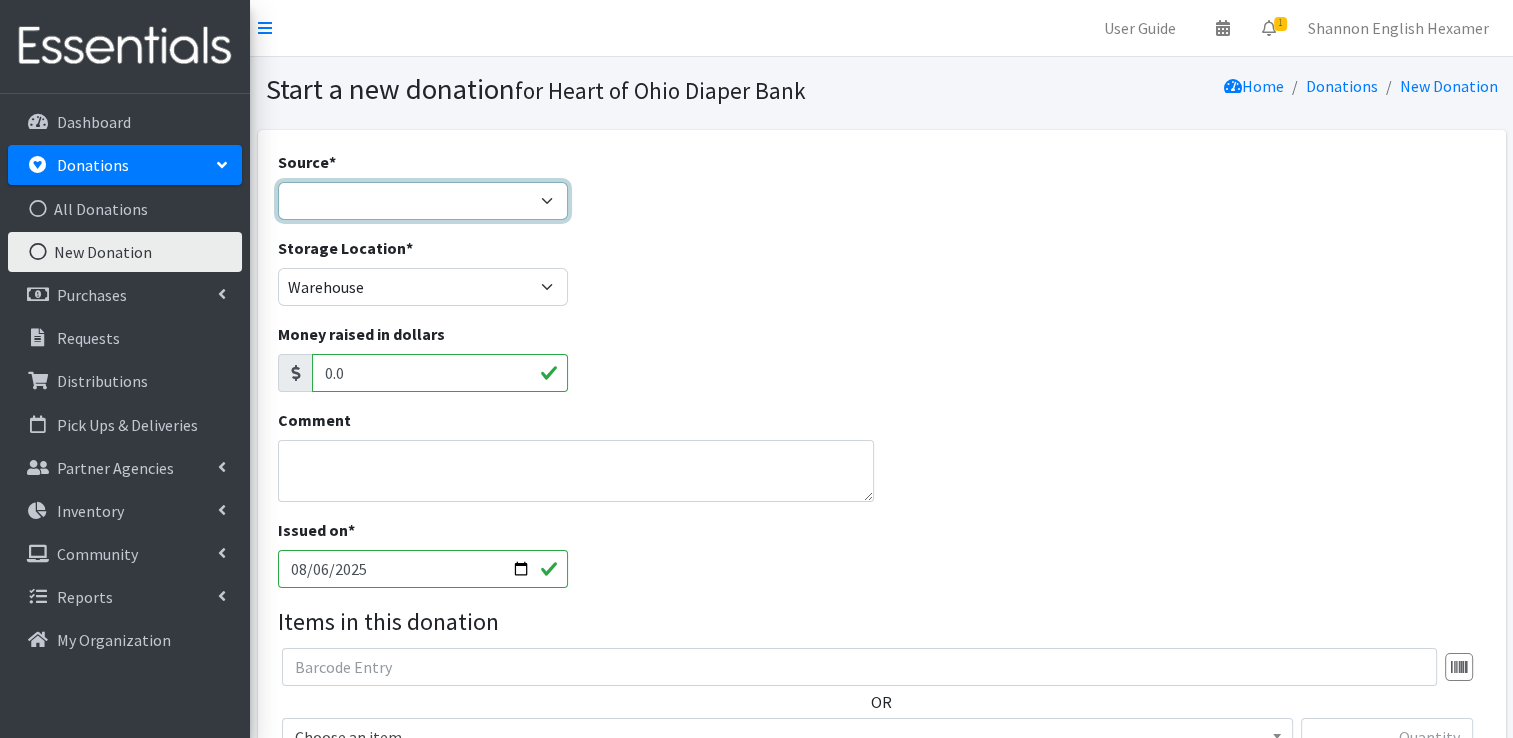 click on "Product Drive
Manufacturer
Donation Site
Misc. Donation" at bounding box center (423, 201) 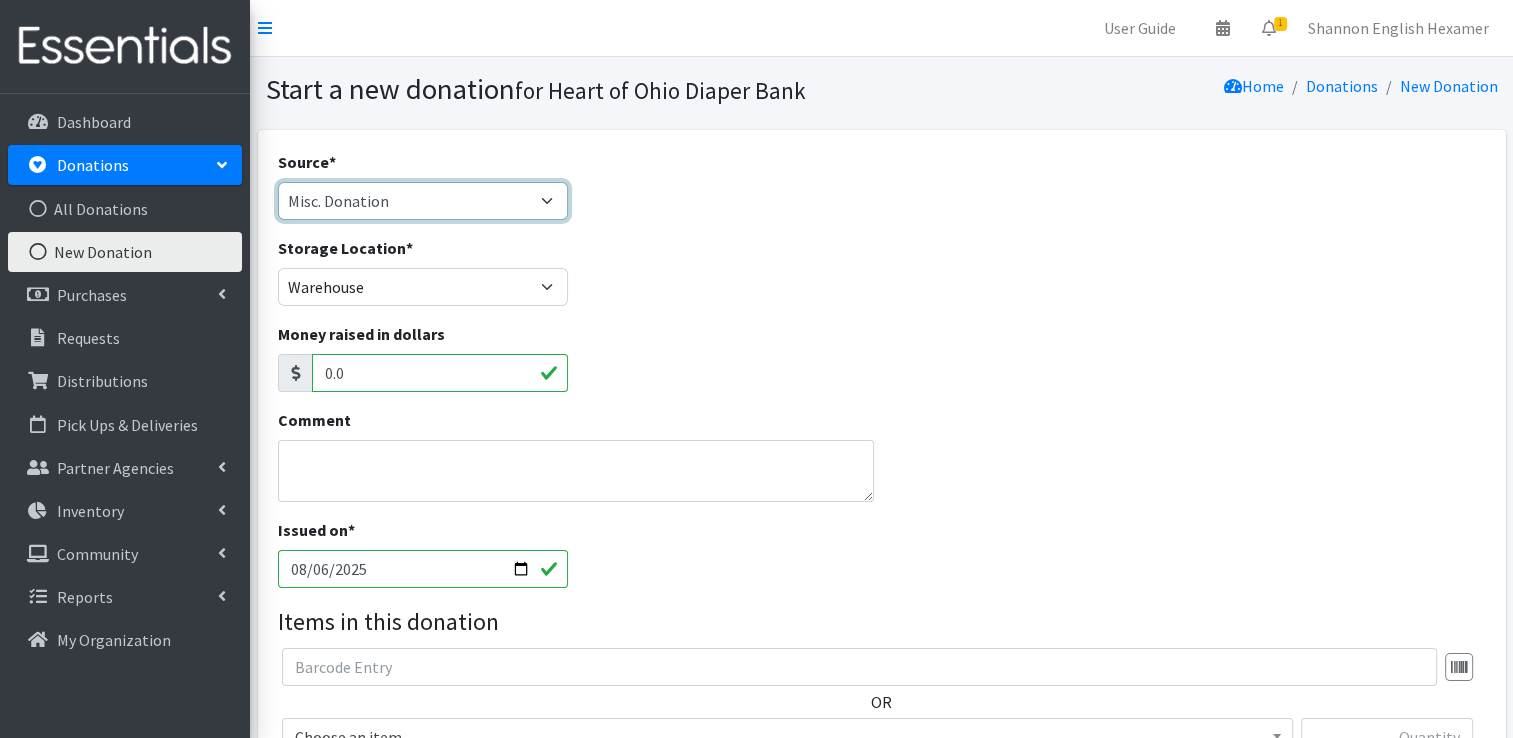 click on "Product Drive
Manufacturer
Donation Site
Misc. Donation" at bounding box center (423, 201) 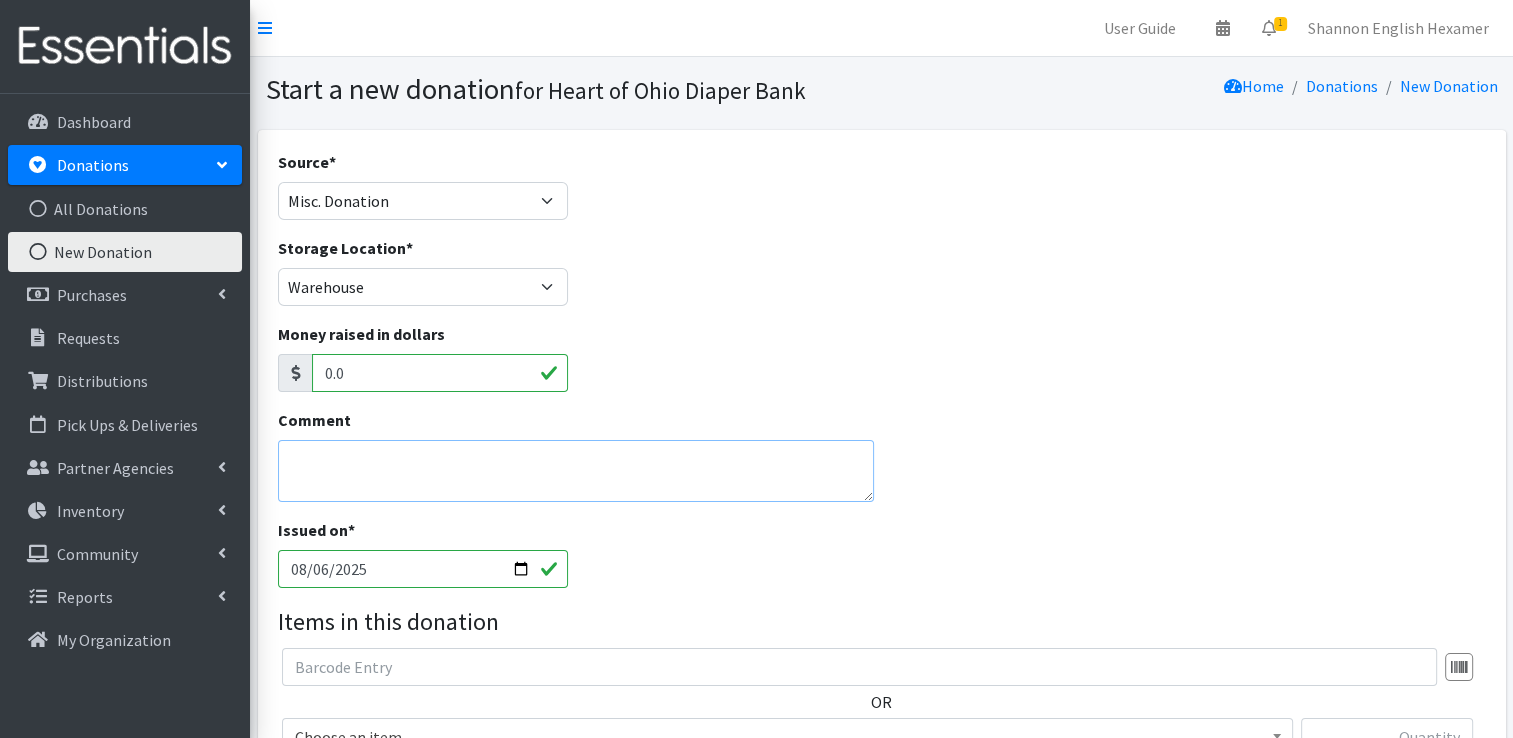 click on "Comment" at bounding box center (576, 471) 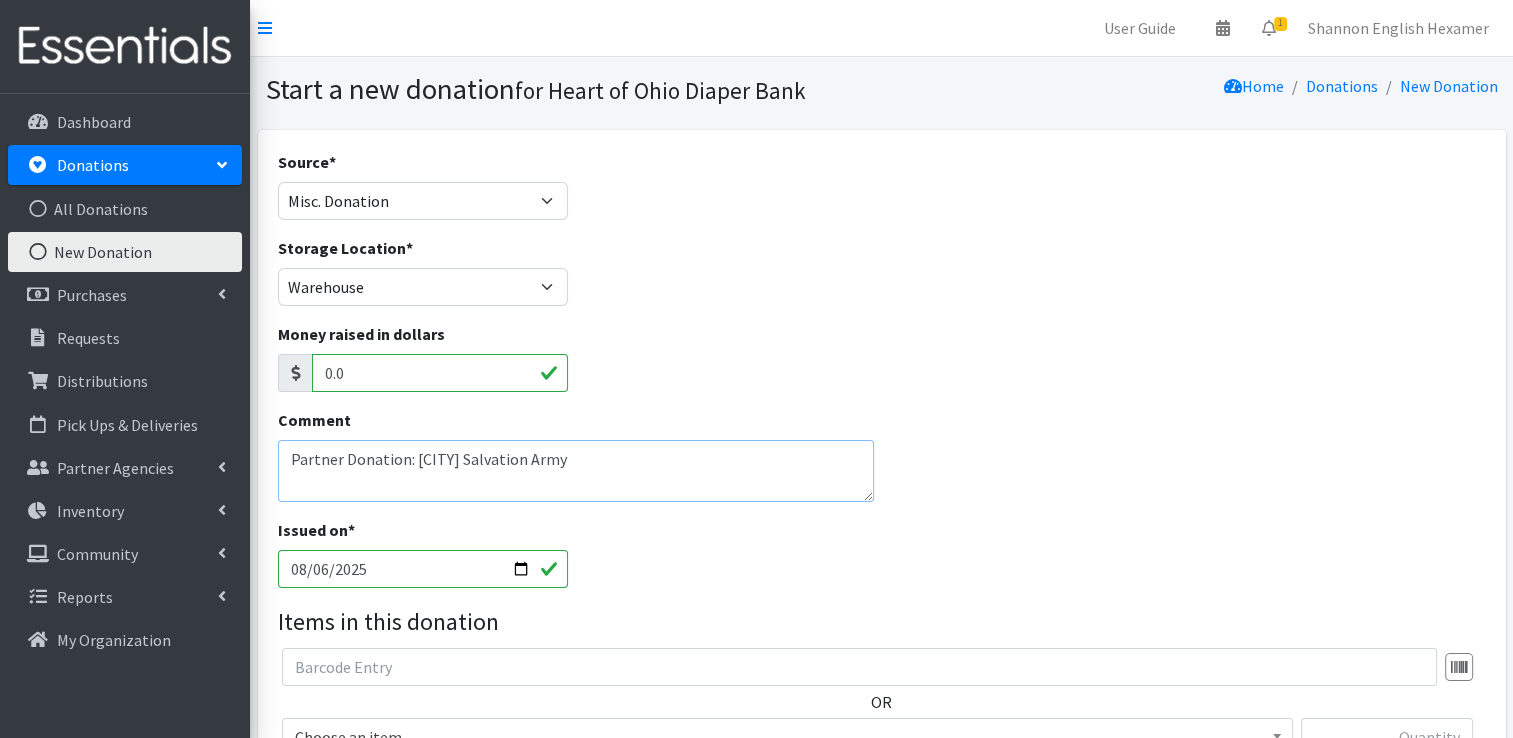 click on "Partner Donation: Massillon Salvation Army" at bounding box center (576, 471) 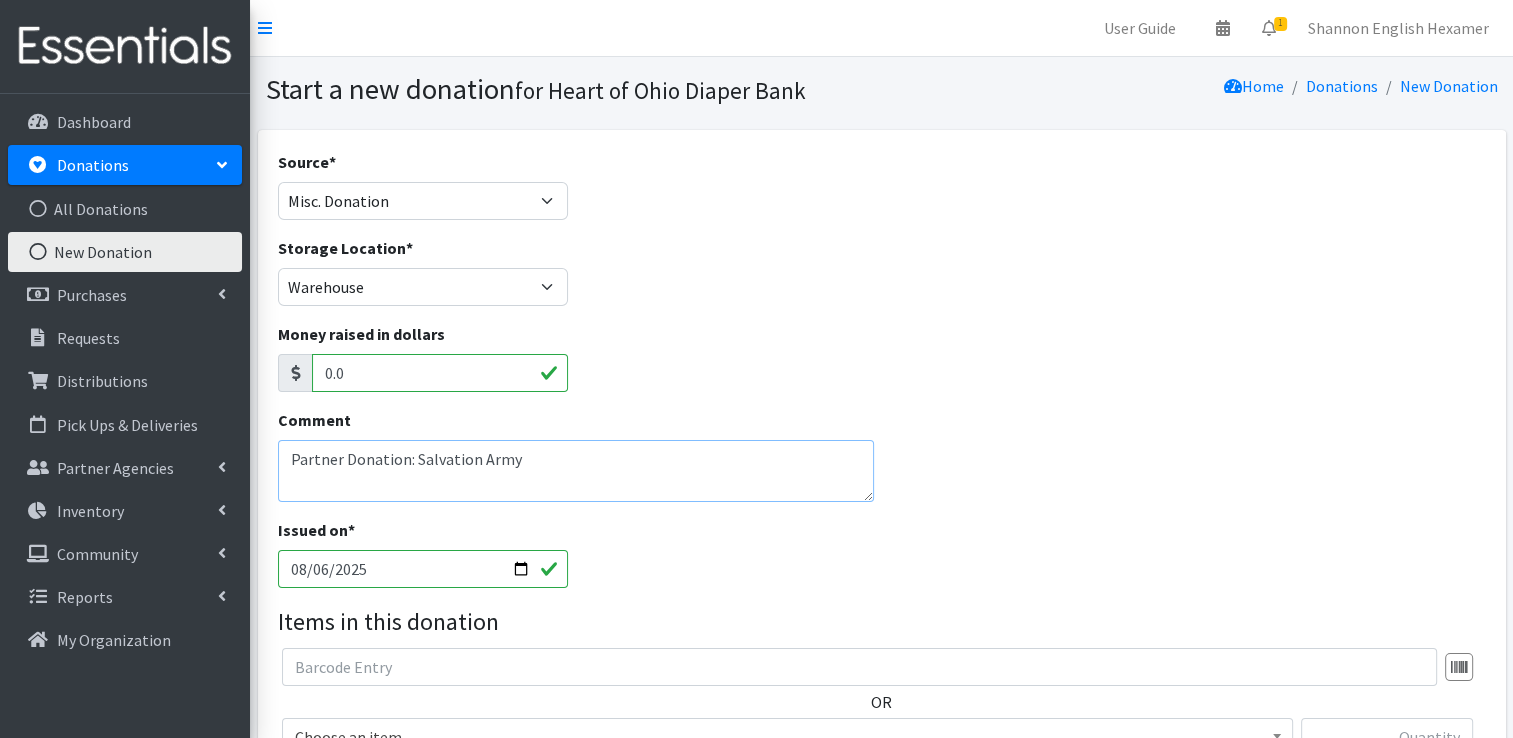 click on "Partner Donation: Salvation Army" at bounding box center (576, 471) 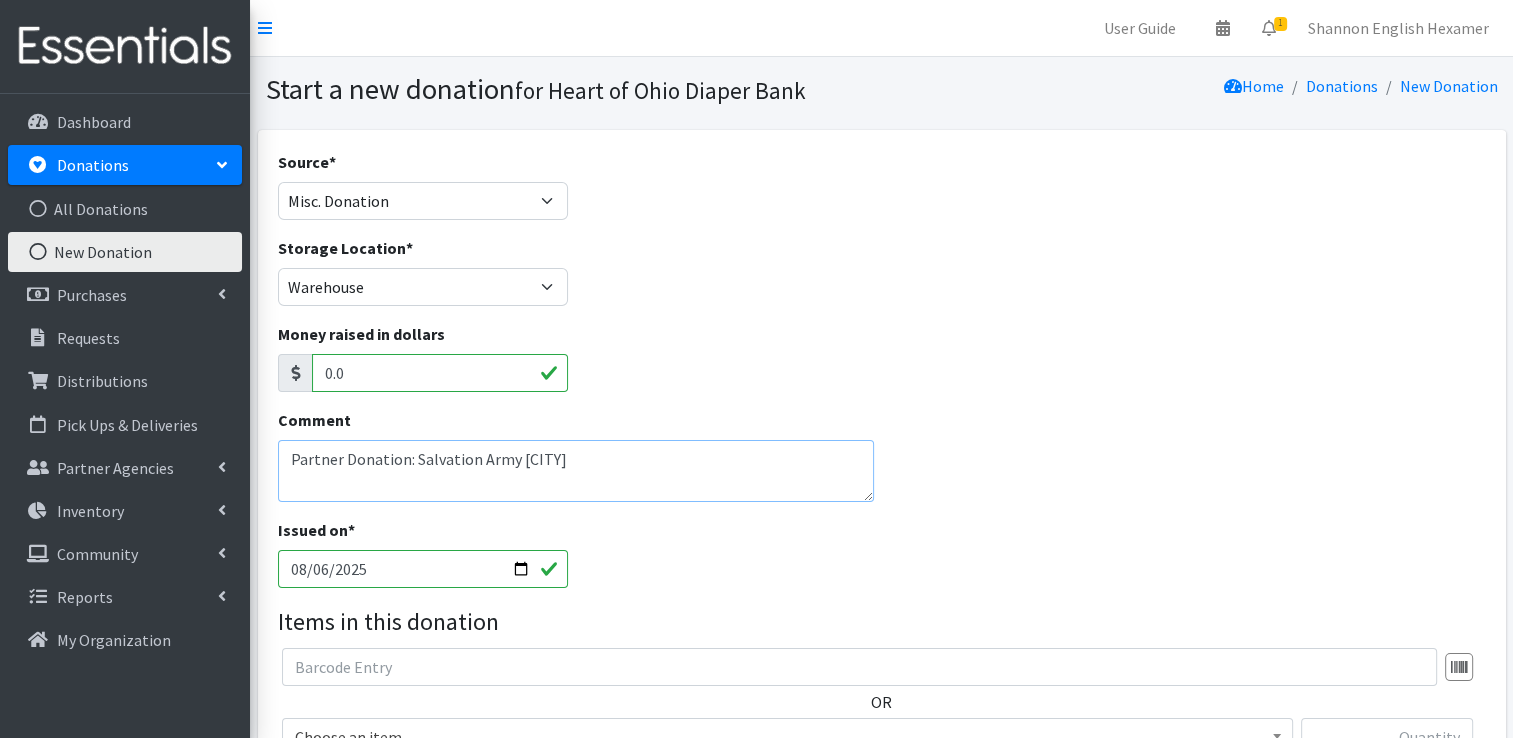 drag, startPoint x: 595, startPoint y: 461, endPoint x: 276, endPoint y: 434, distance: 320.1406 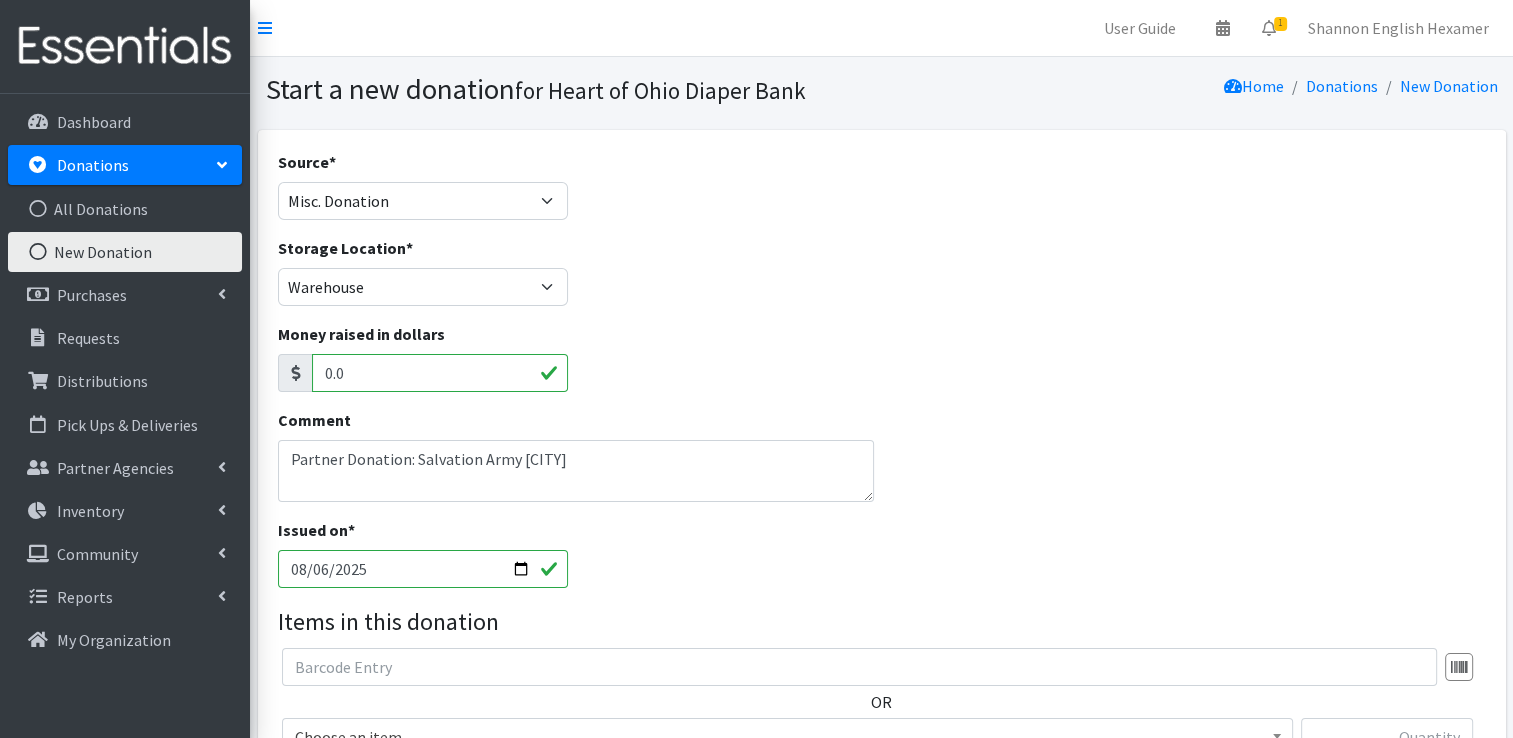 click on "2025-08-06" at bounding box center [423, 569] 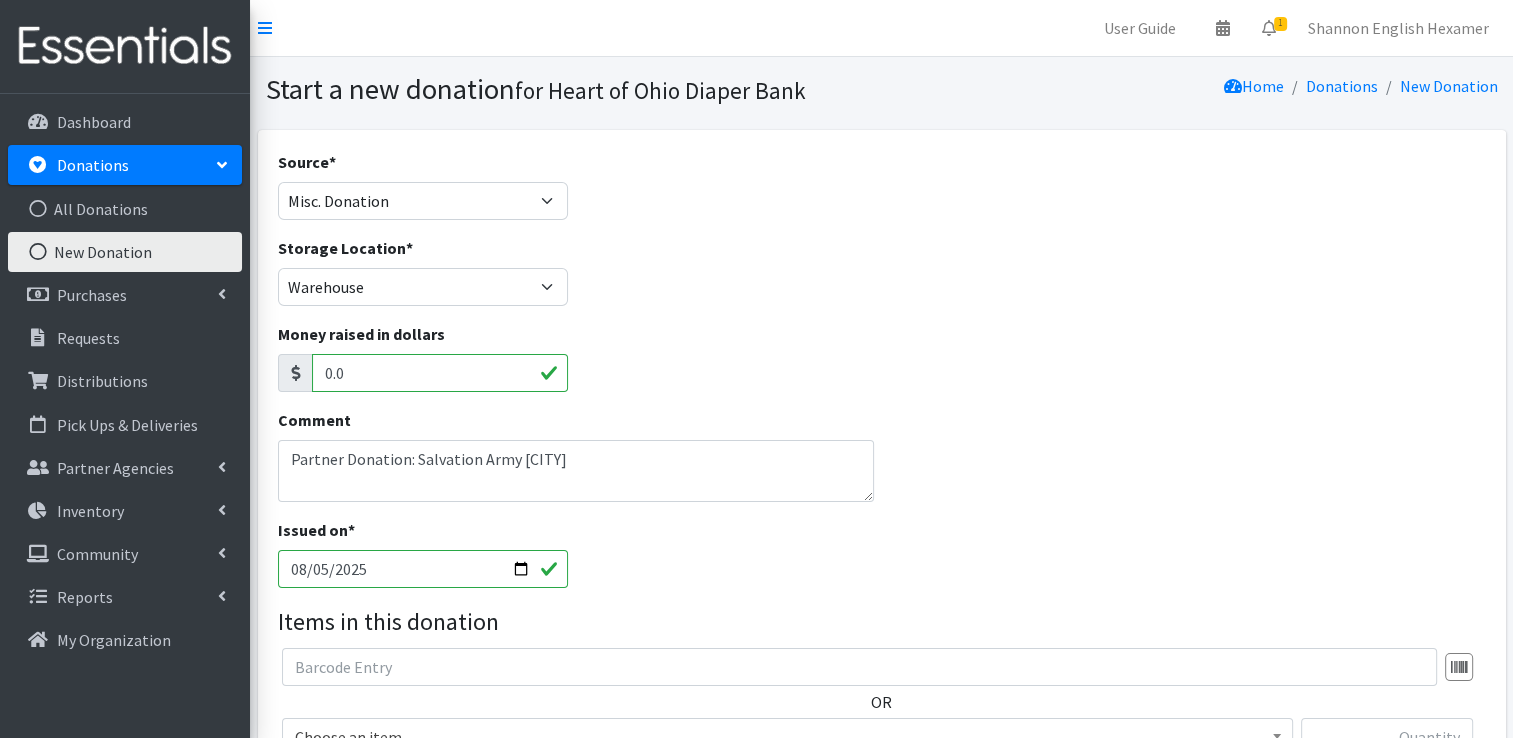 type on "2025-08-05" 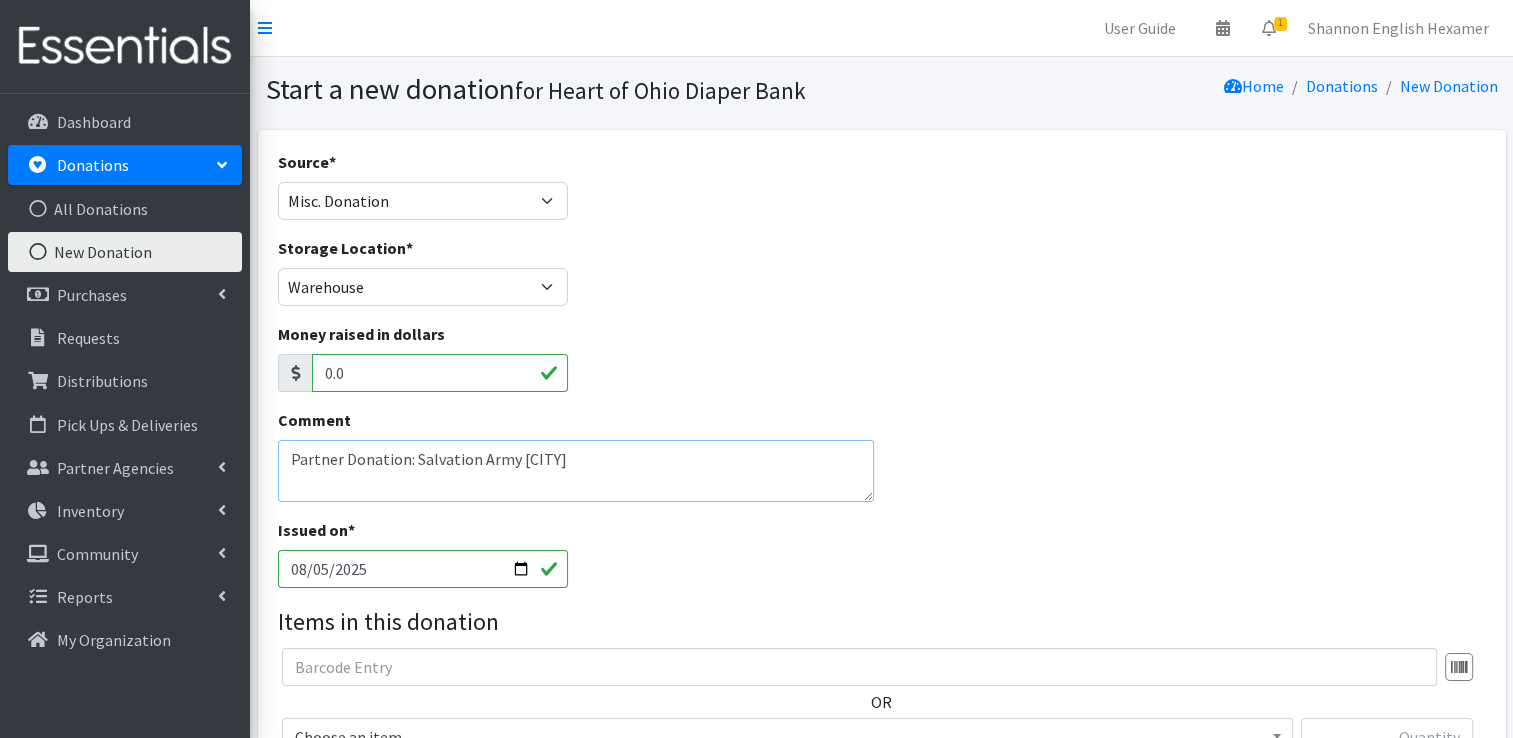 click on "Partner Donation: Salvation Army Massillon" at bounding box center [576, 471] 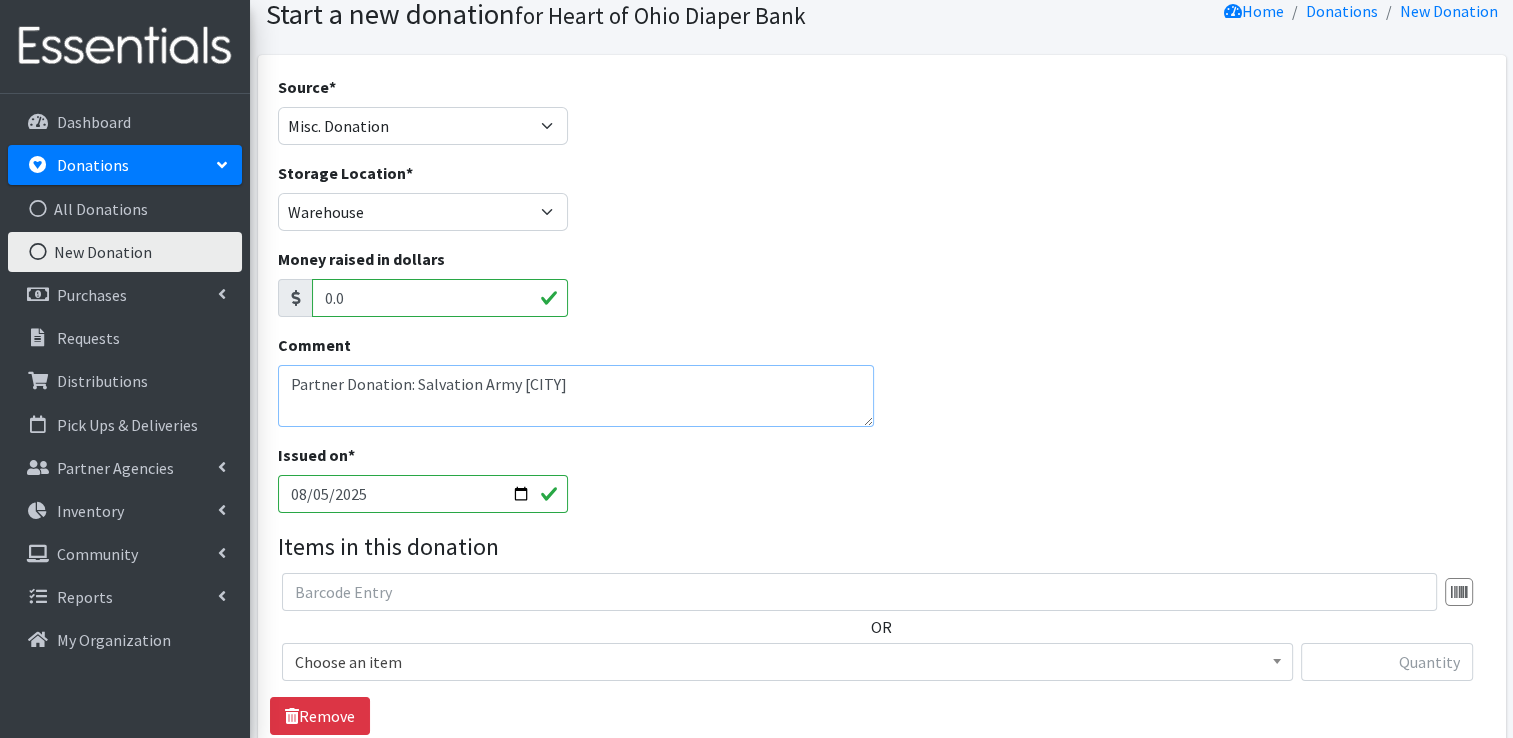 scroll, scrollTop: 350, scrollLeft: 0, axis: vertical 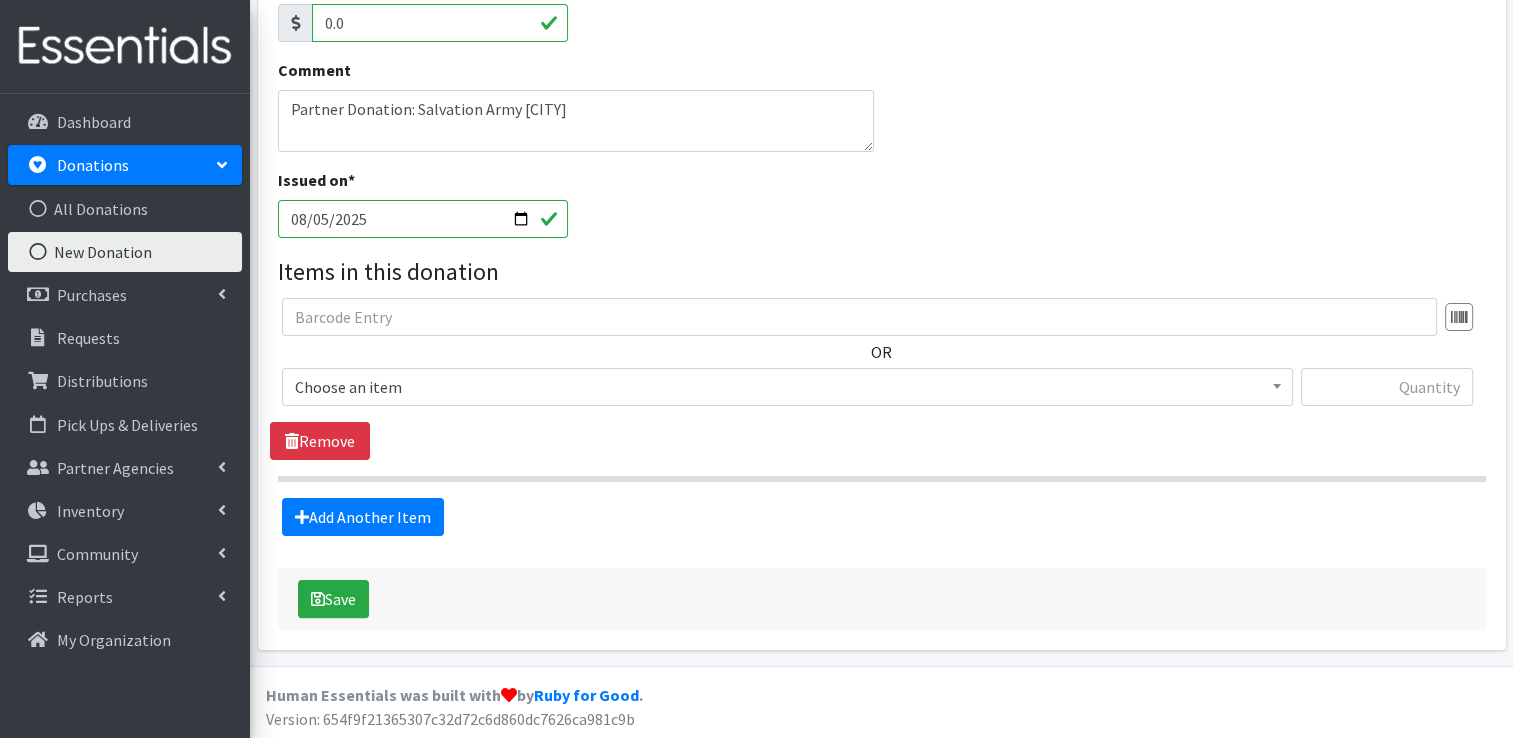 click on "Choose an item" at bounding box center [787, 387] 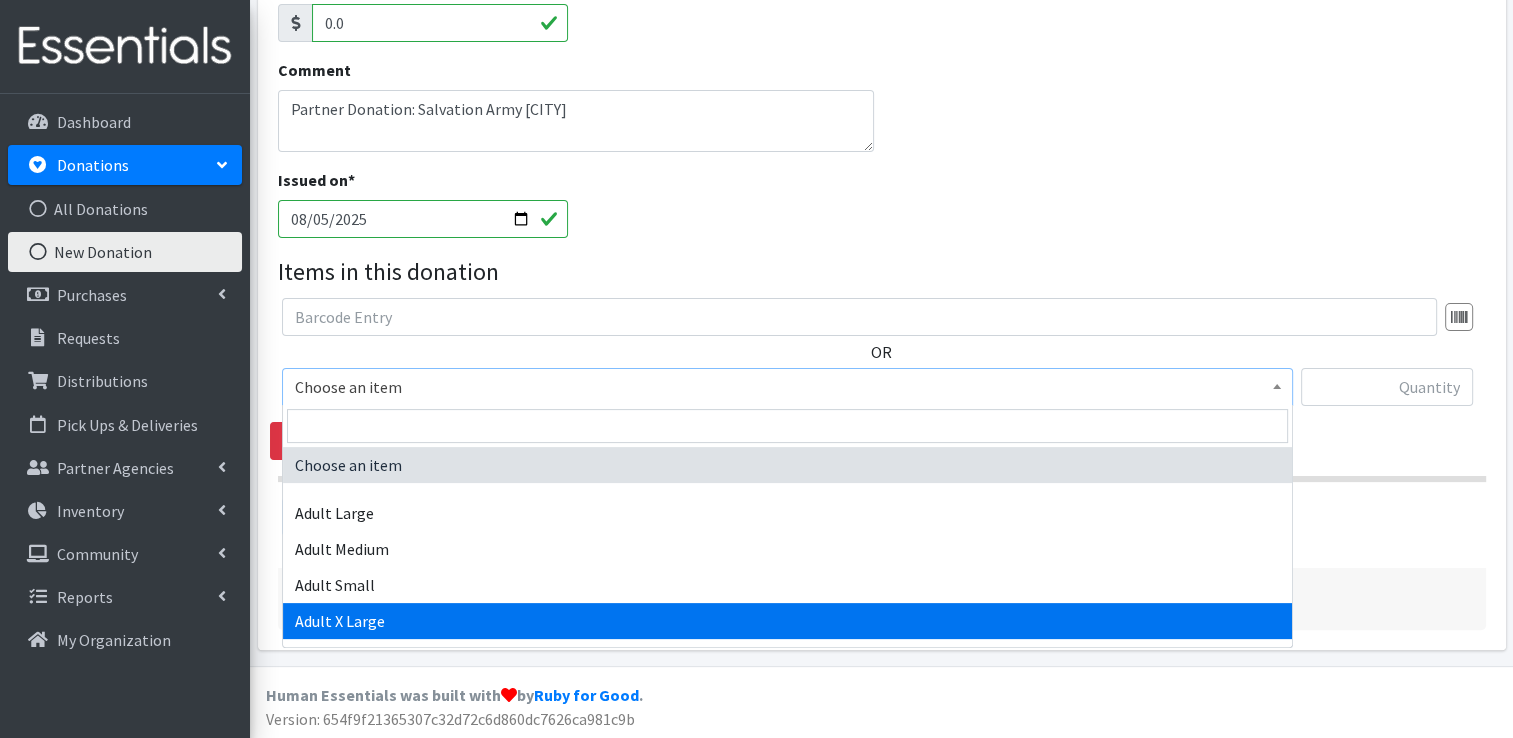 select on "4935" 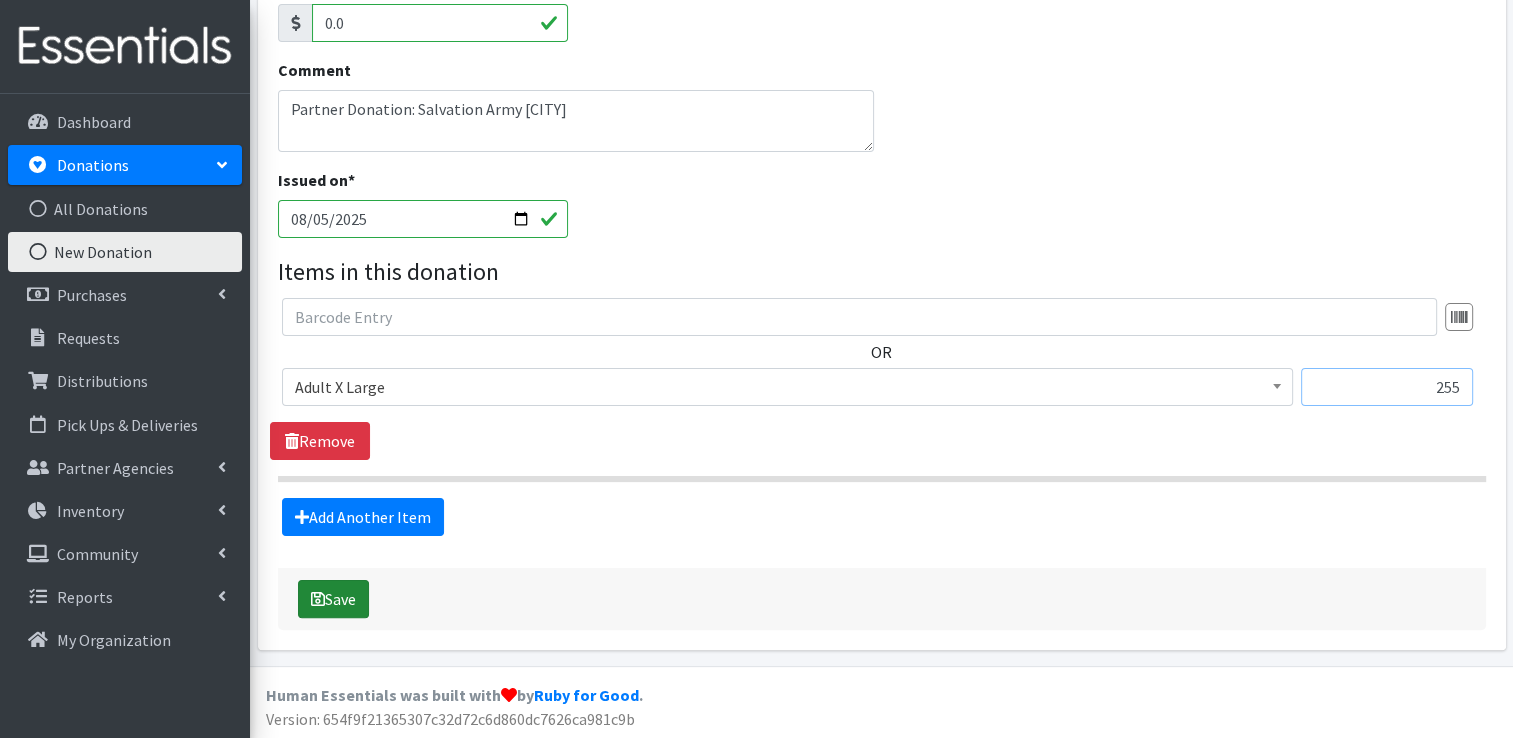 type on "255" 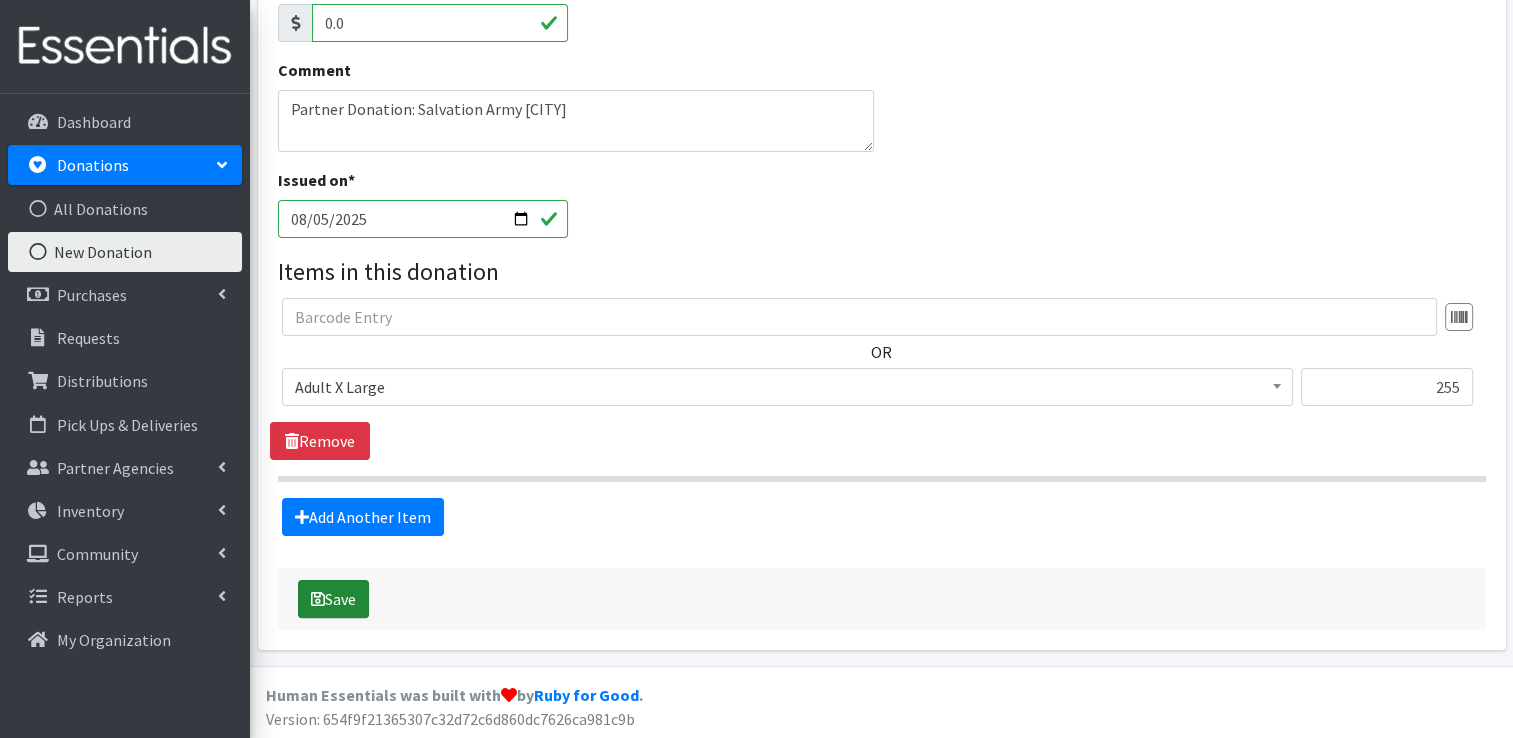 click on "Save" at bounding box center (333, 599) 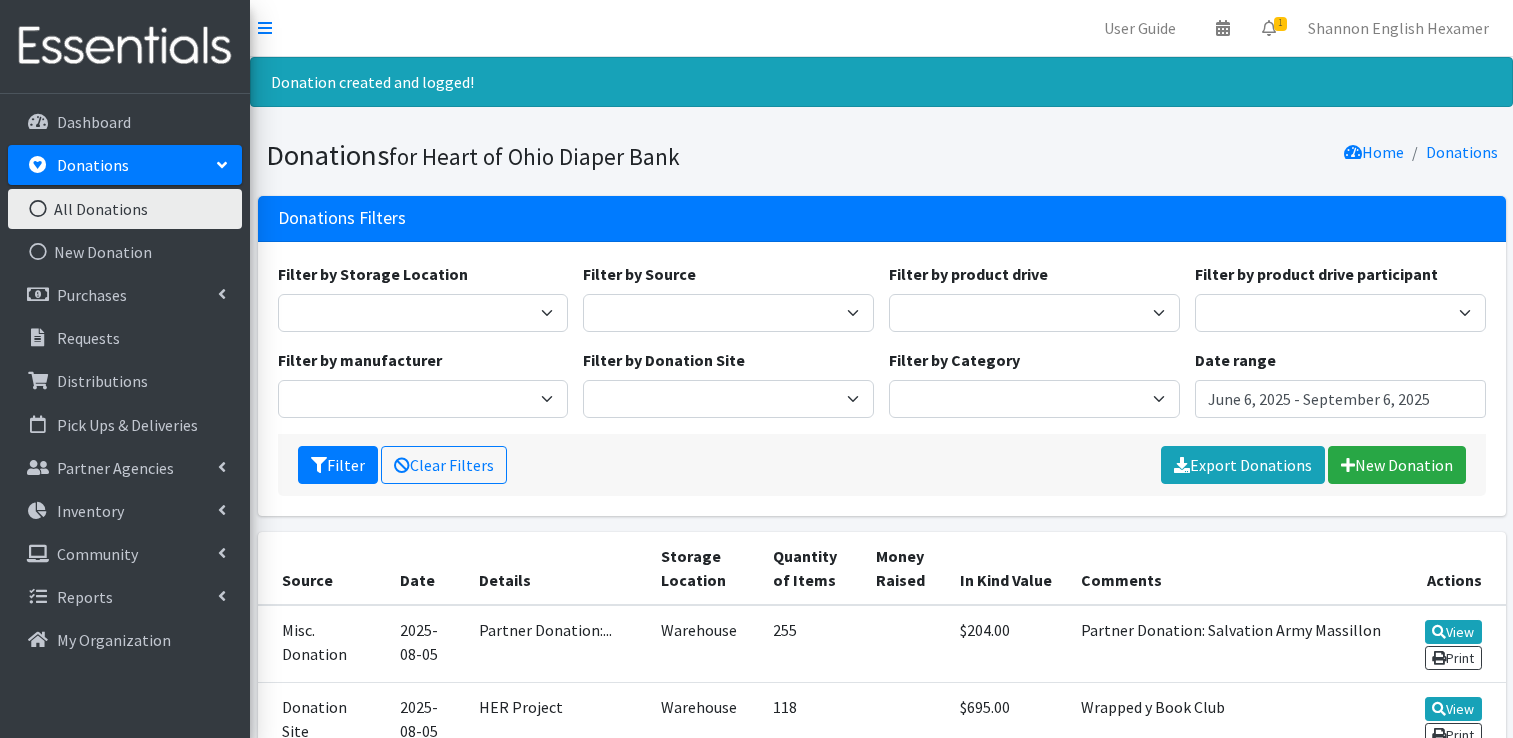 scroll, scrollTop: 0, scrollLeft: 0, axis: both 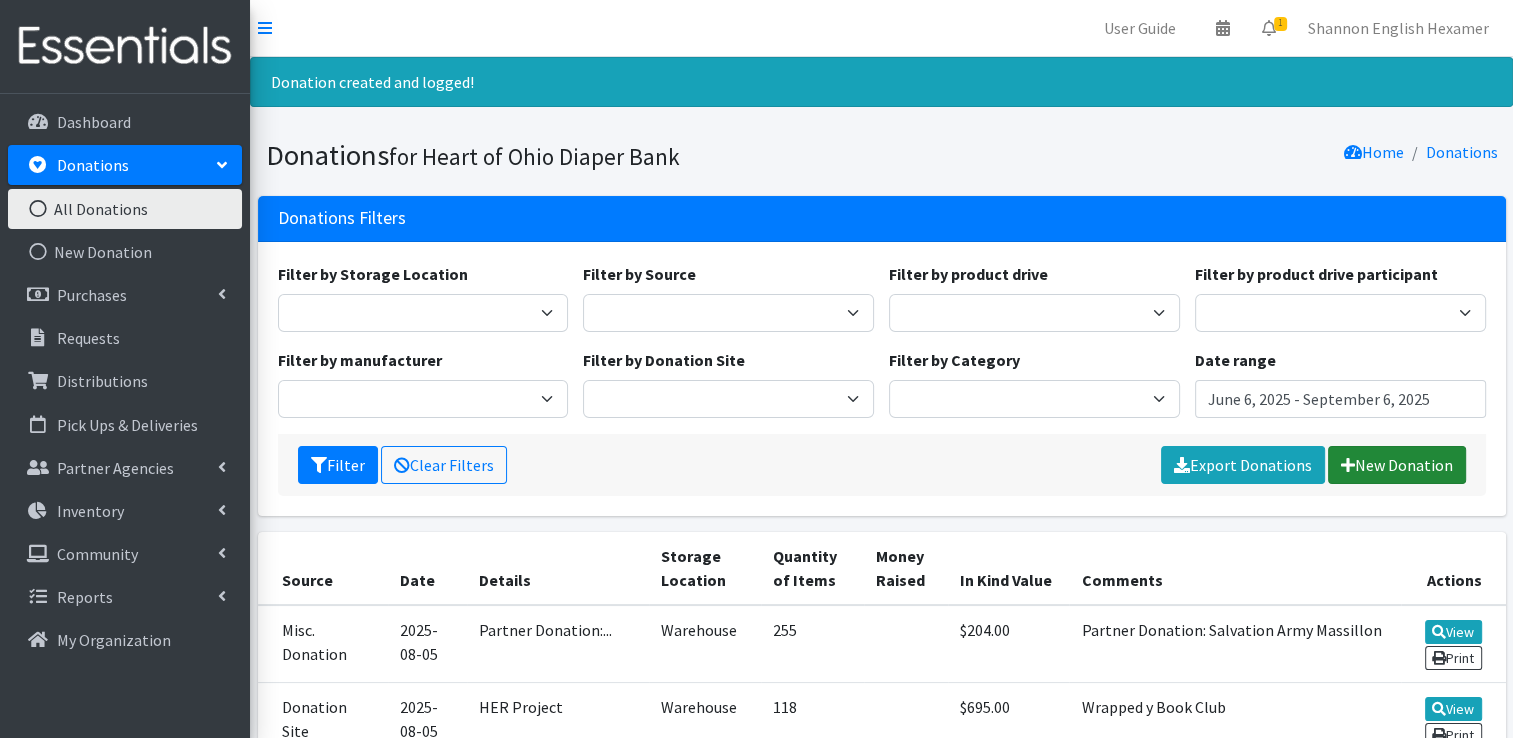 click on "New Donation" at bounding box center (1397, 465) 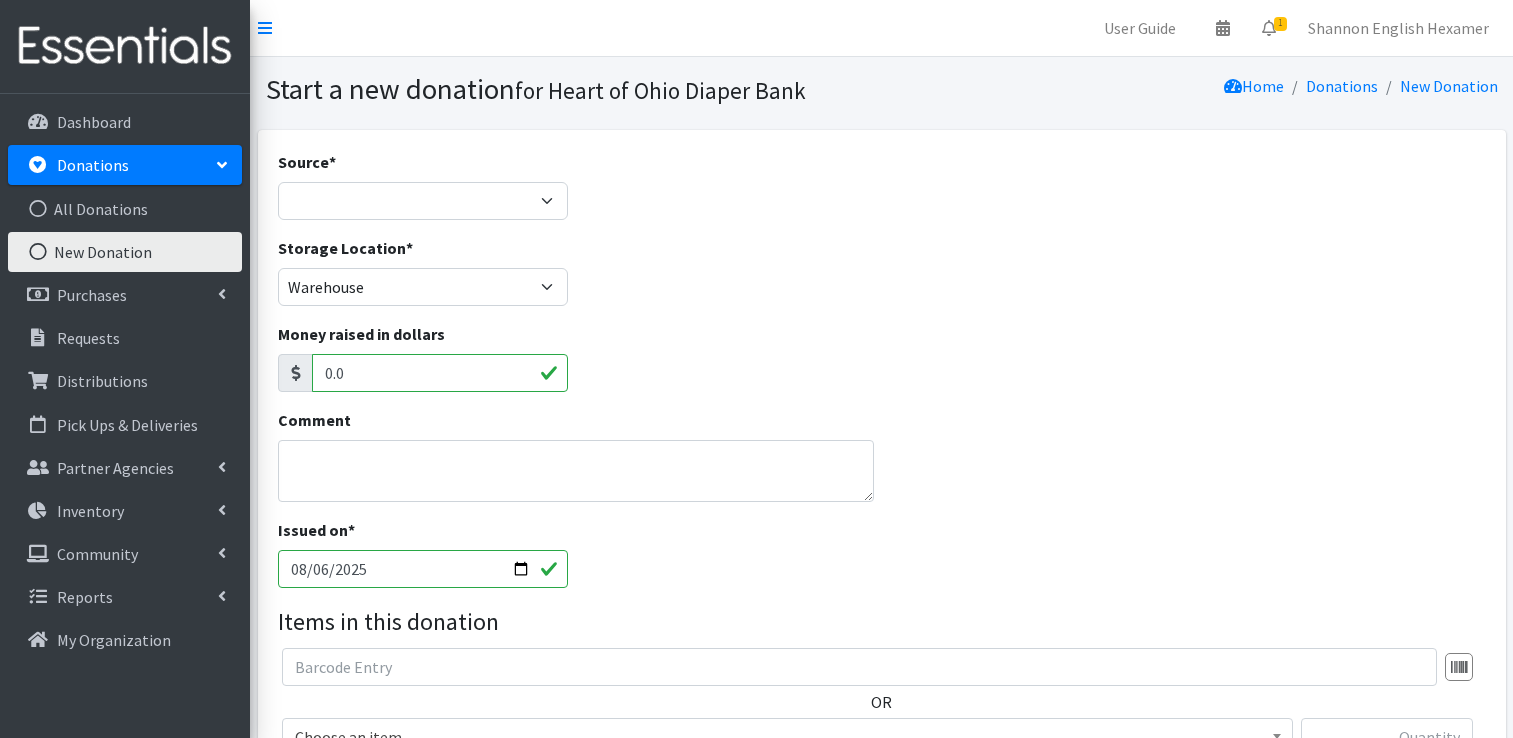 scroll, scrollTop: 0, scrollLeft: 0, axis: both 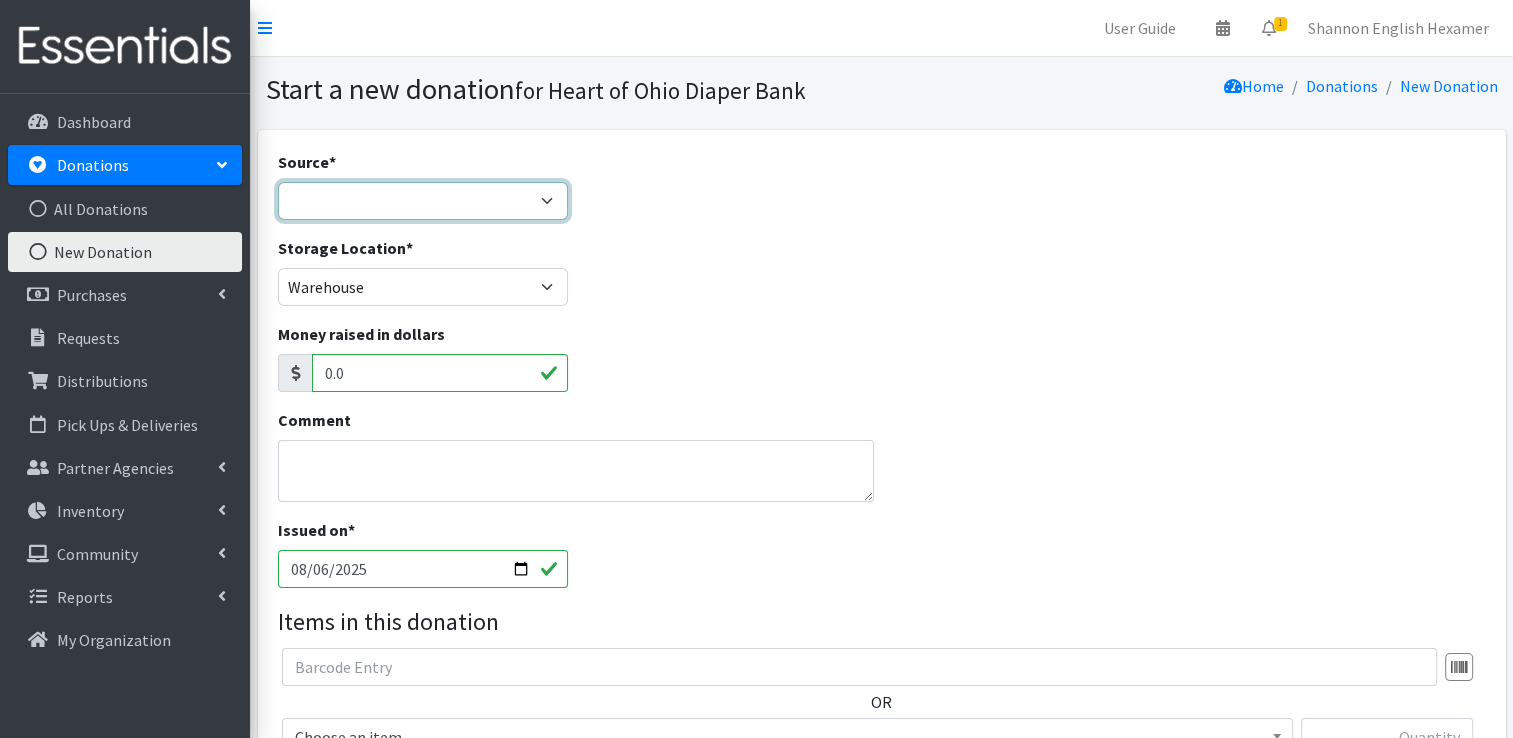 click on "Product Drive
Manufacturer
Donation Site
Misc. Donation" at bounding box center (423, 201) 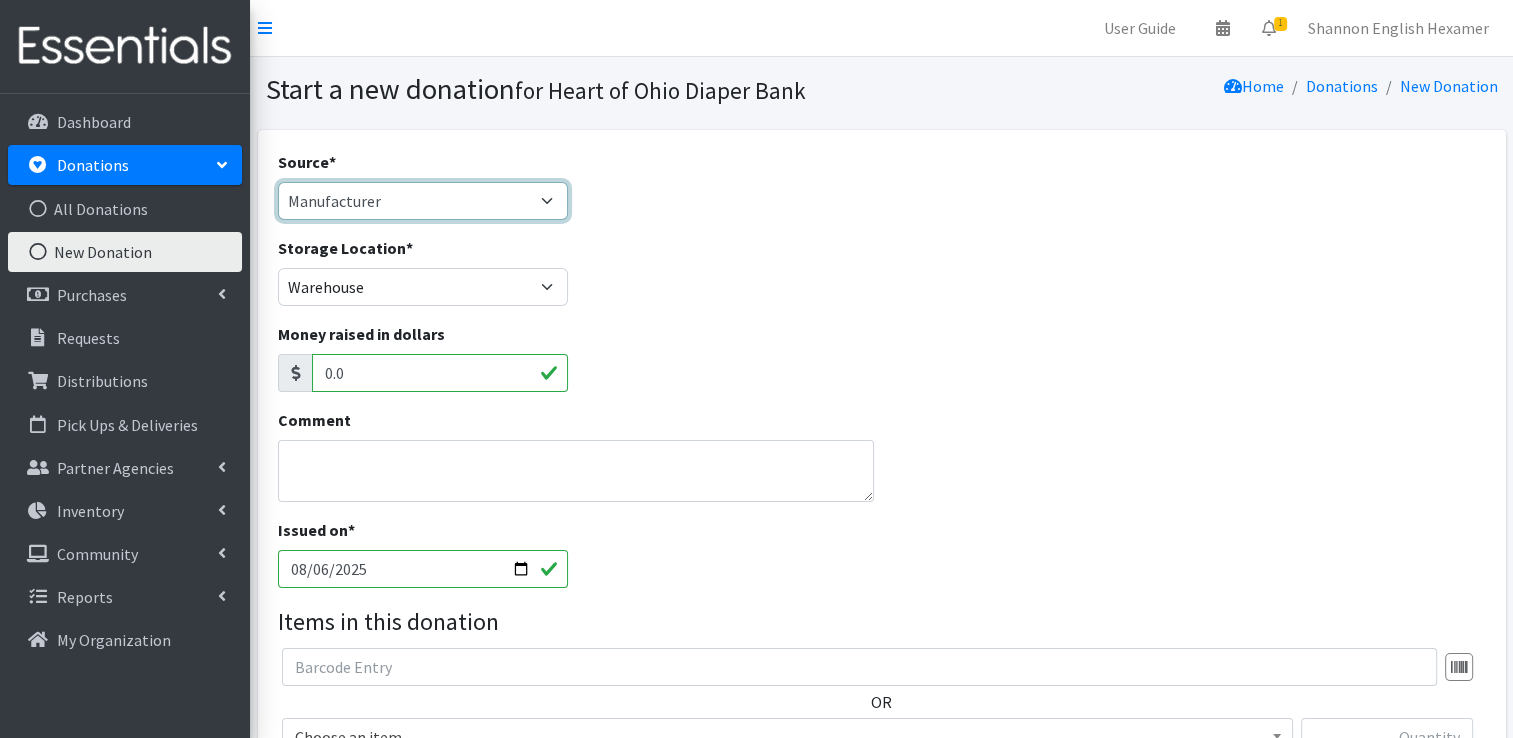 click on "Product Drive
Manufacturer
Donation Site
Misc. Donation" at bounding box center [423, 201] 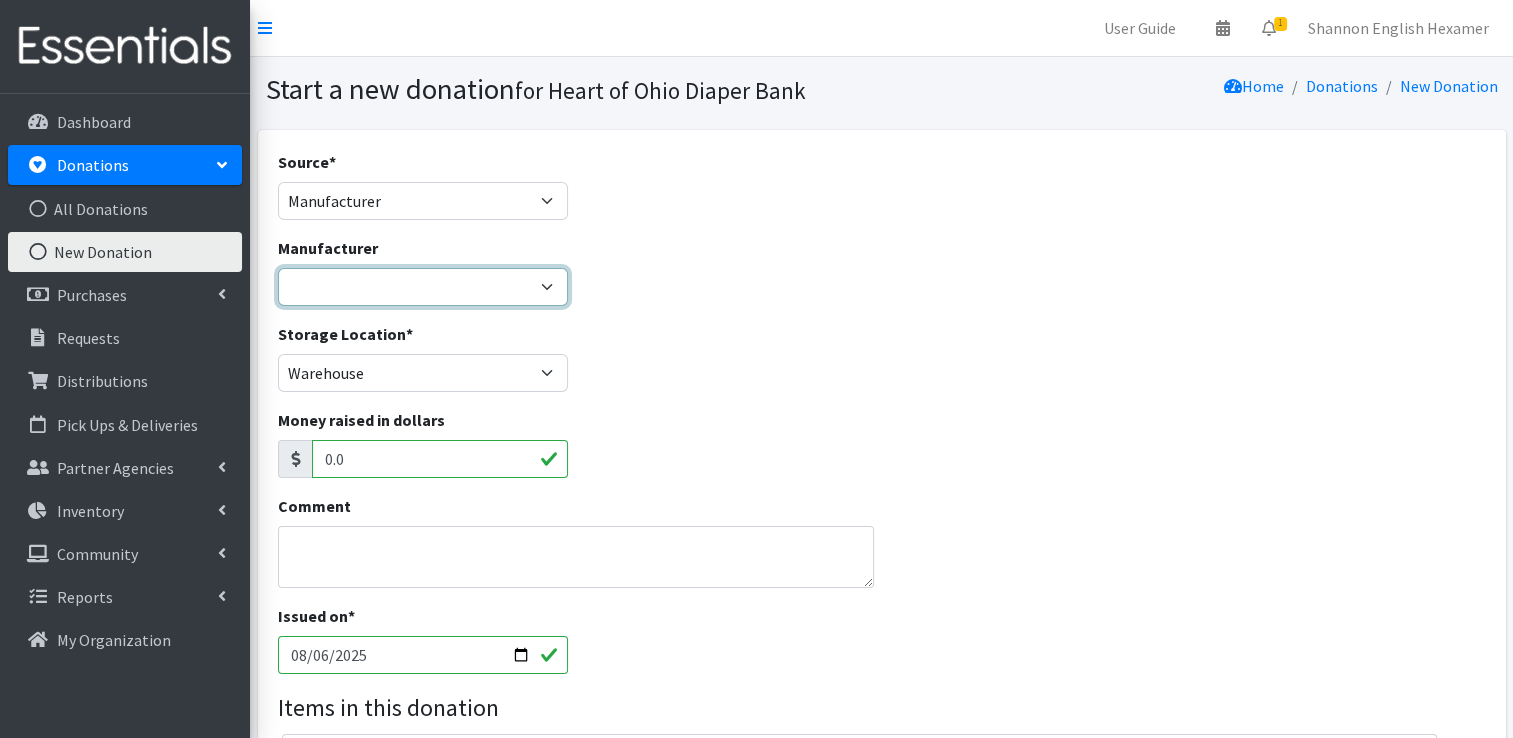 click on "Baby2Baby
National Diaper Bank
Sam's Club Cuyahoga Falls
Sam's Club North Canton
Target Canton
Target/Indiana Diaperbank ---Create new Manufacturer---" at bounding box center [423, 287] 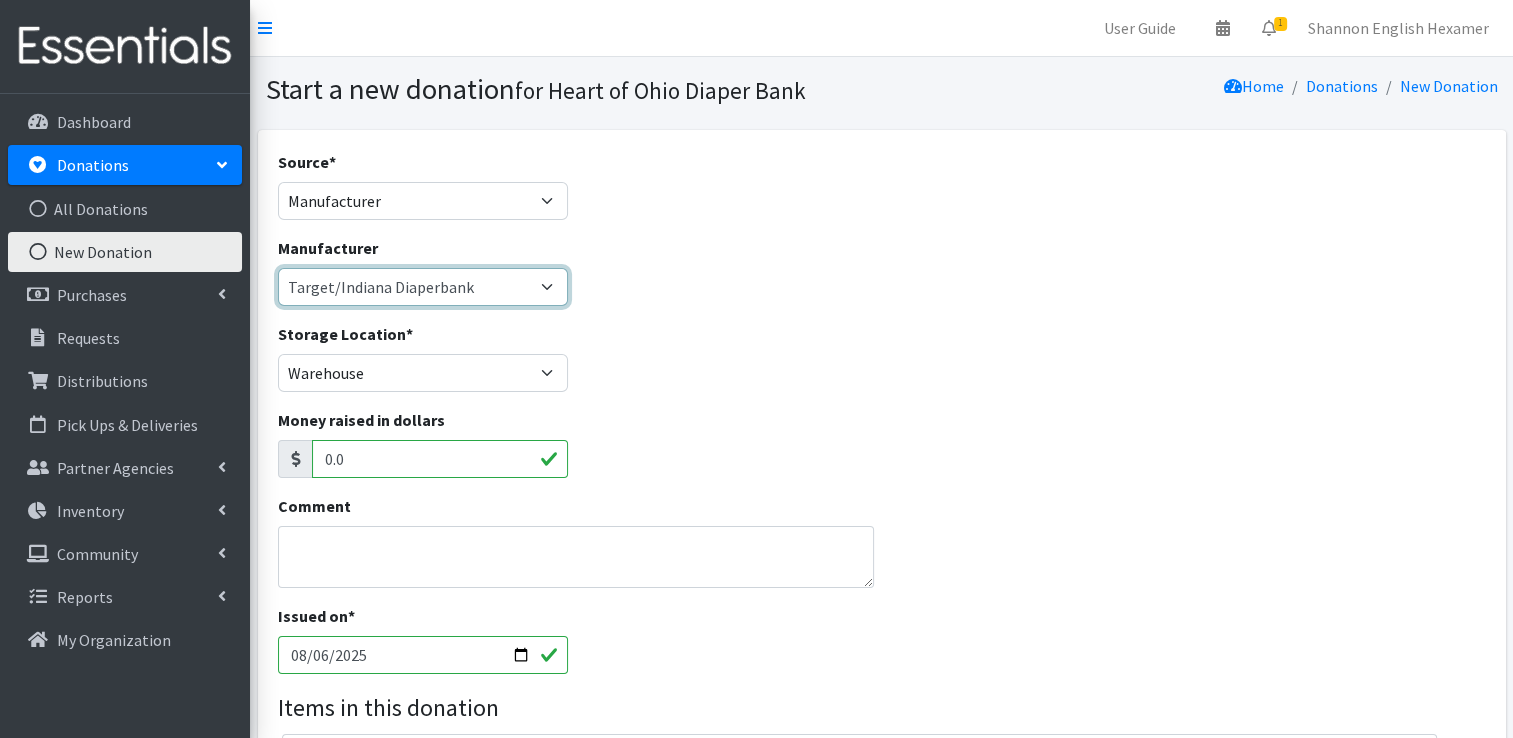 click on "Baby2Baby
National Diaper Bank
Sam's Club Cuyahoga Falls
Sam's Club North Canton
Target Canton
Target/Indiana Diaperbank ---Create new Manufacturer---" at bounding box center (423, 287) 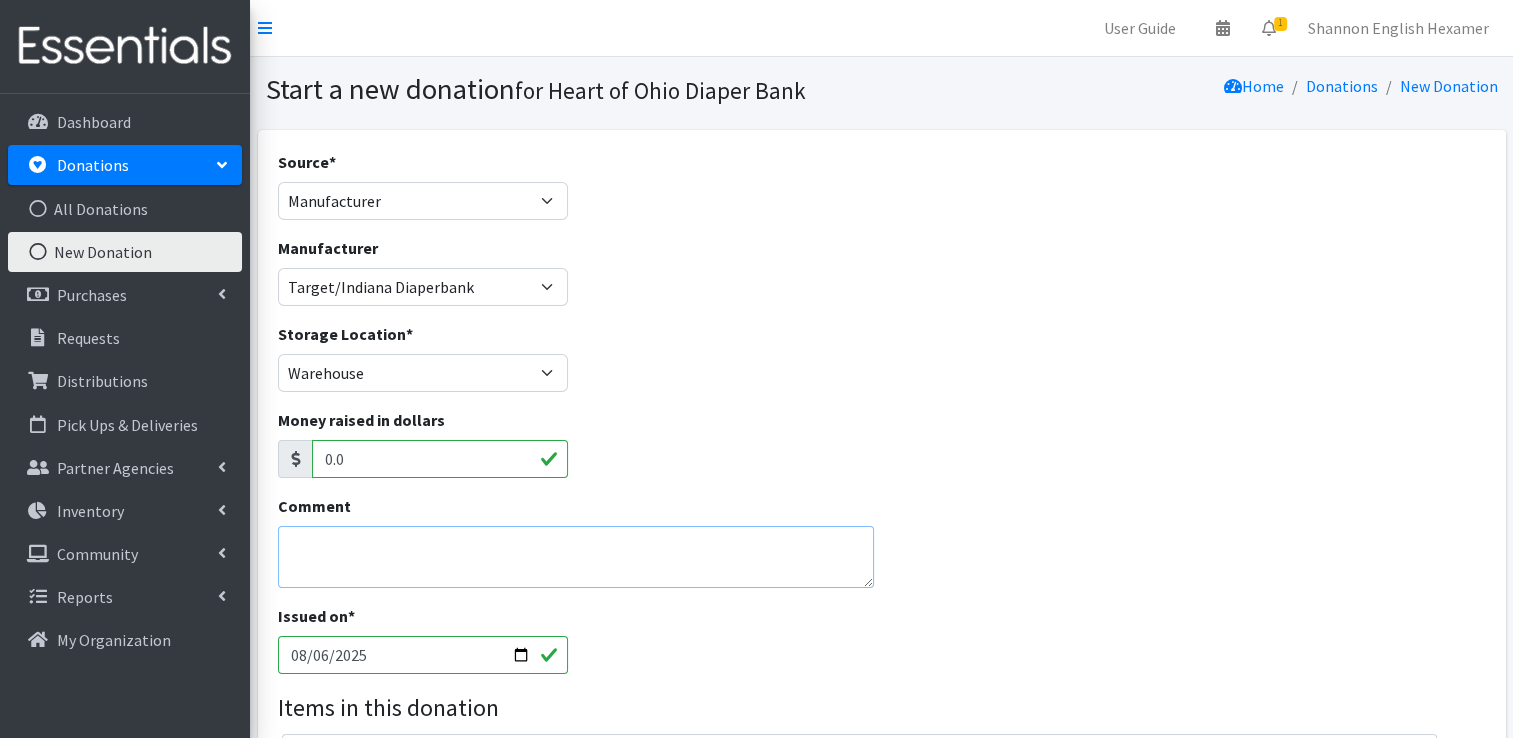 click on "Comment" at bounding box center (576, 557) 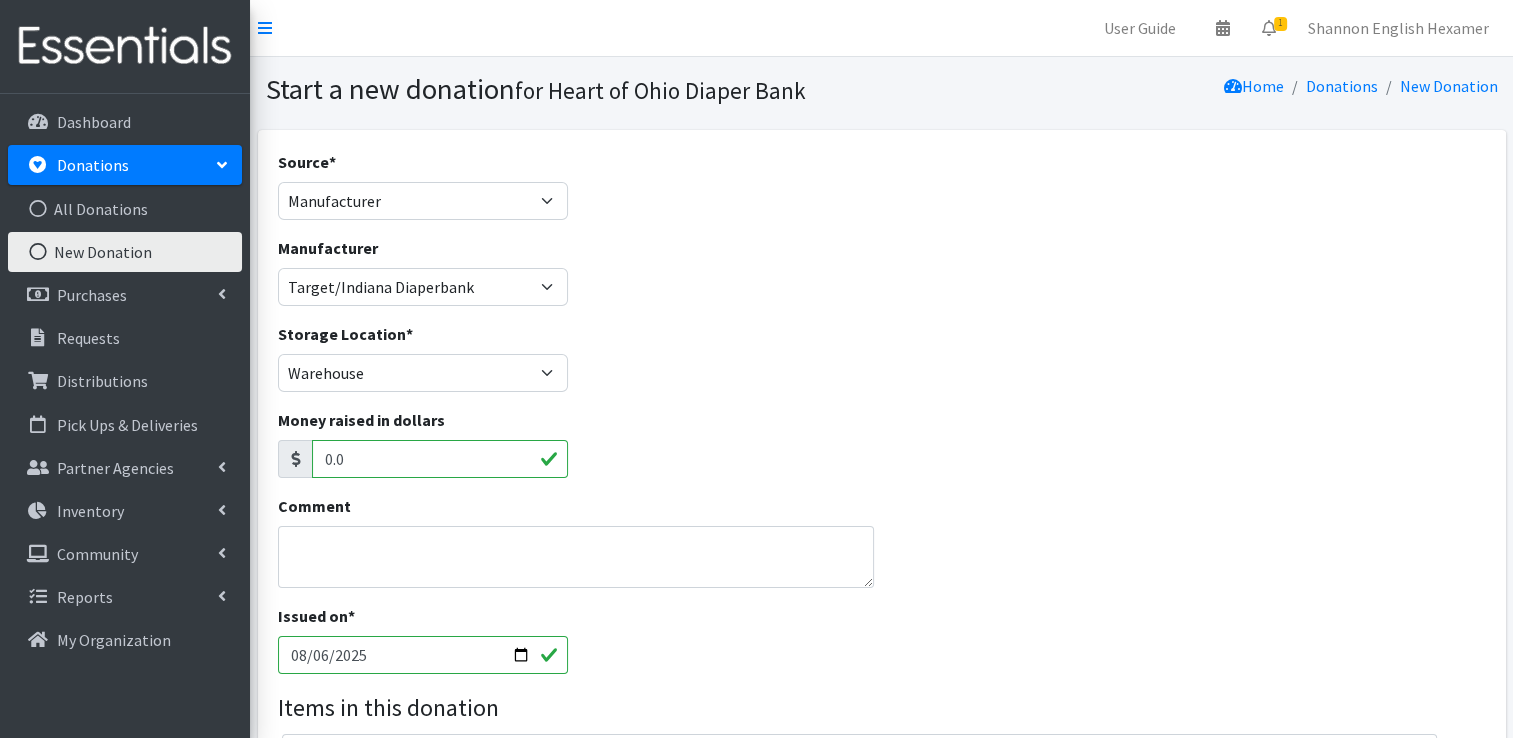 click on "2025-08-06" at bounding box center [423, 655] 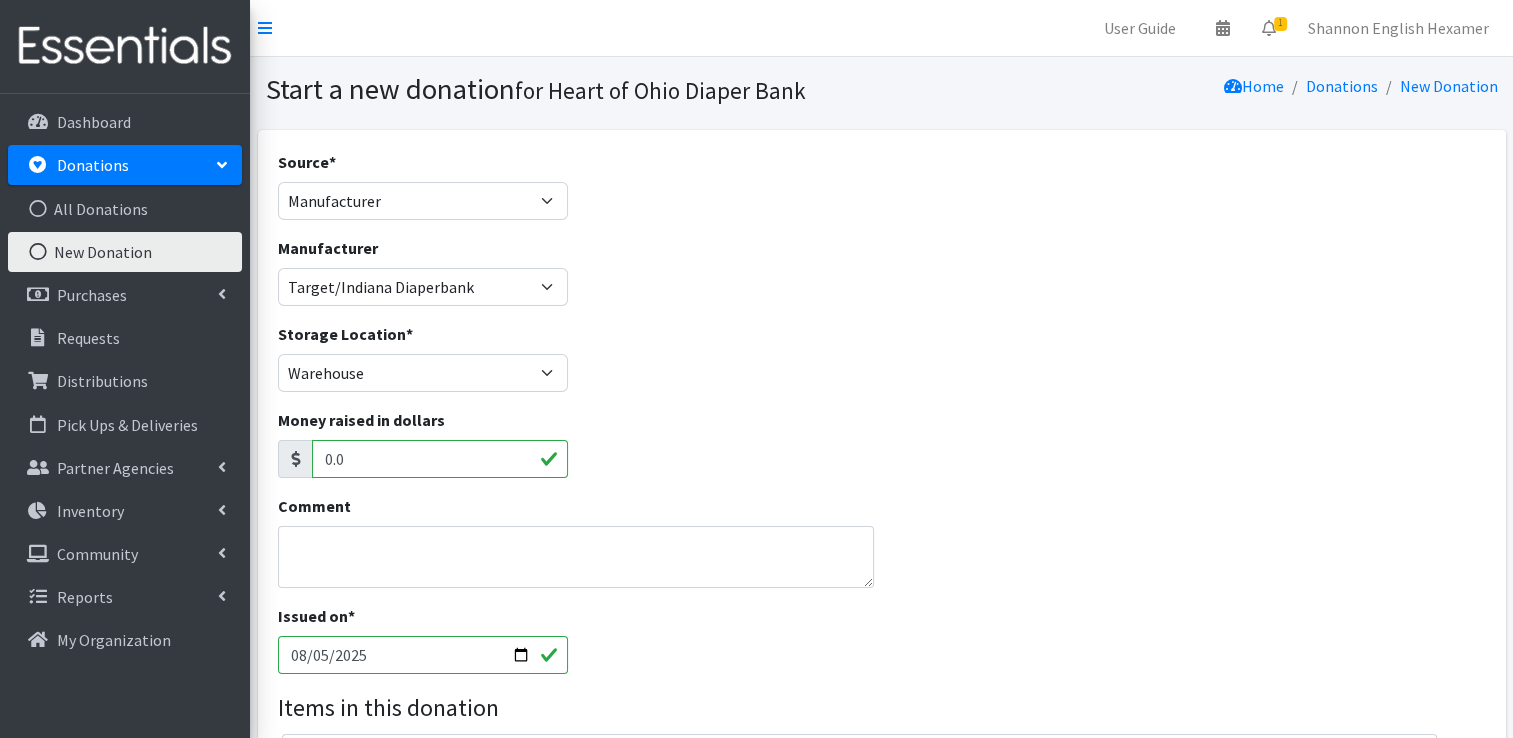 type on "2025-08-05" 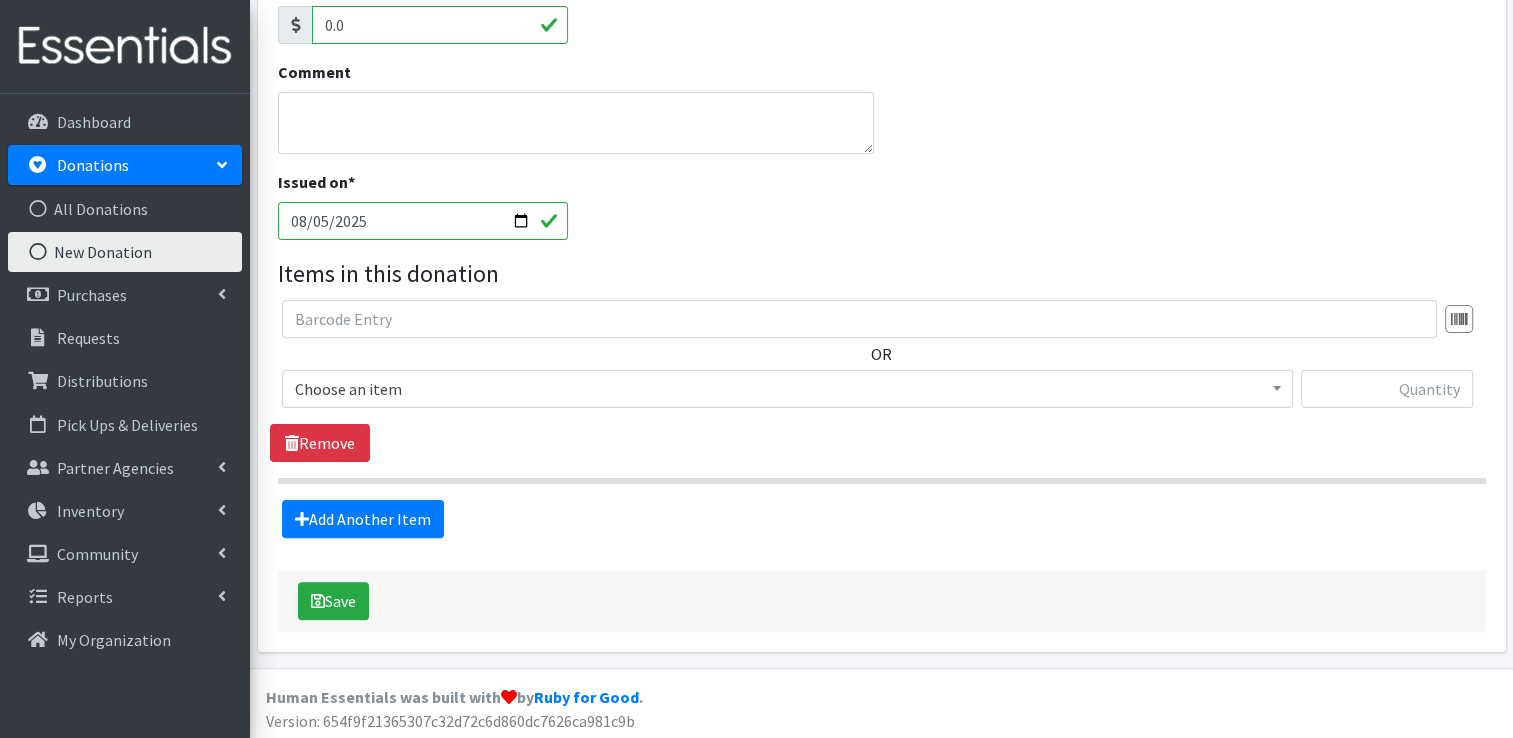 scroll, scrollTop: 436, scrollLeft: 0, axis: vertical 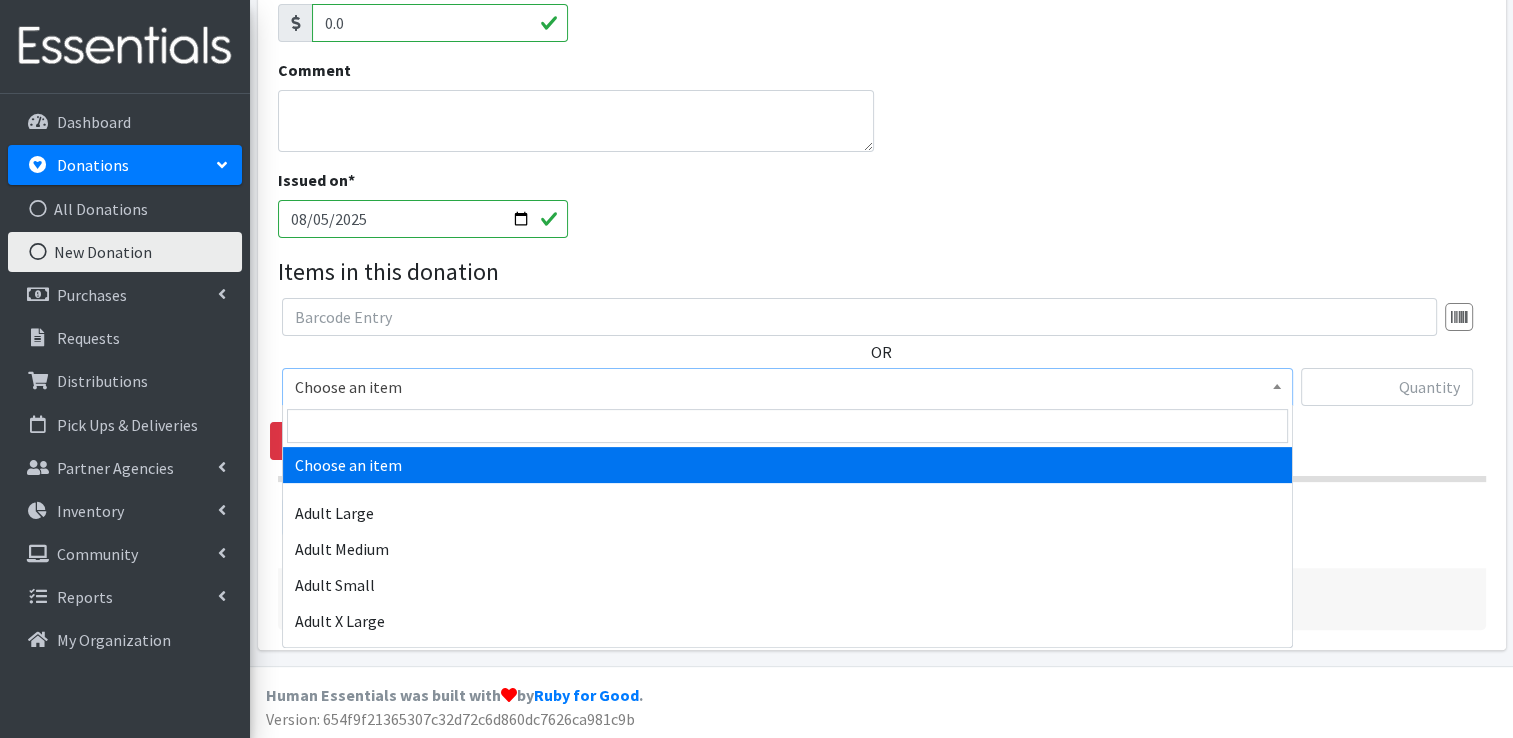 click on "Choose an item" at bounding box center [787, 387] 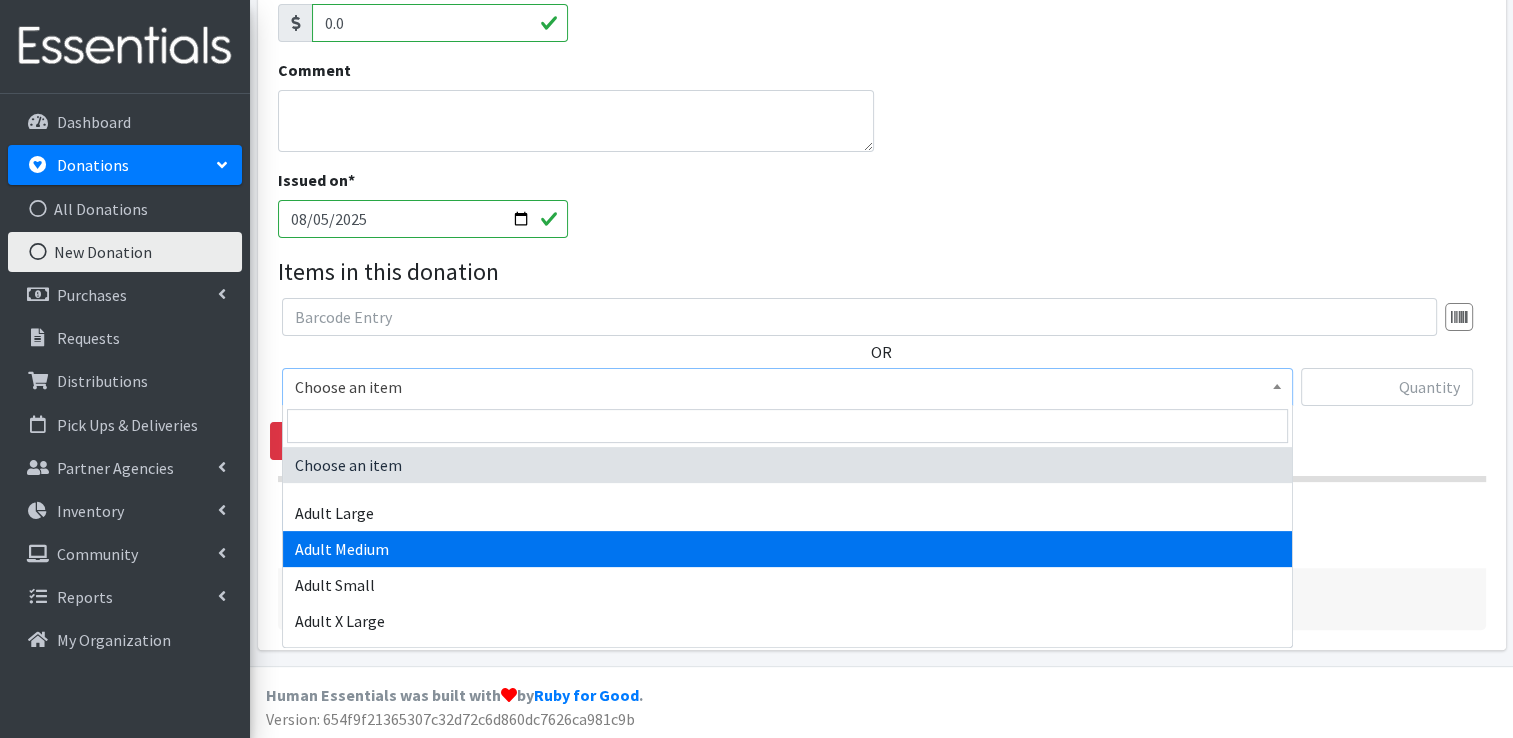 scroll, scrollTop: 500, scrollLeft: 0, axis: vertical 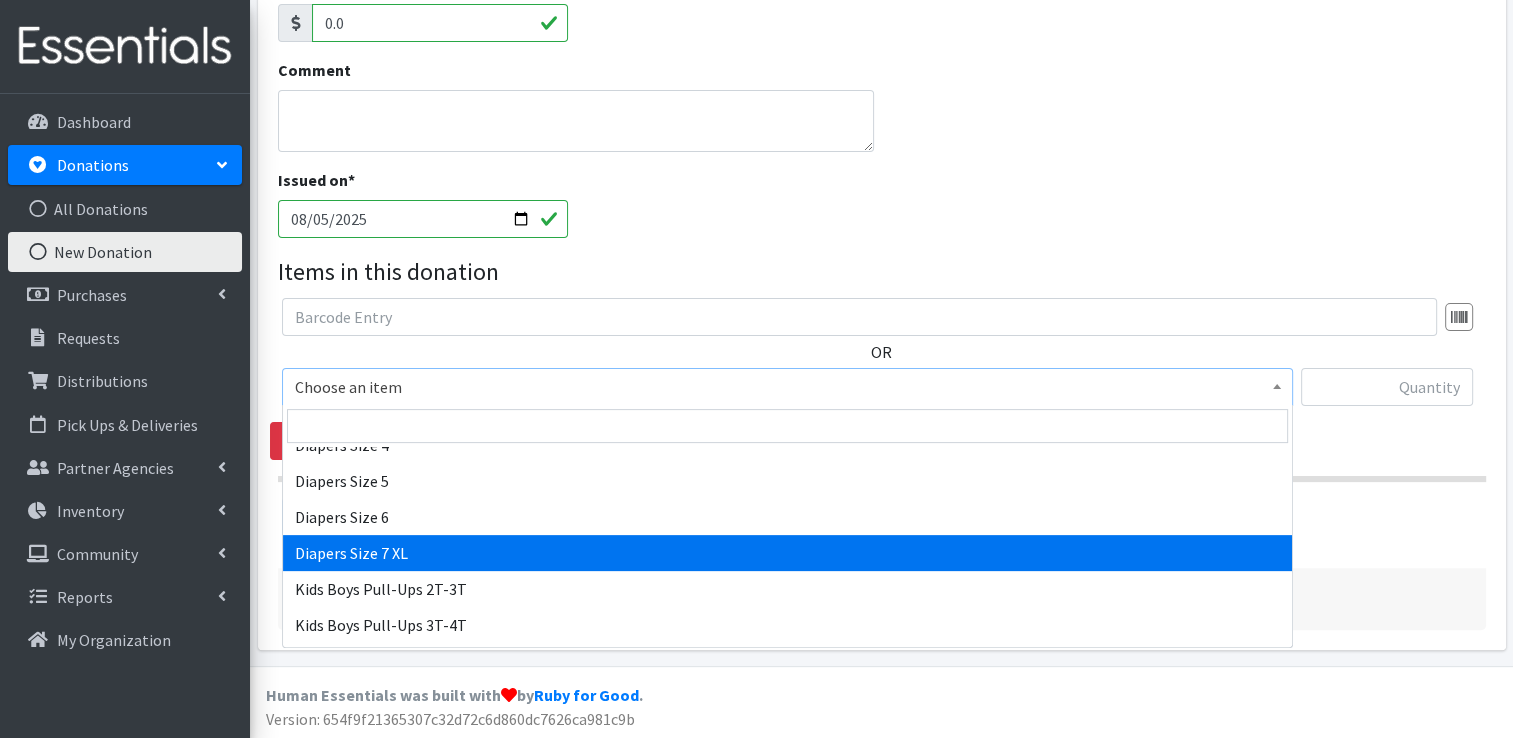 select on "4739" 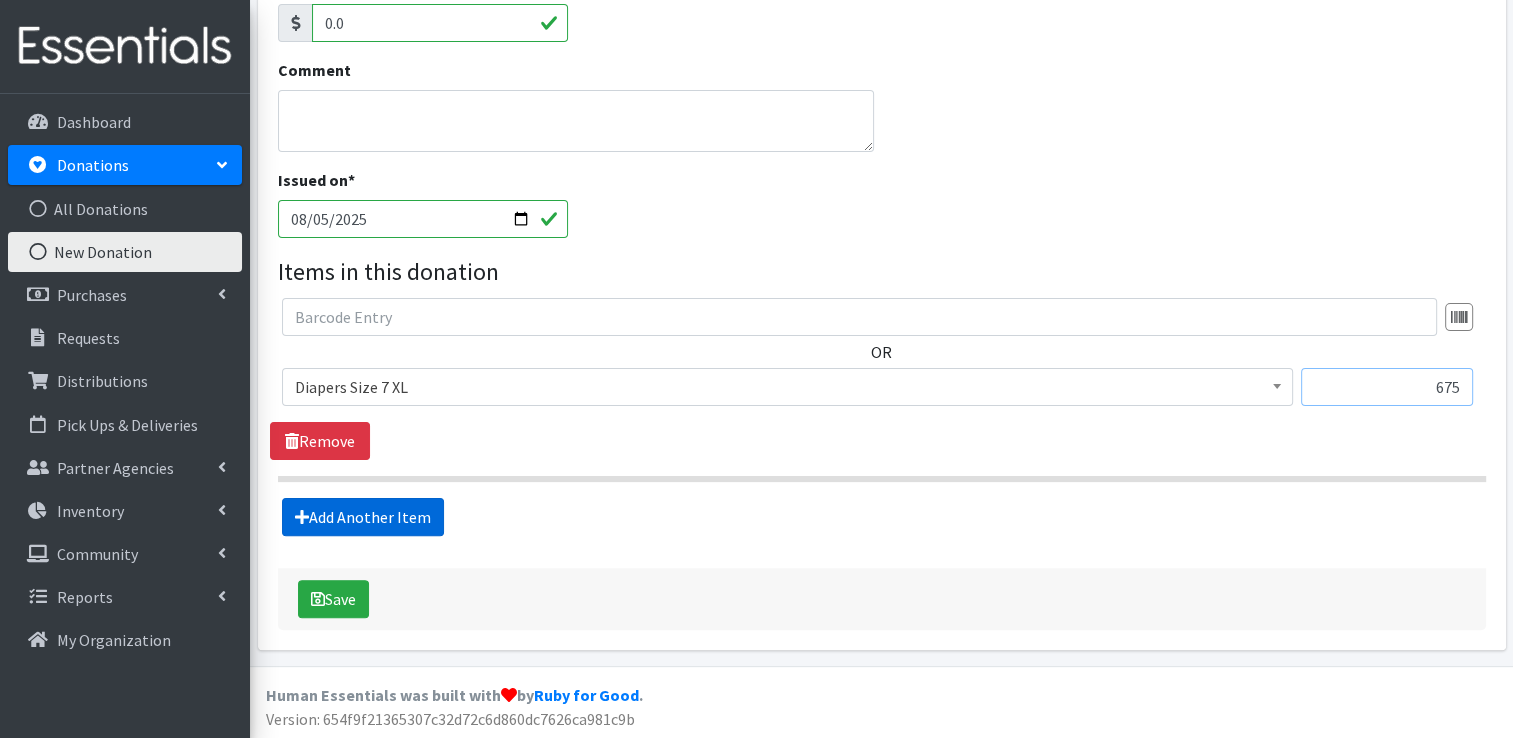 type on "675" 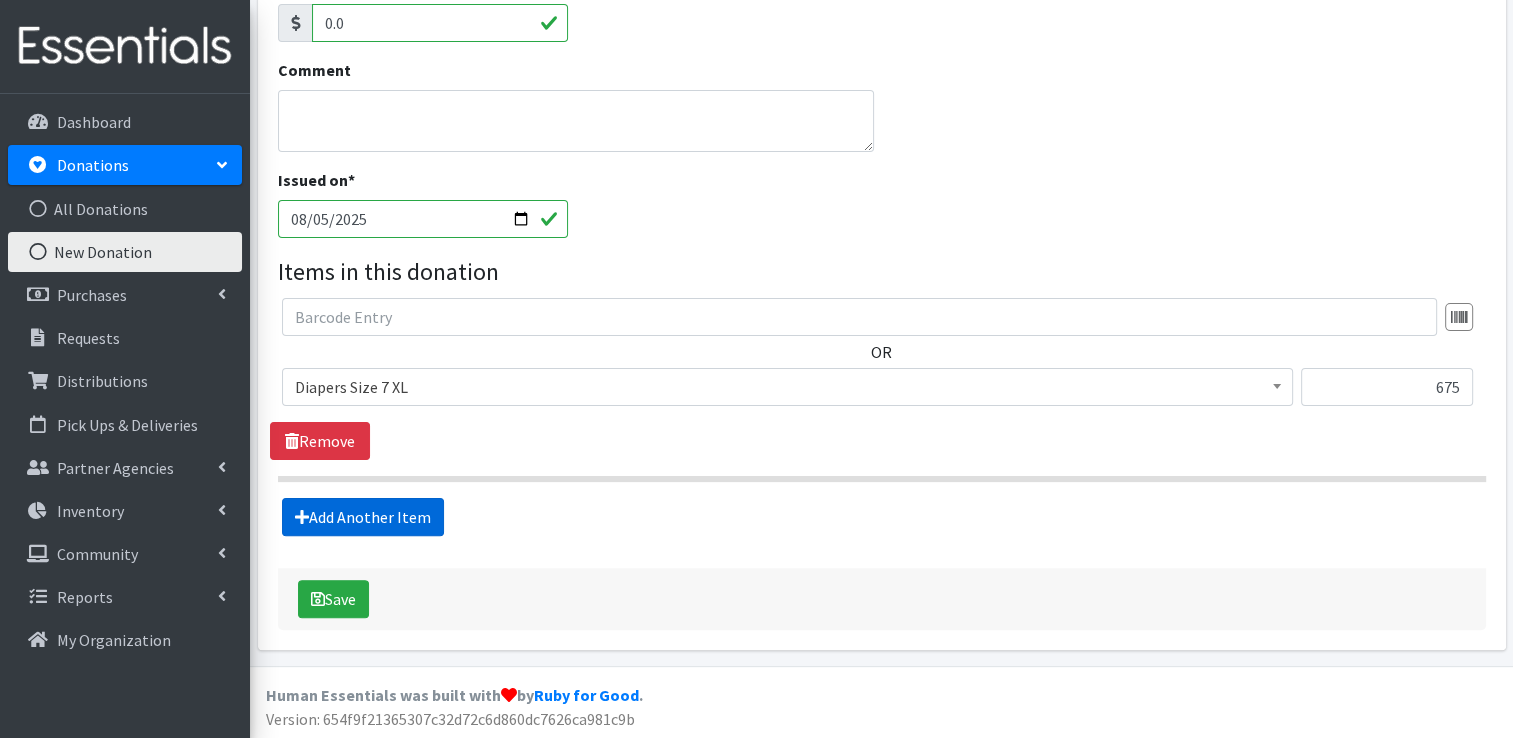 click on "Add Another Item" at bounding box center [363, 517] 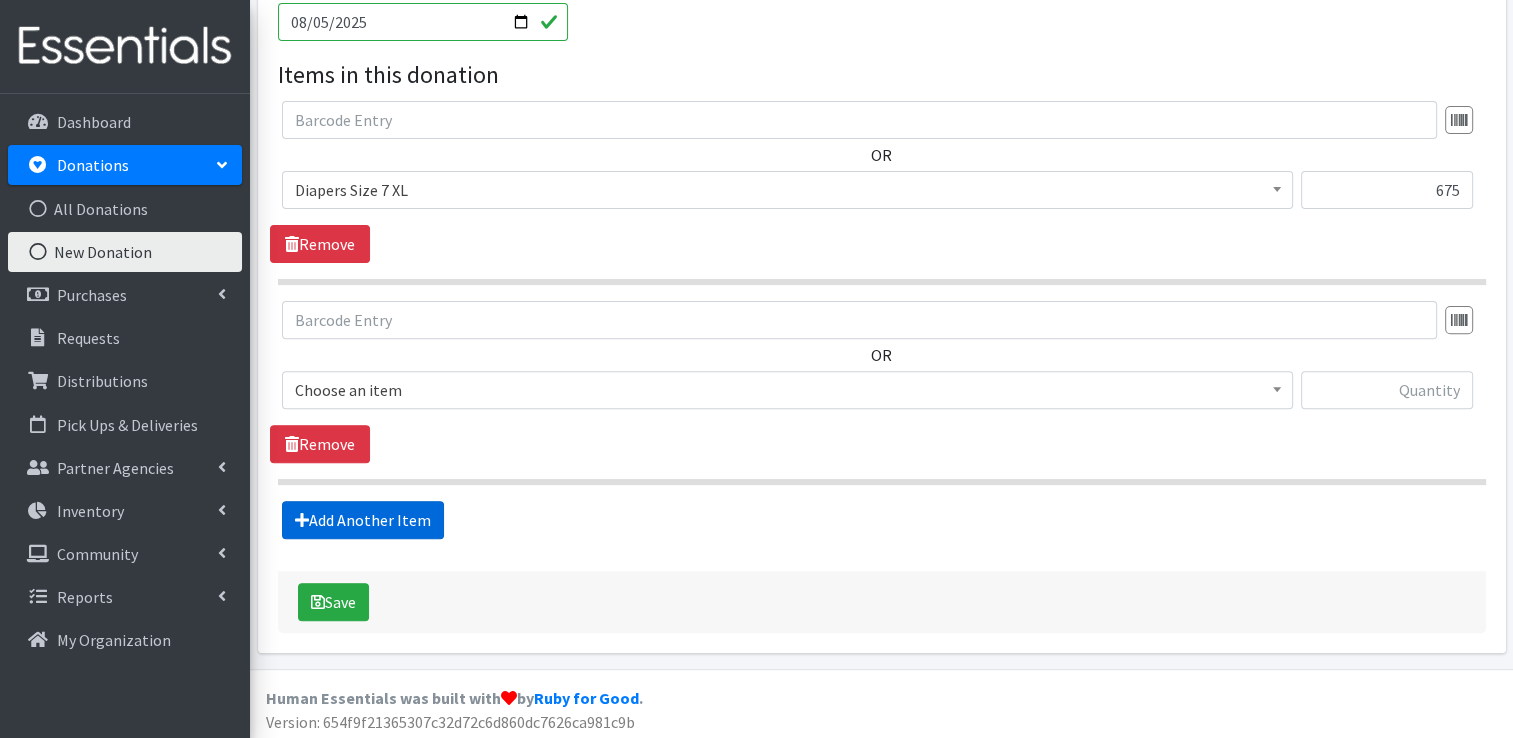 scroll, scrollTop: 636, scrollLeft: 0, axis: vertical 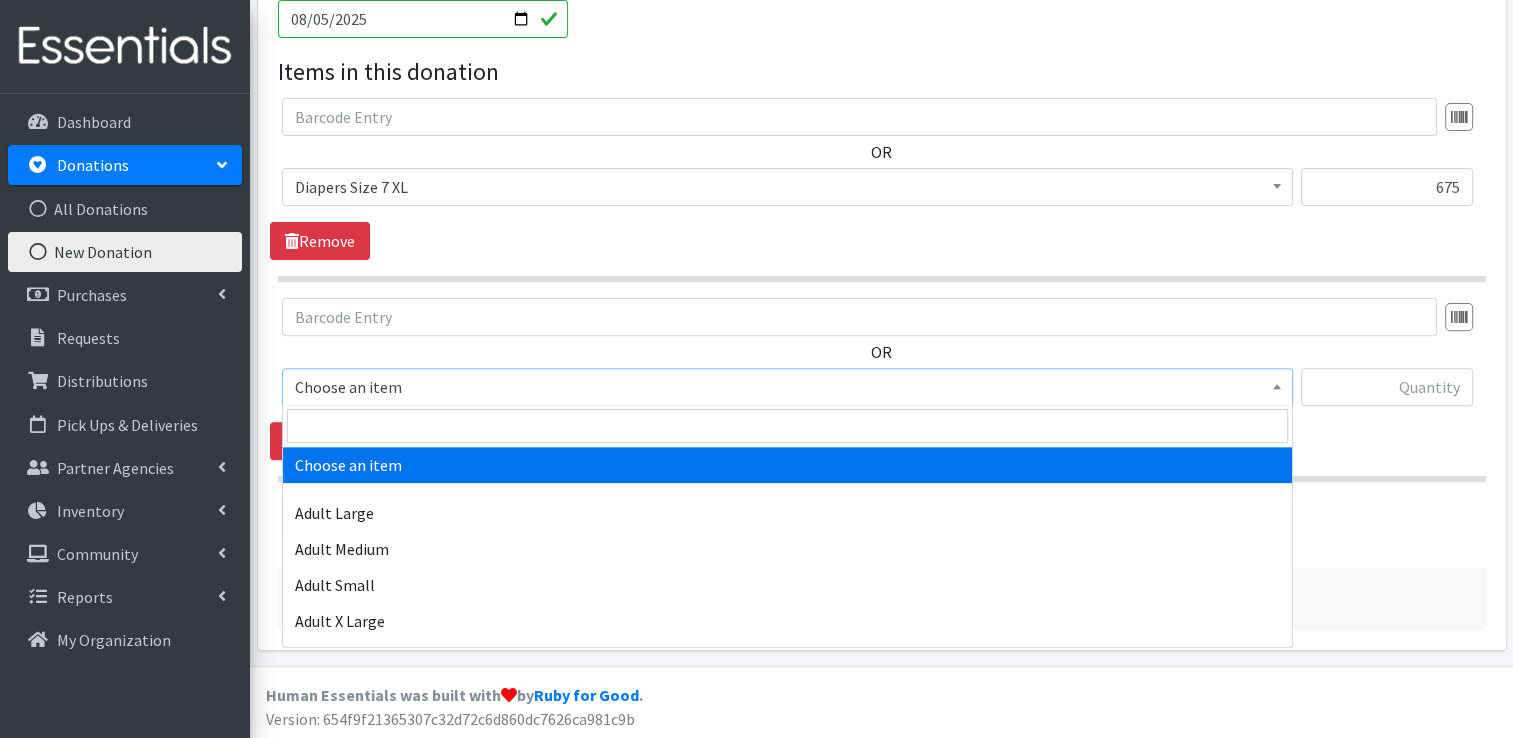 click on "Choose an item" at bounding box center (787, 387) 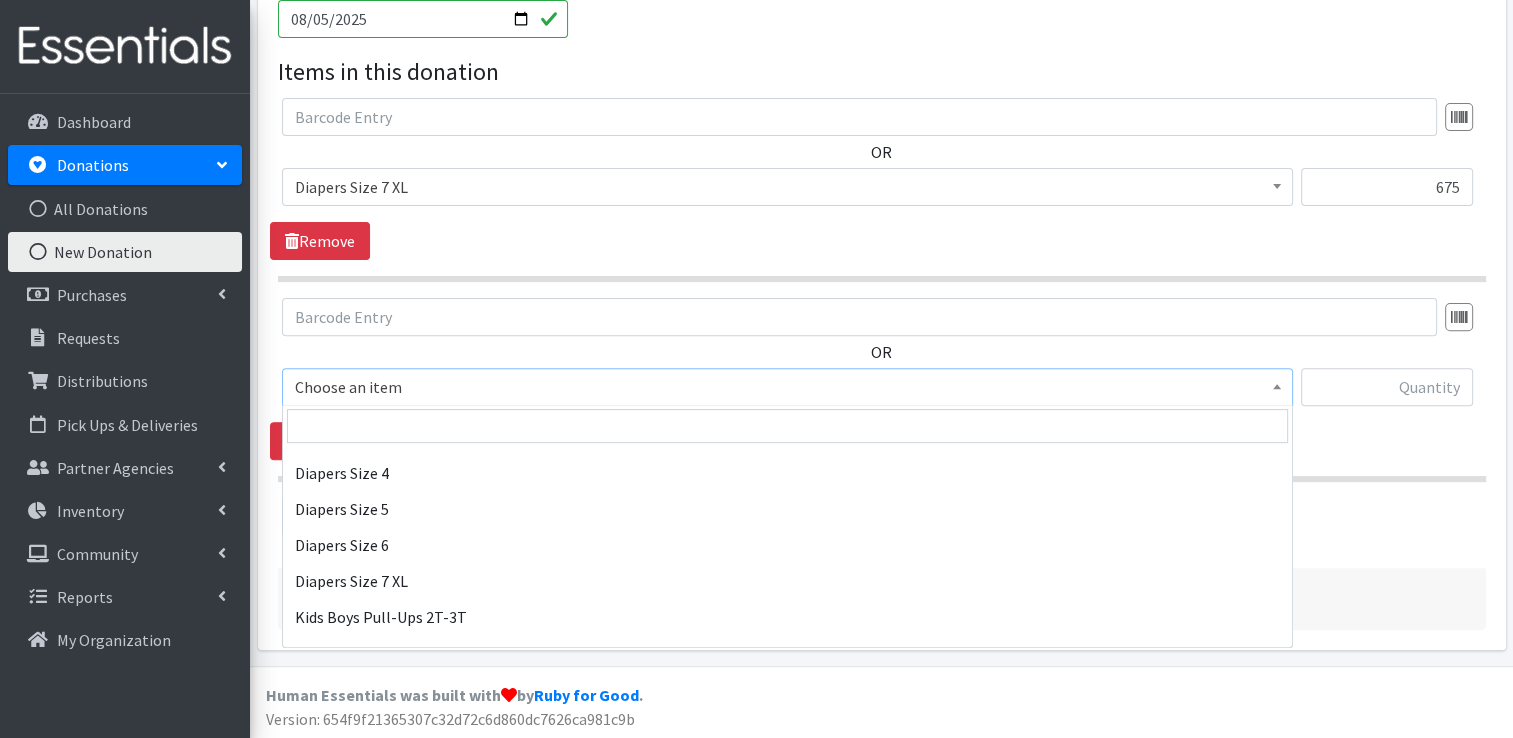 scroll, scrollTop: 500, scrollLeft: 0, axis: vertical 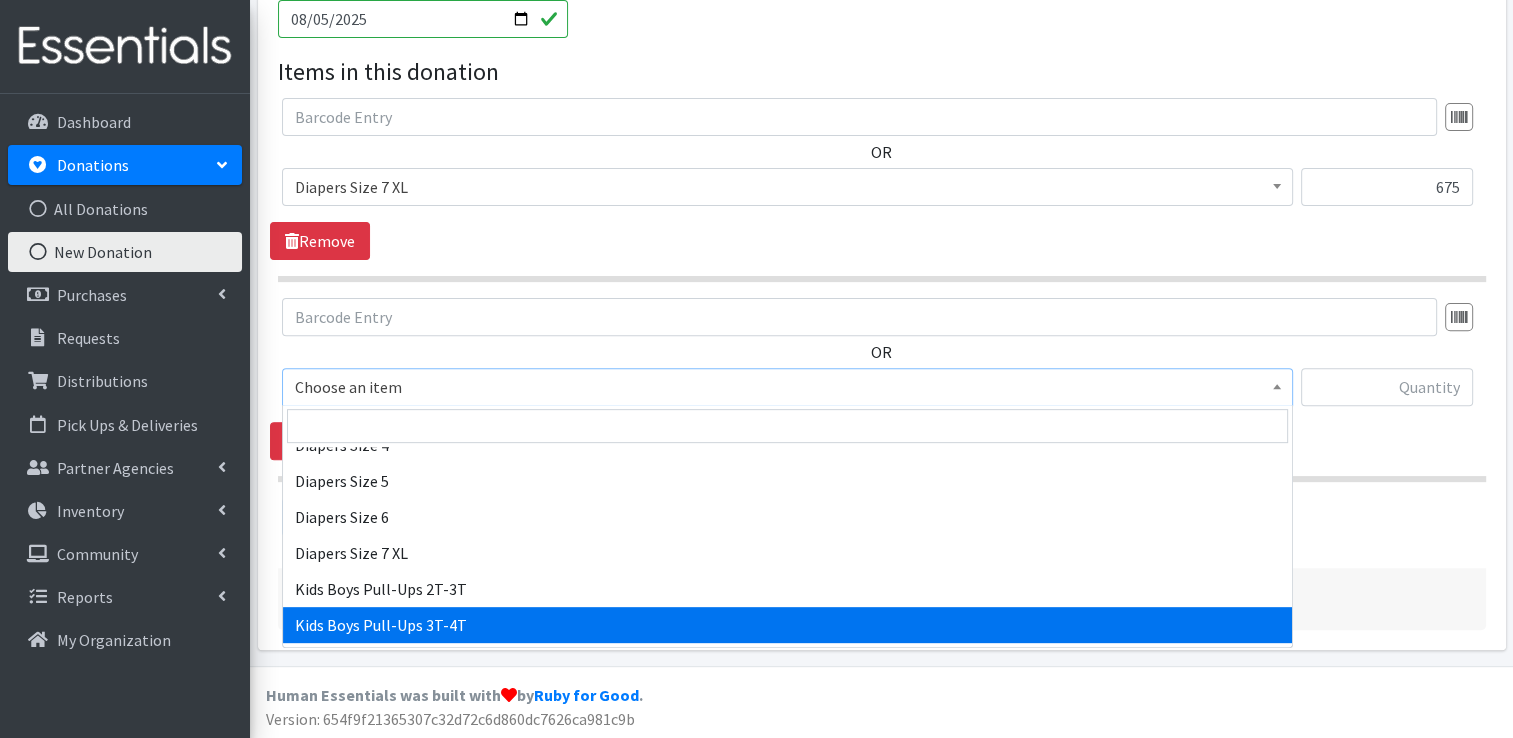 select on "2927" 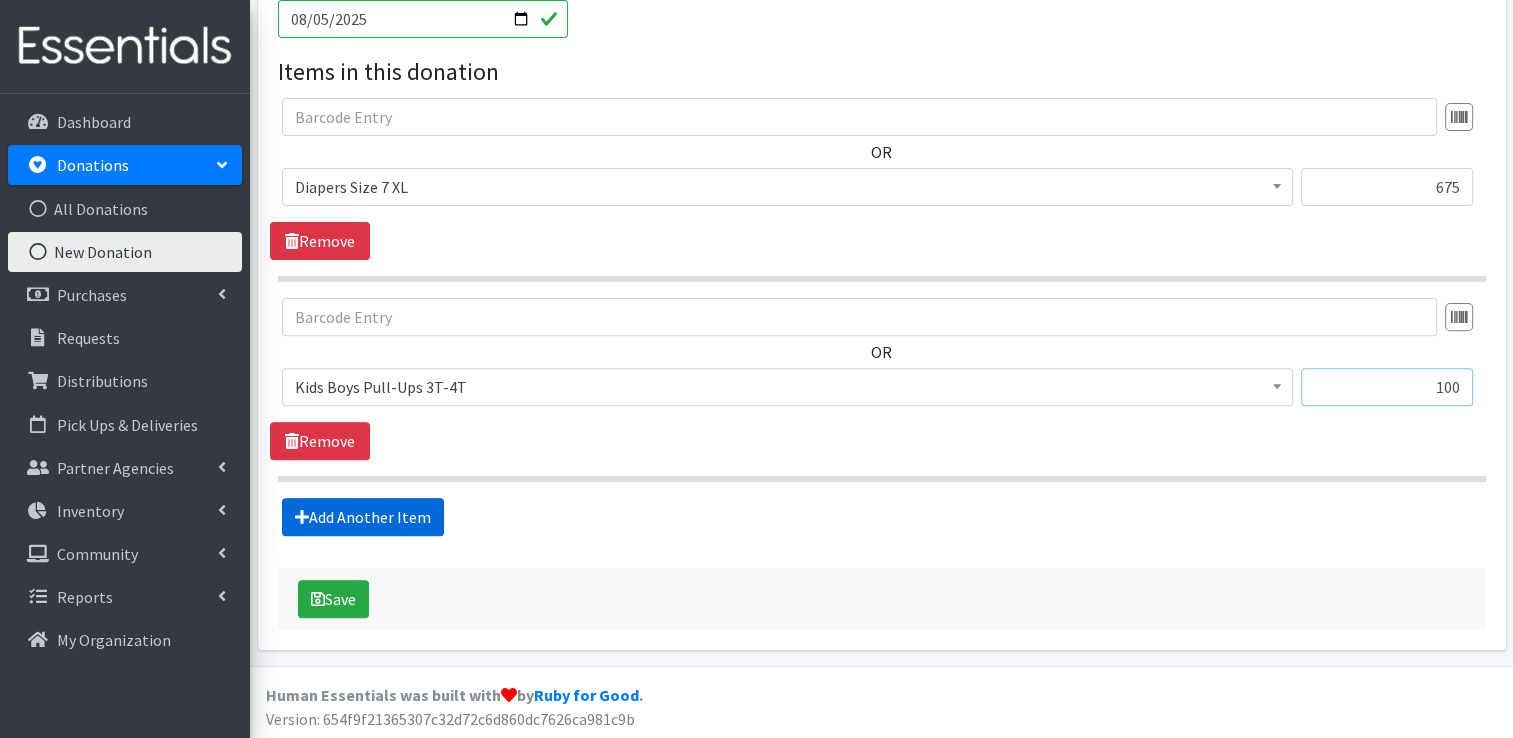 type on "100" 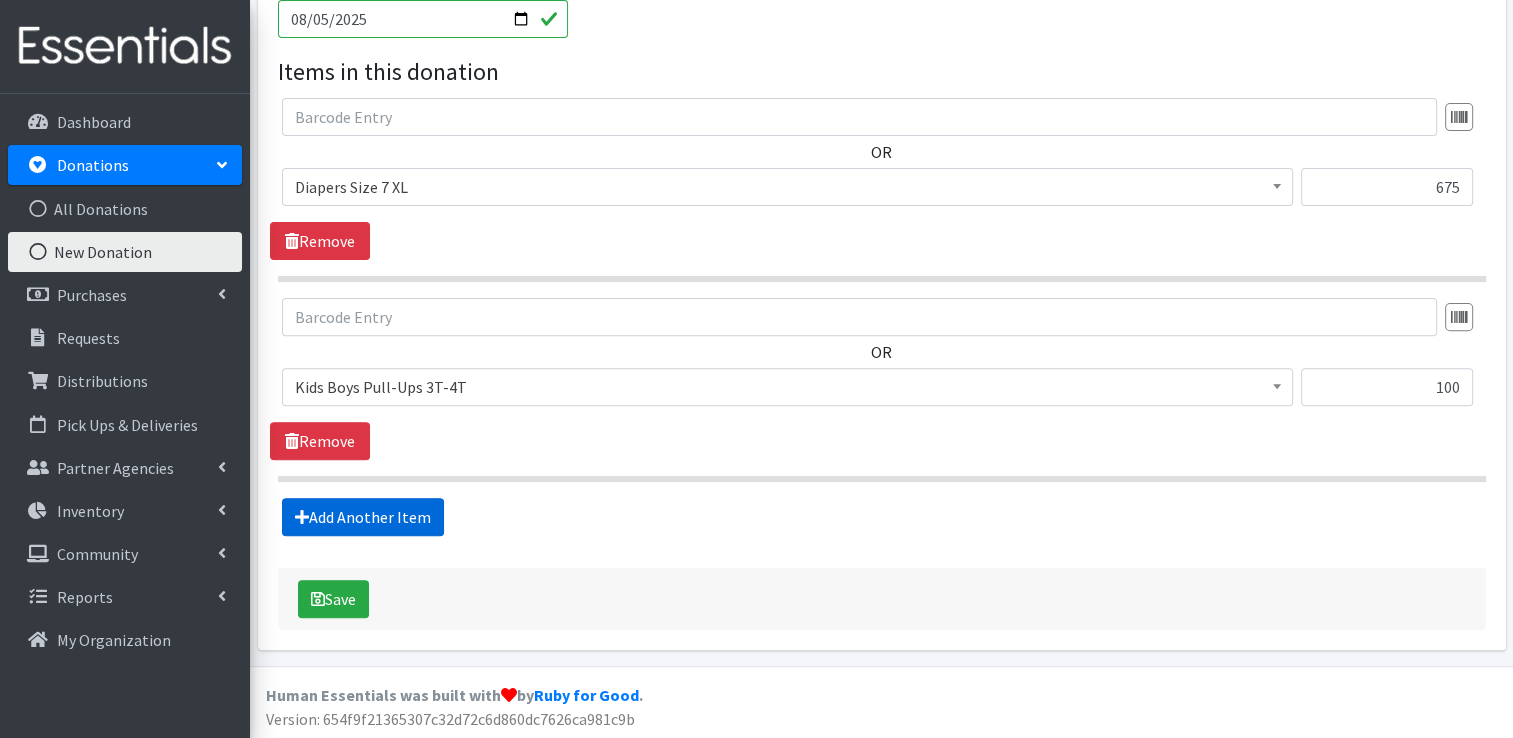 click on "Add Another Item" at bounding box center [363, 517] 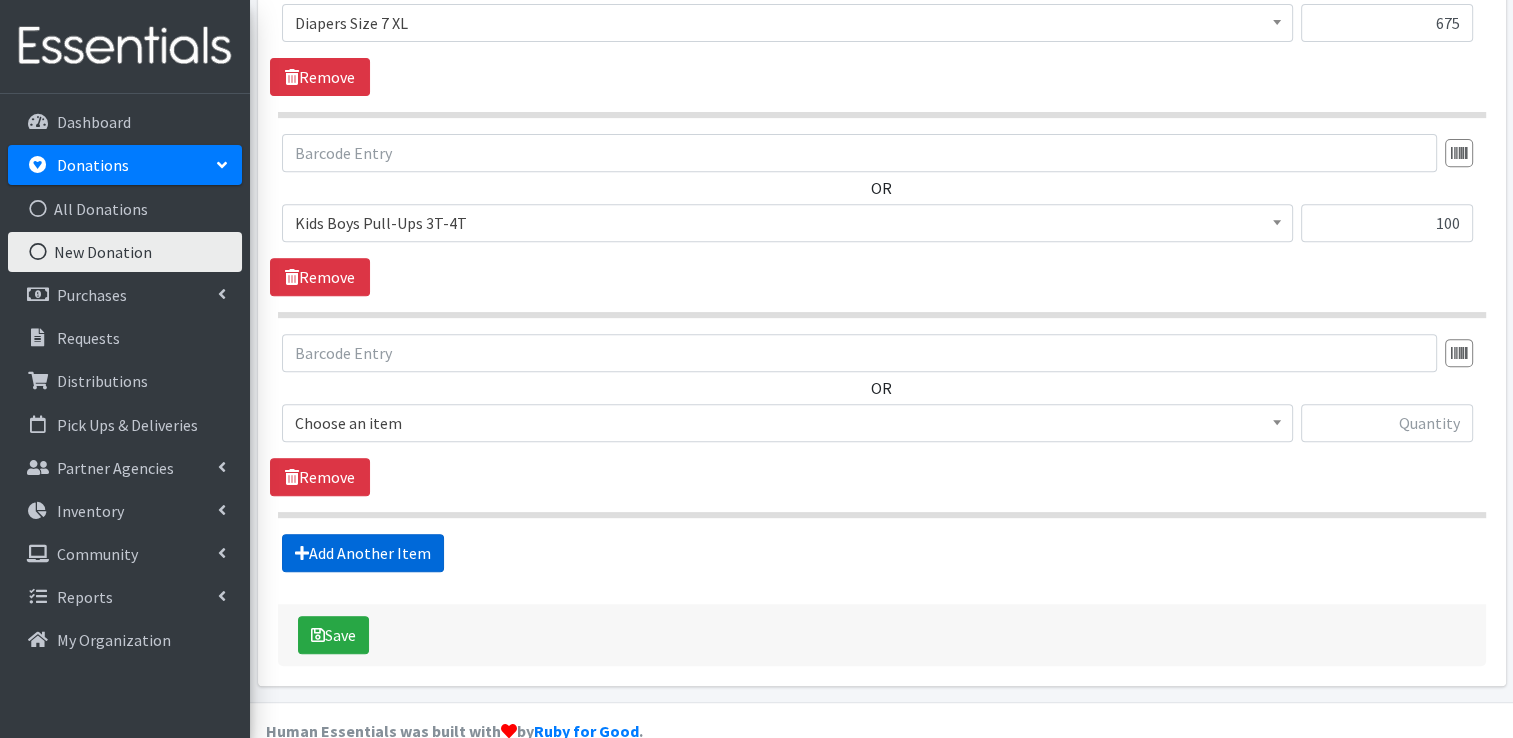 scroll, scrollTop: 835, scrollLeft: 0, axis: vertical 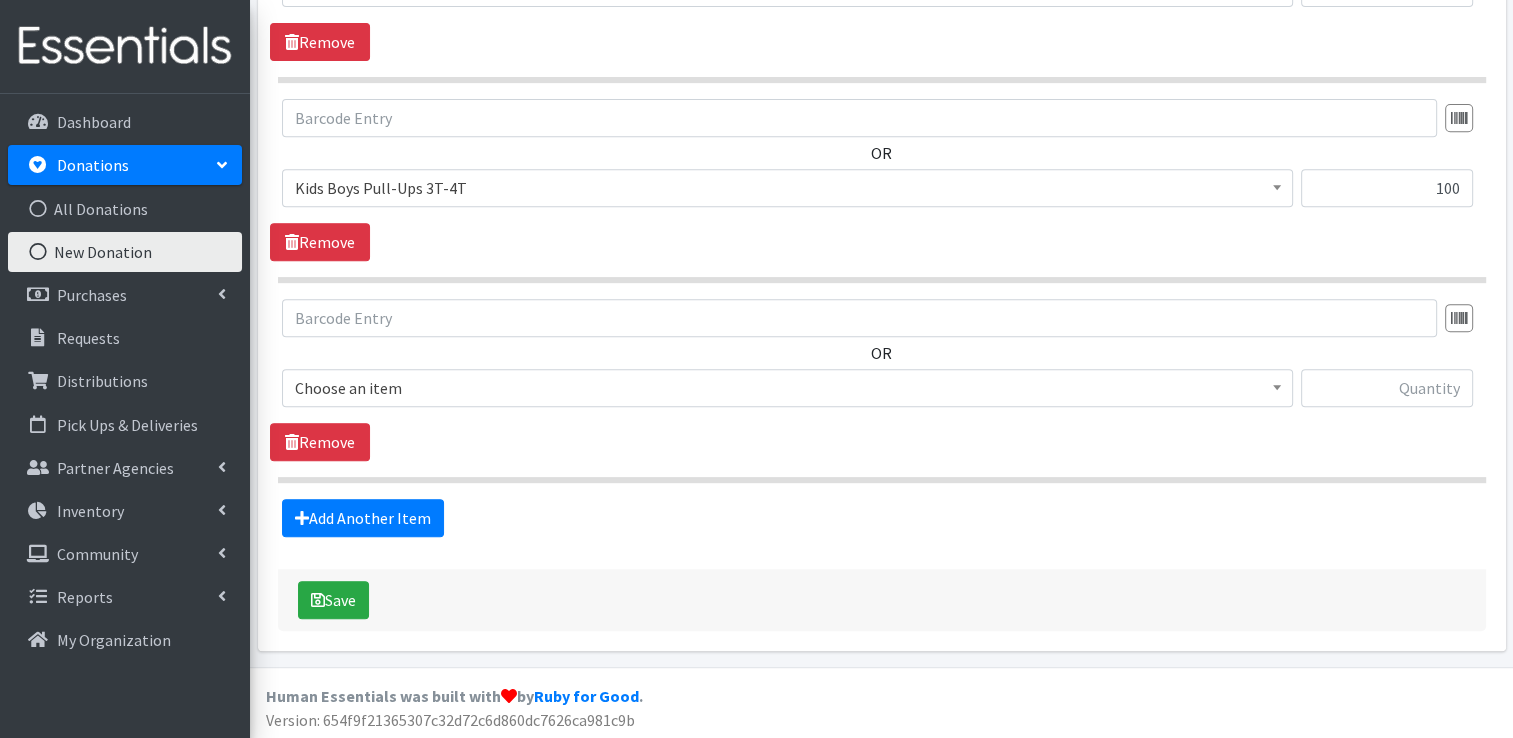click on "Choose an item" at bounding box center [787, 388] 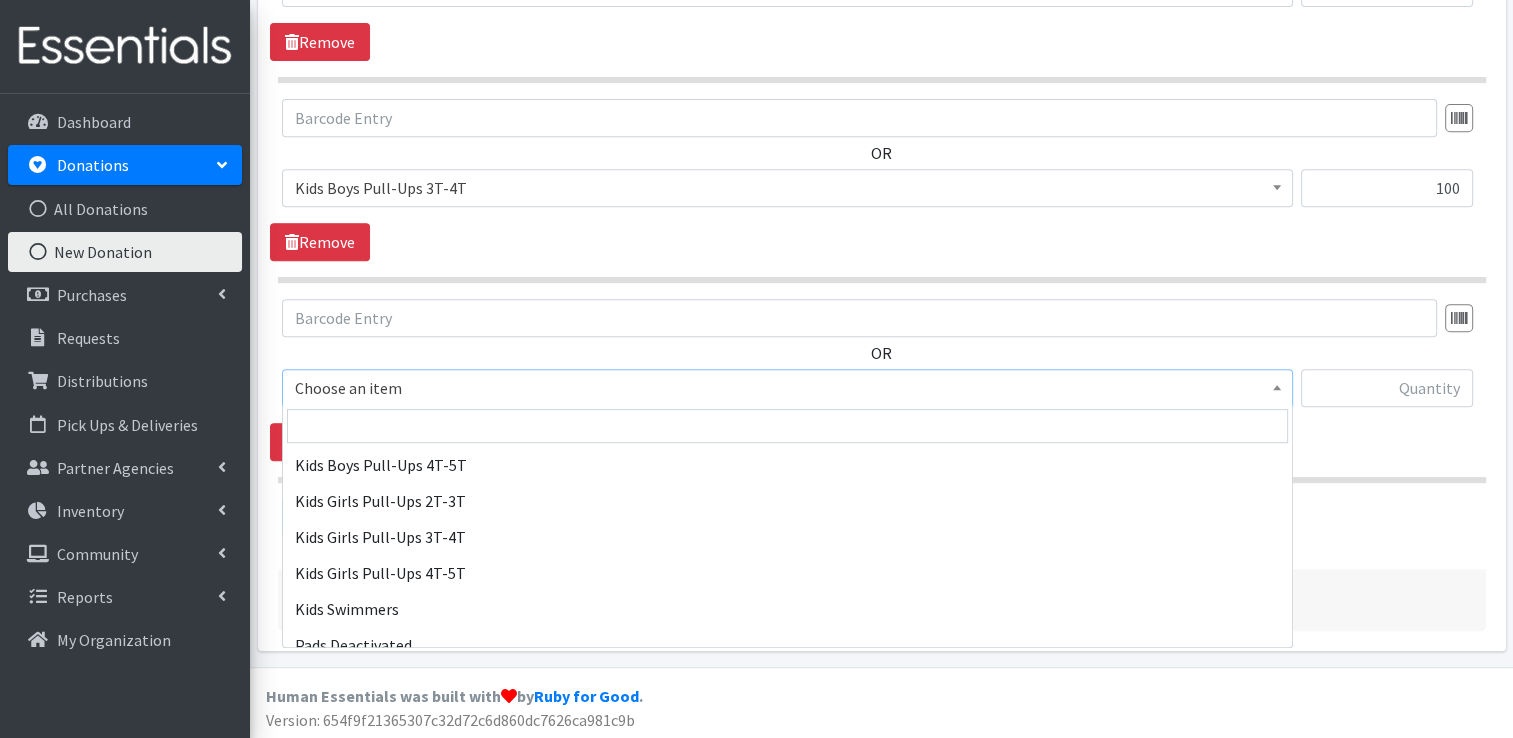 scroll, scrollTop: 700, scrollLeft: 0, axis: vertical 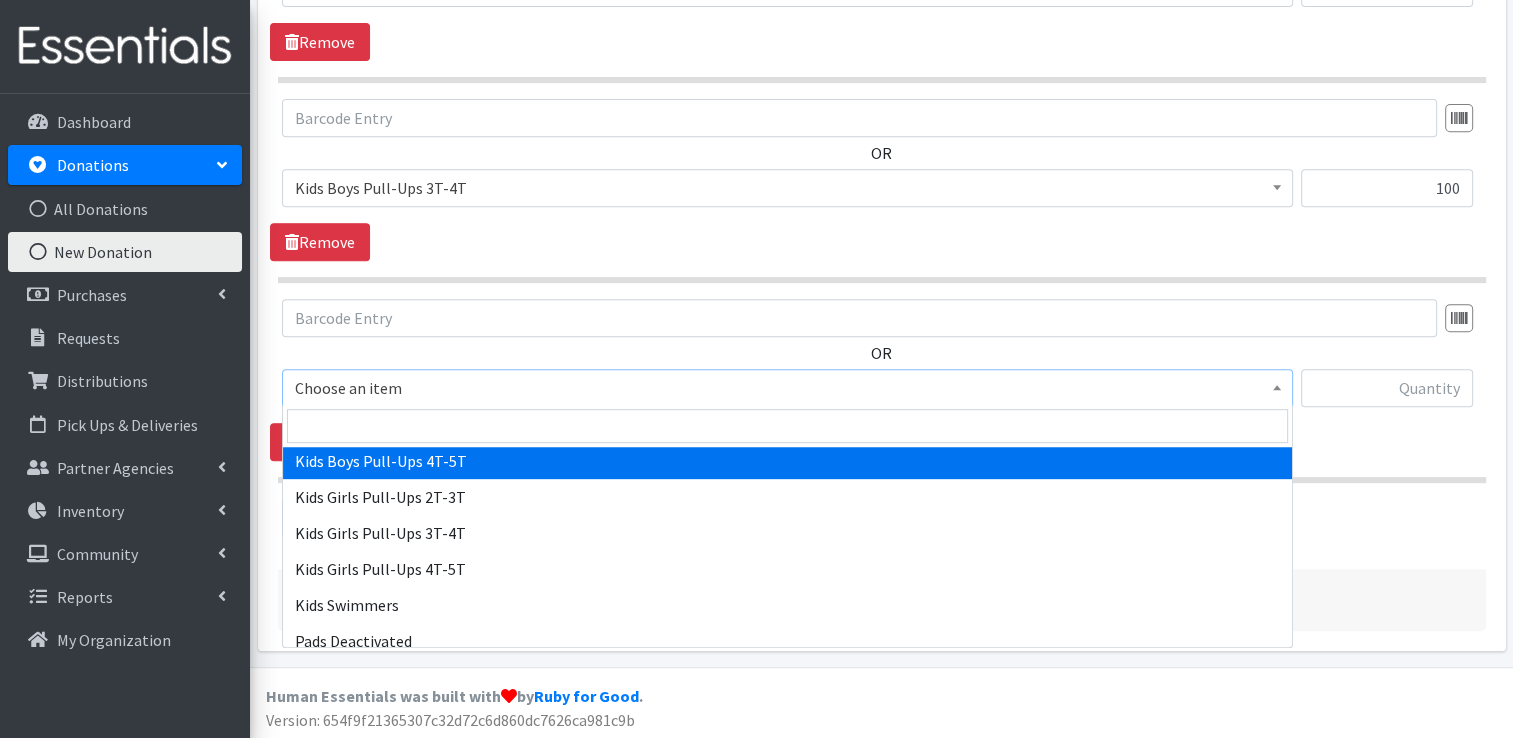 select on "2929" 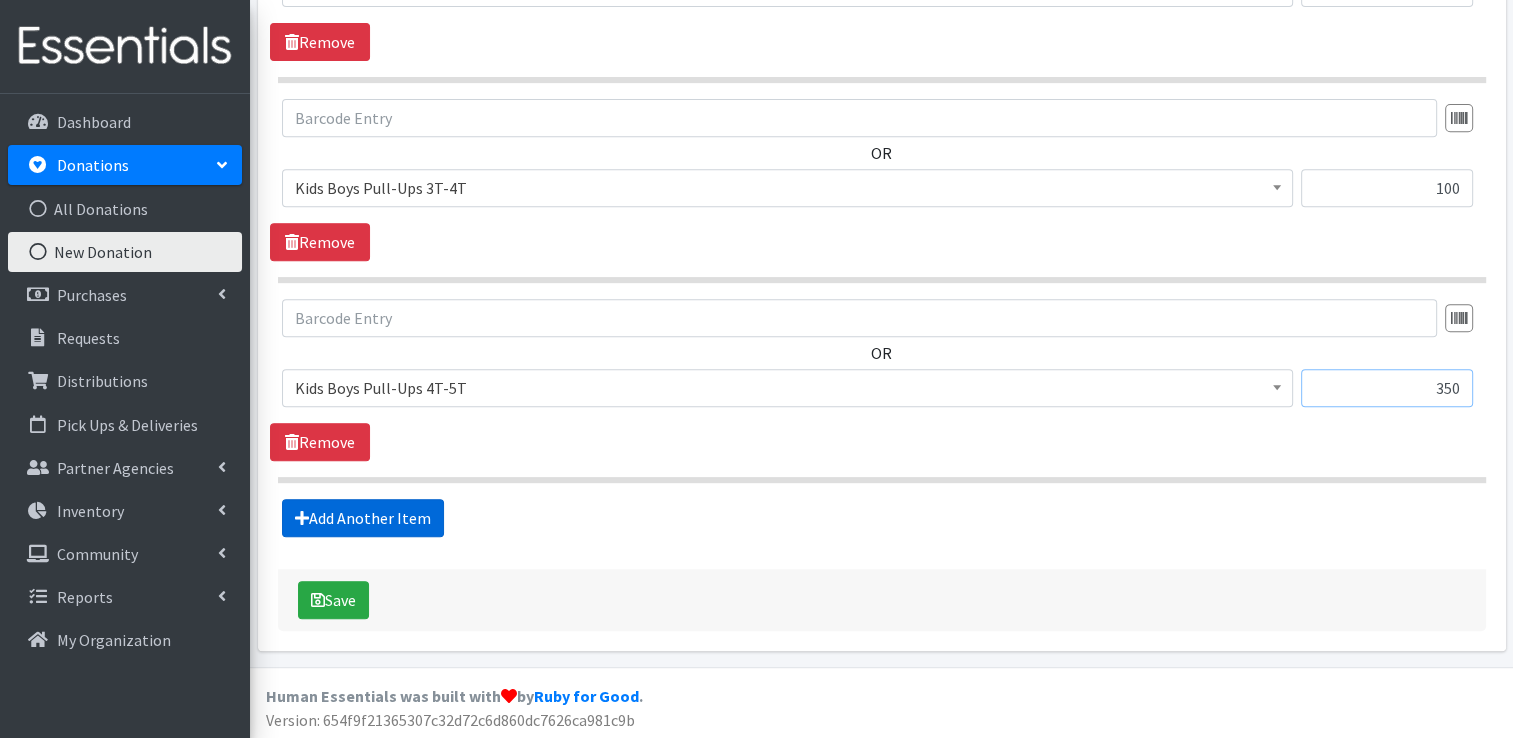 type on "350" 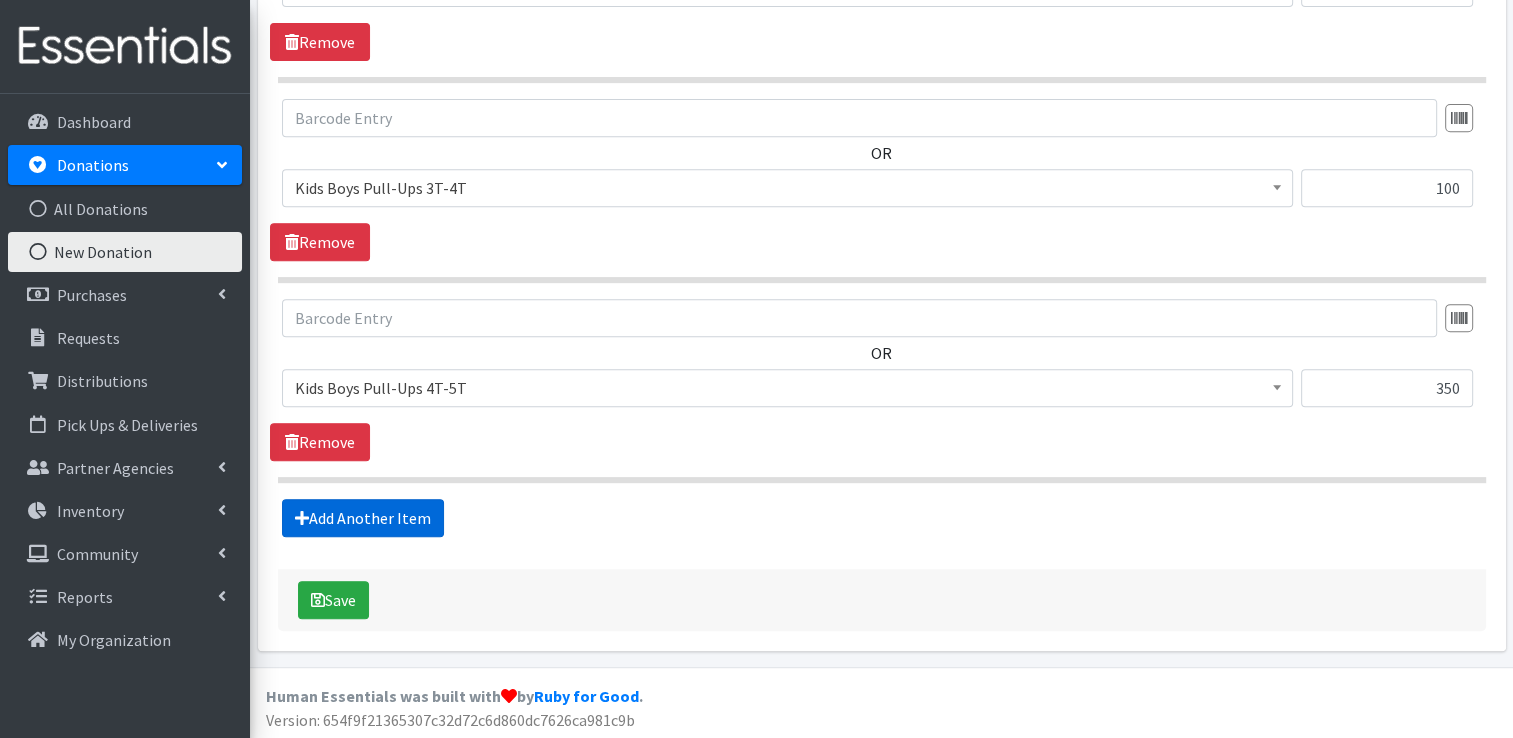click on "Add Another Item" at bounding box center [363, 518] 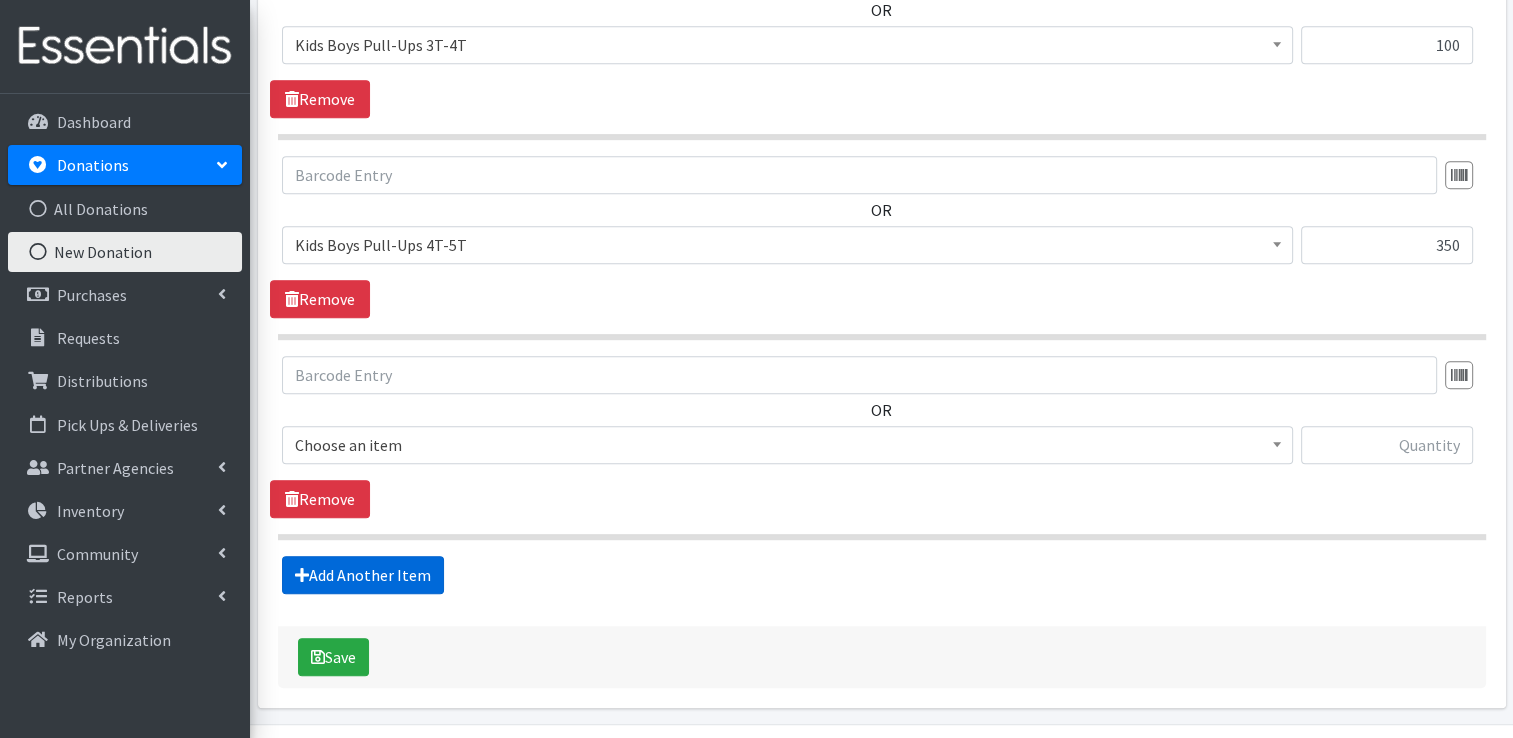 scroll, scrollTop: 1034, scrollLeft: 0, axis: vertical 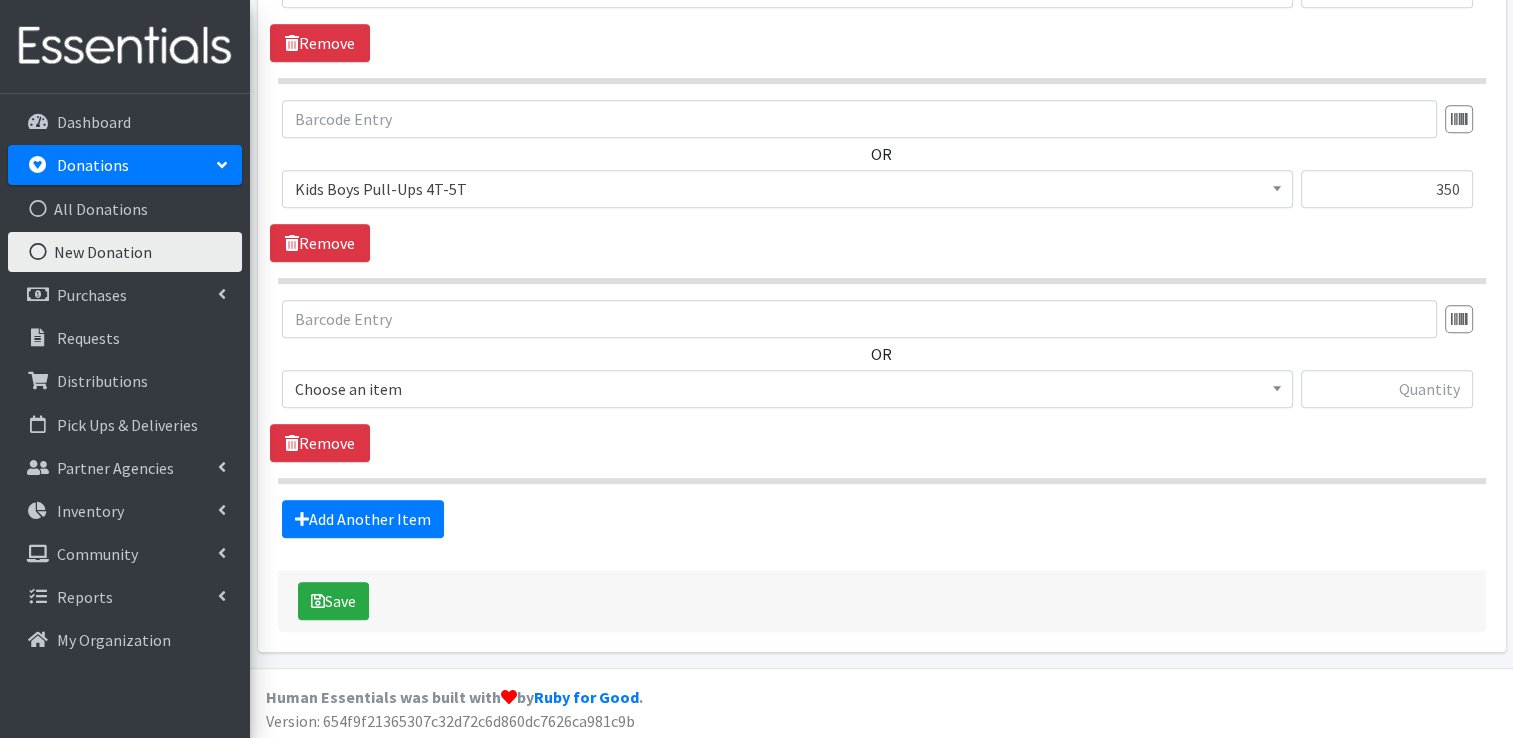 click on "Choose an item" at bounding box center [787, 389] 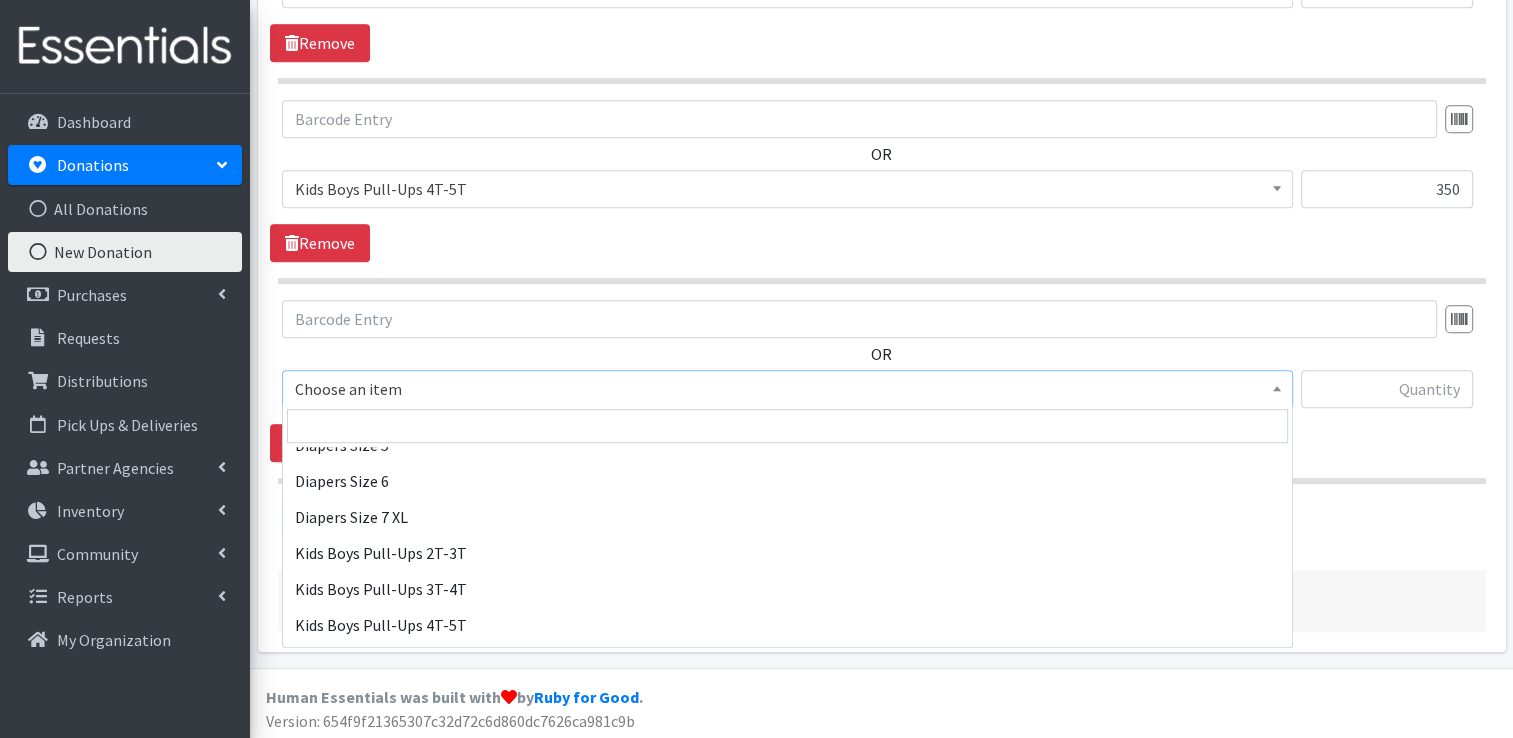scroll, scrollTop: 600, scrollLeft: 0, axis: vertical 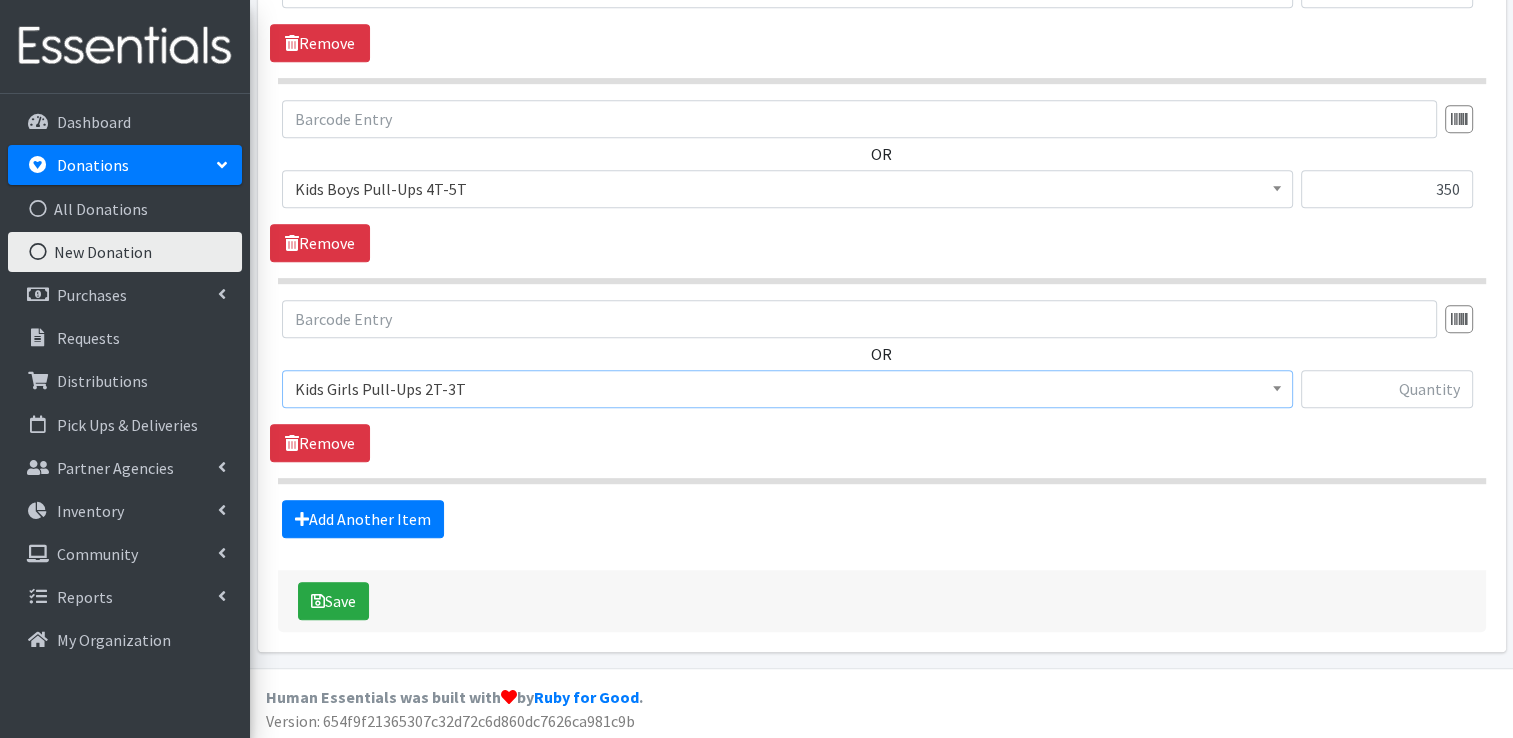 click on "Kids Girls Pull-Ups 2T-3T" at bounding box center (787, 389) 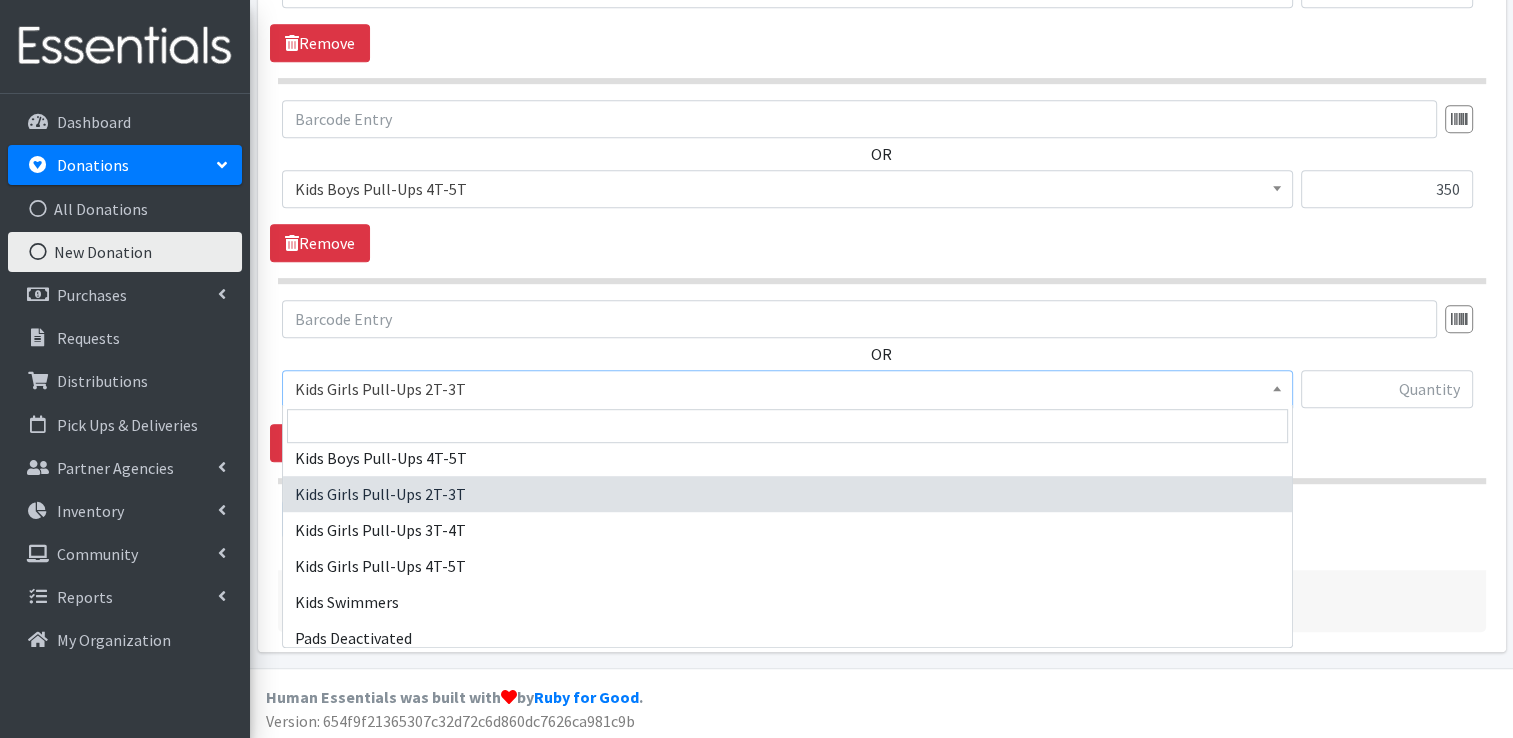 scroll, scrollTop: 696, scrollLeft: 0, axis: vertical 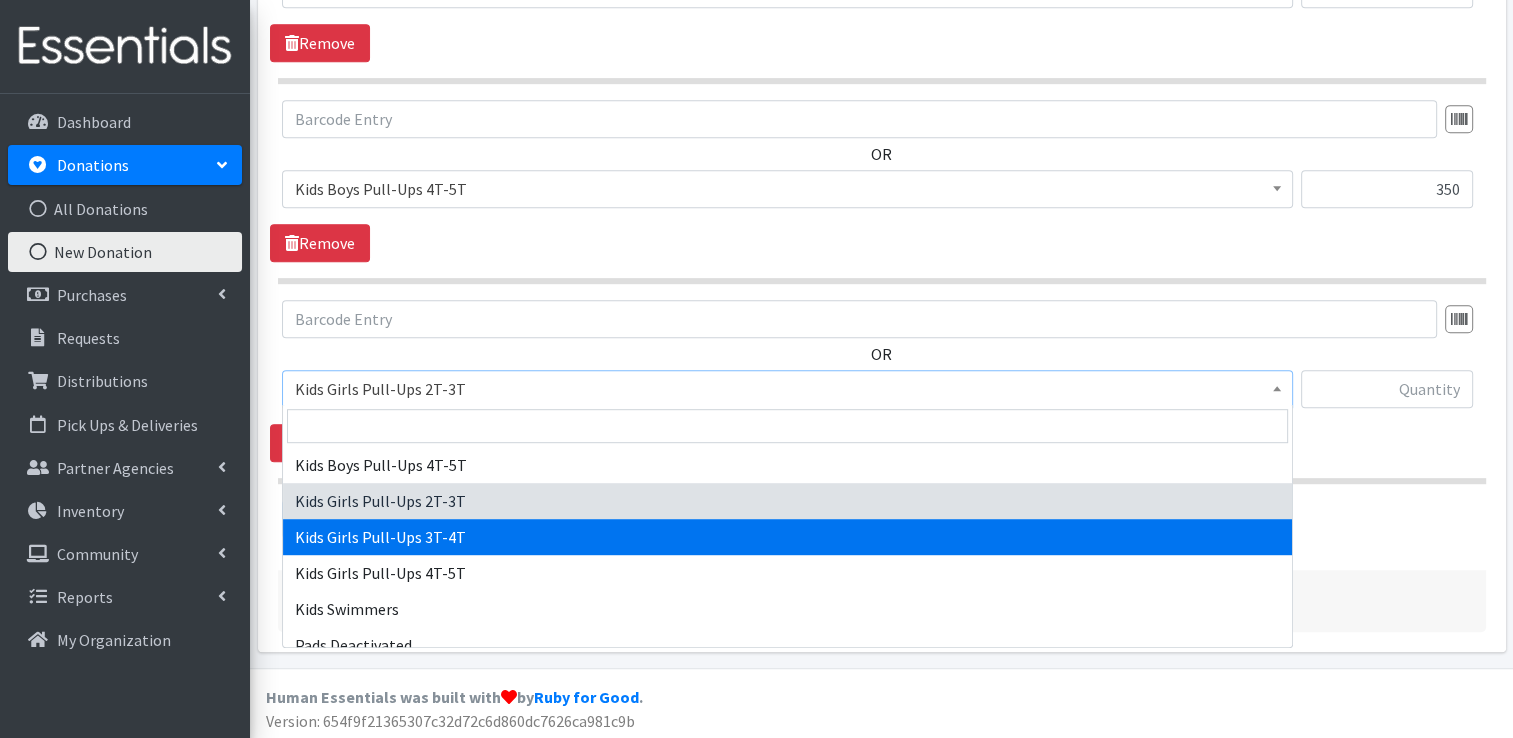select on "2926" 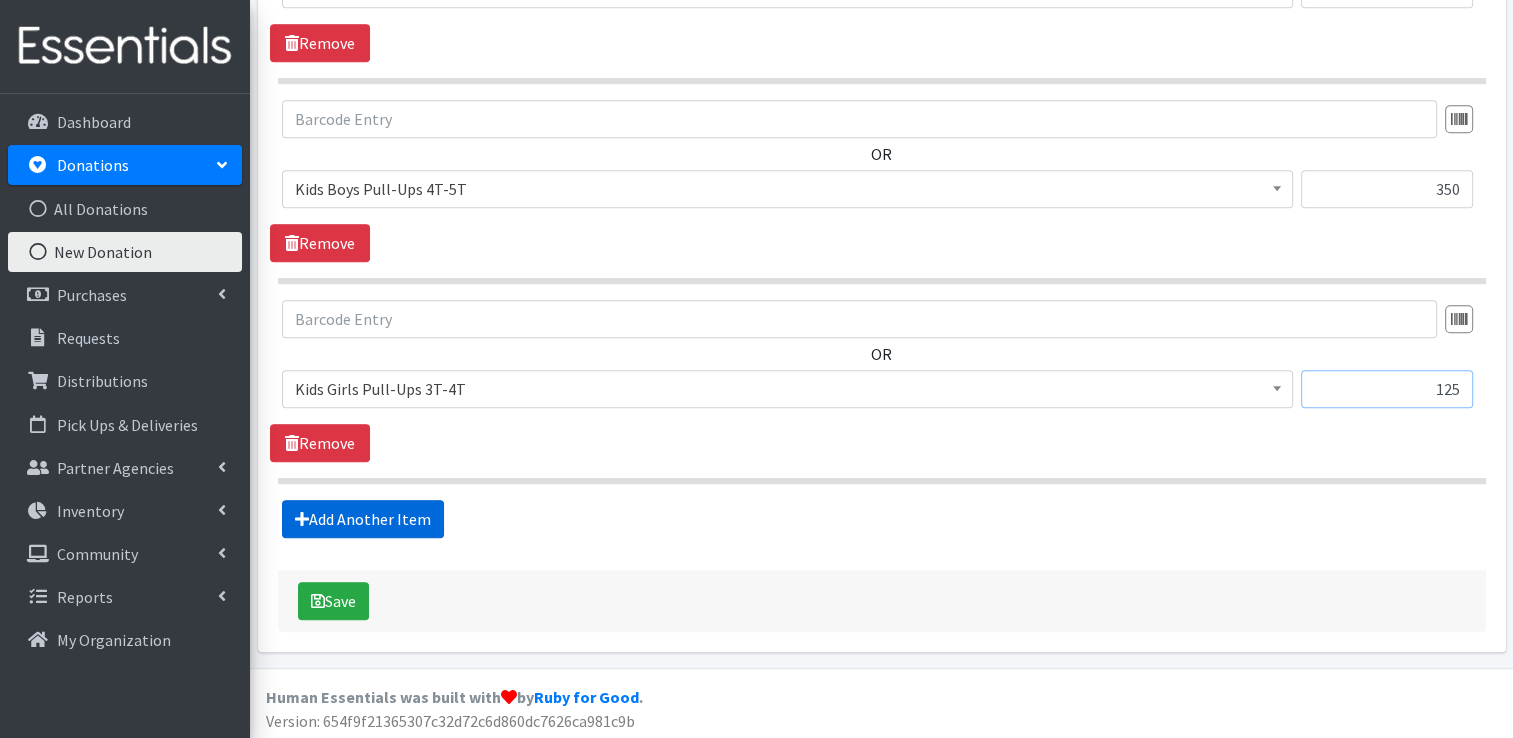 type on "125" 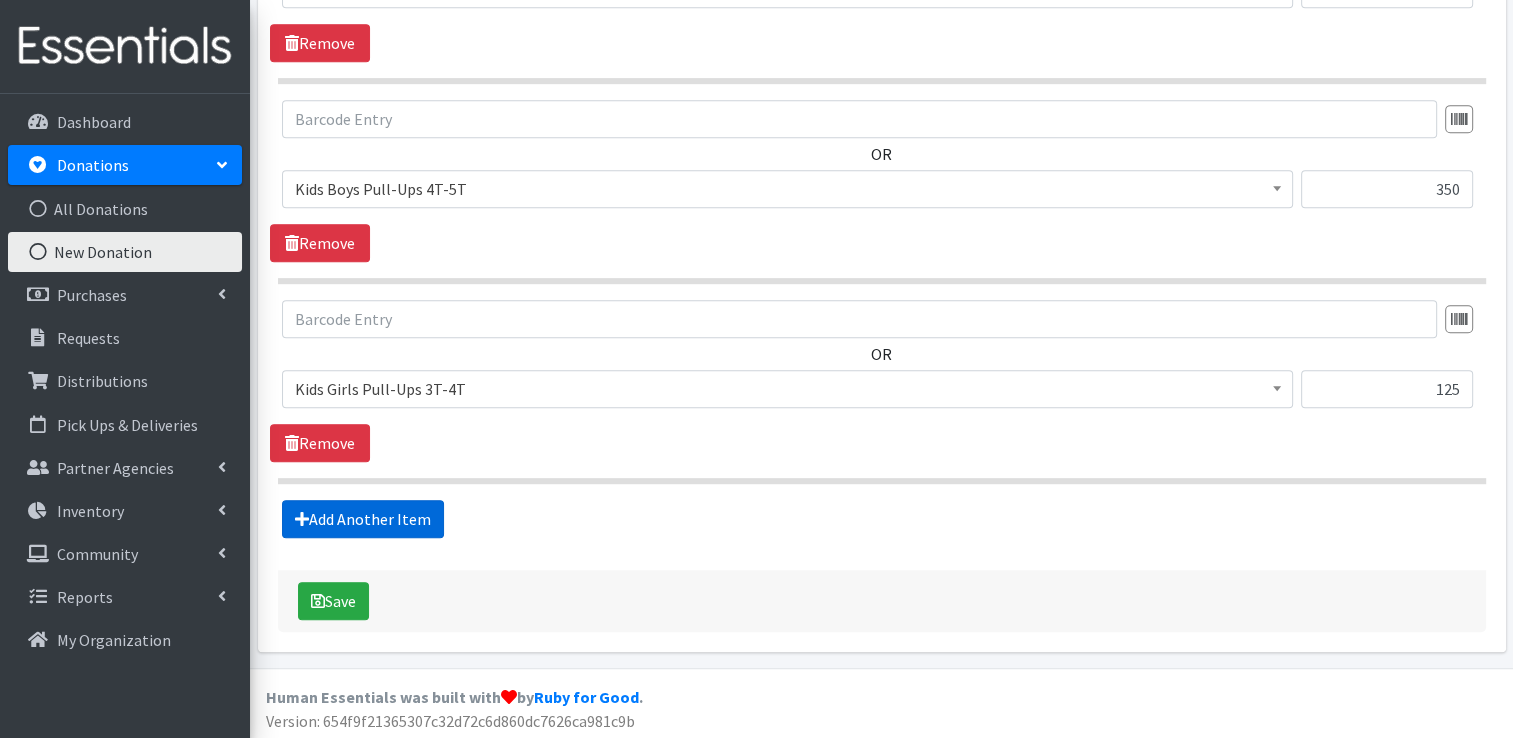 click on "Add Another Item" at bounding box center [363, 519] 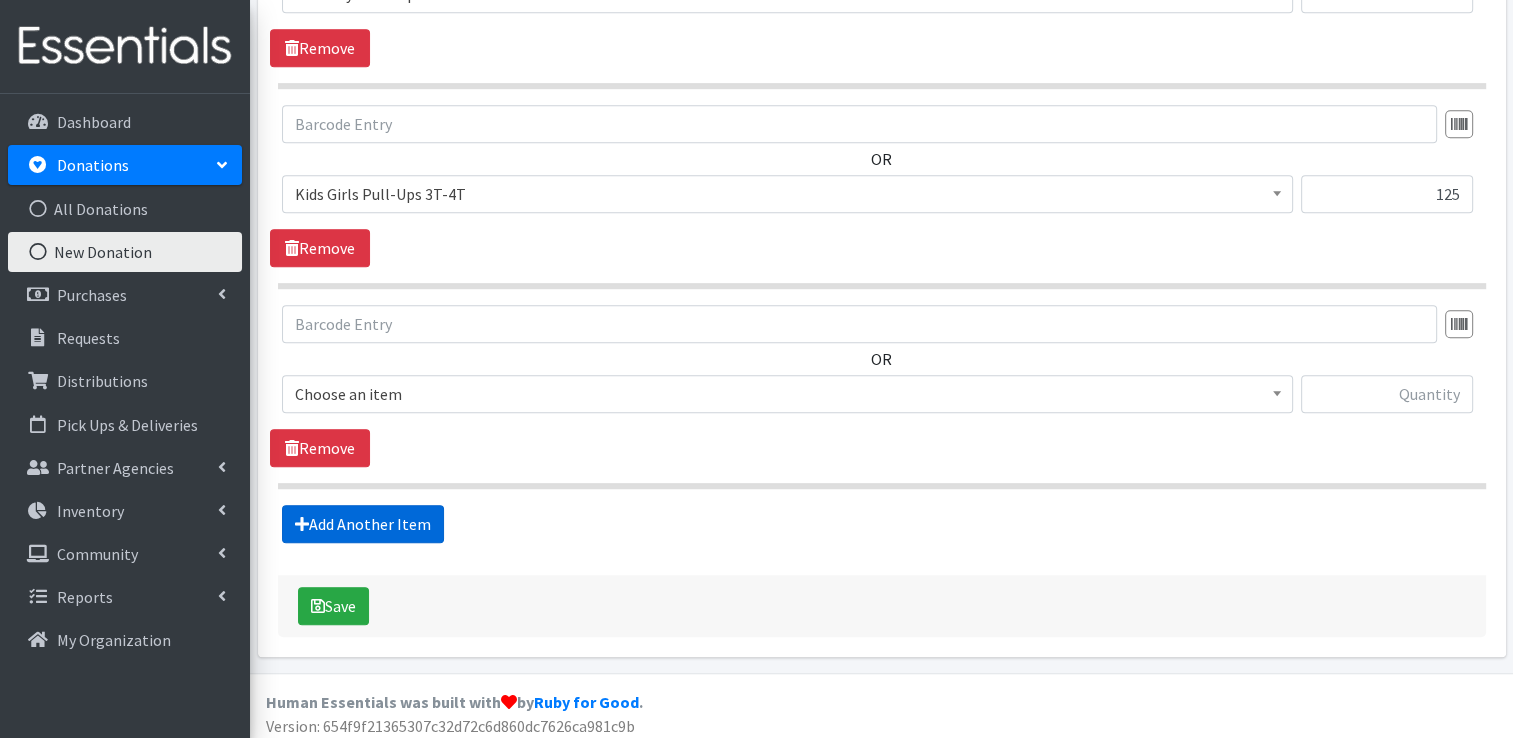 scroll, scrollTop: 1233, scrollLeft: 0, axis: vertical 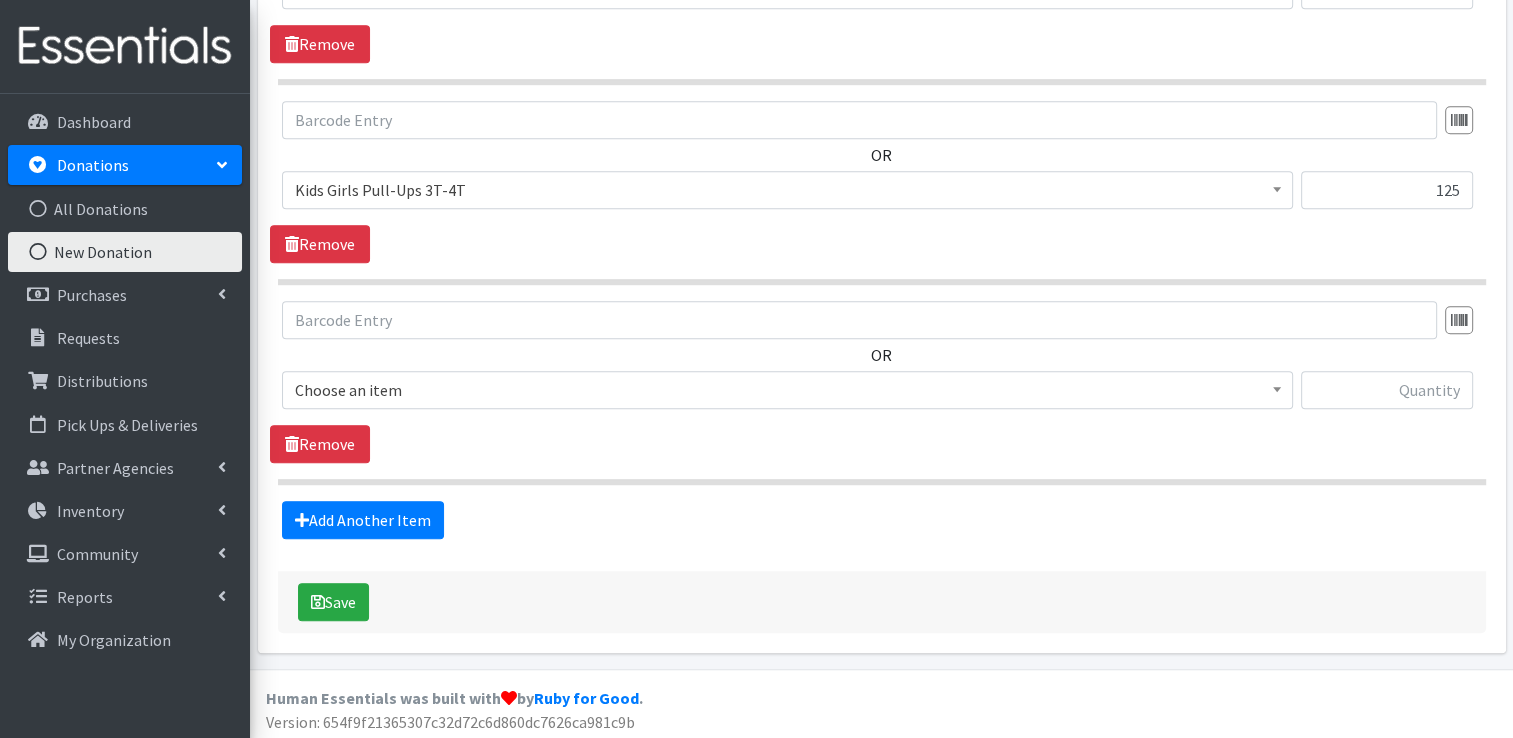 click on "Choose an item" at bounding box center [787, 390] 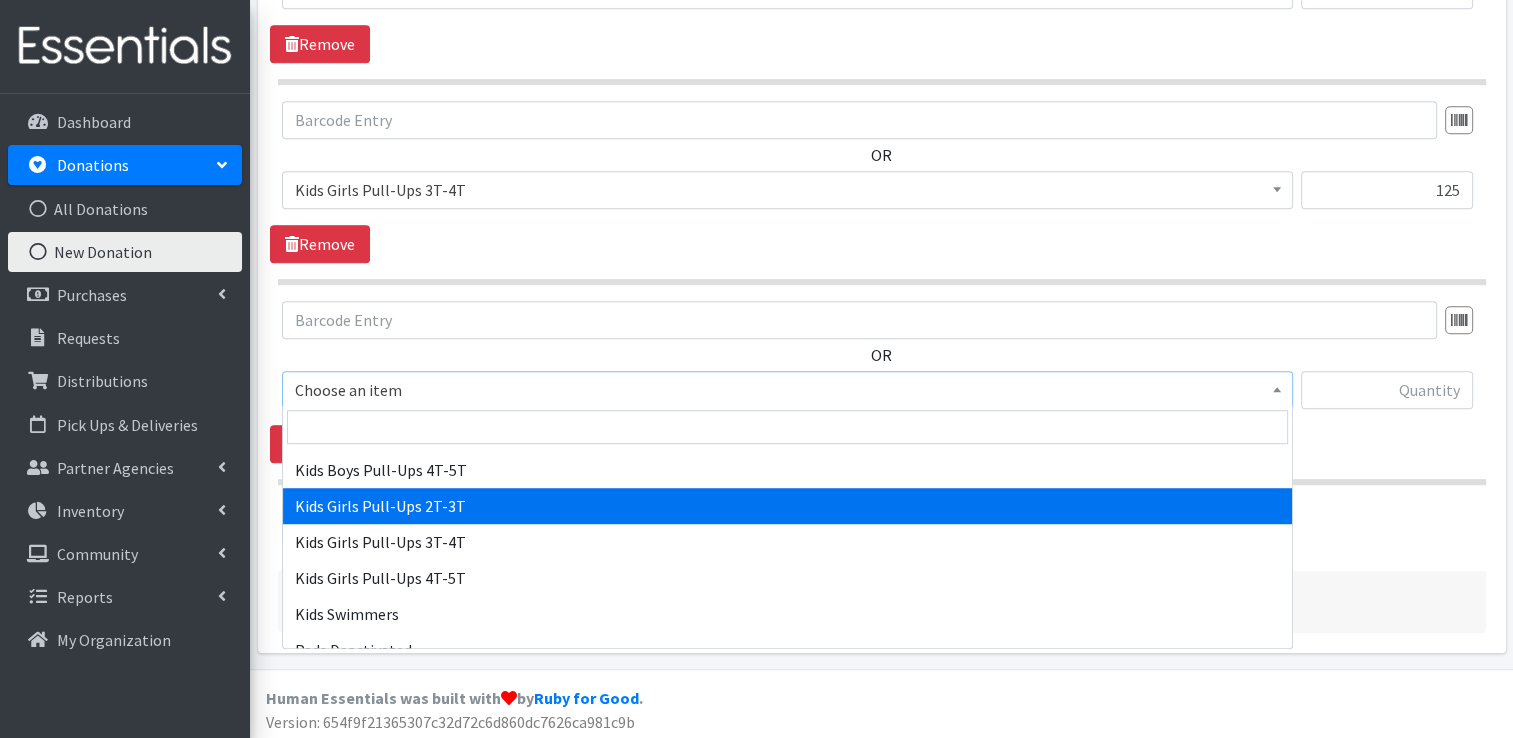 scroll, scrollTop: 700, scrollLeft: 0, axis: vertical 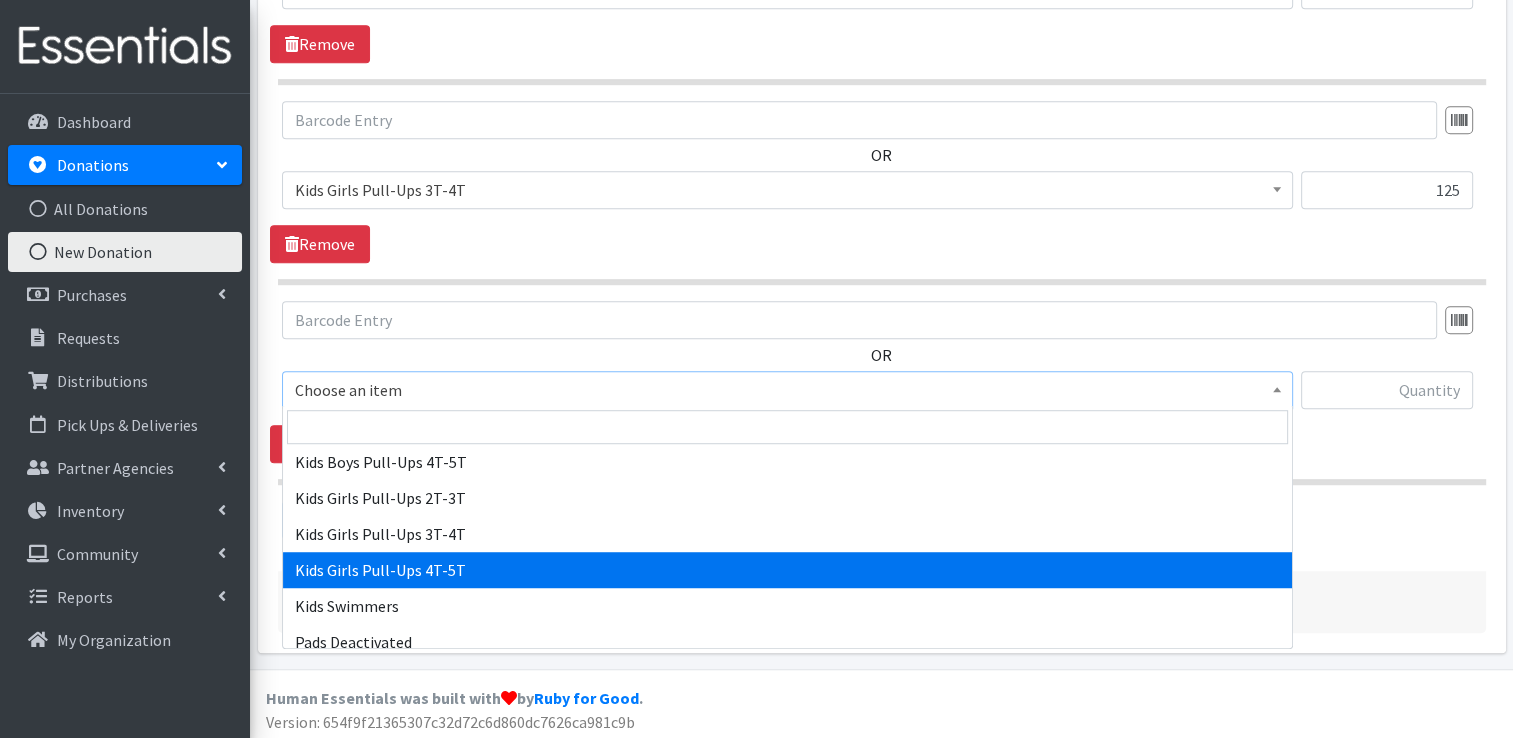 select on "2928" 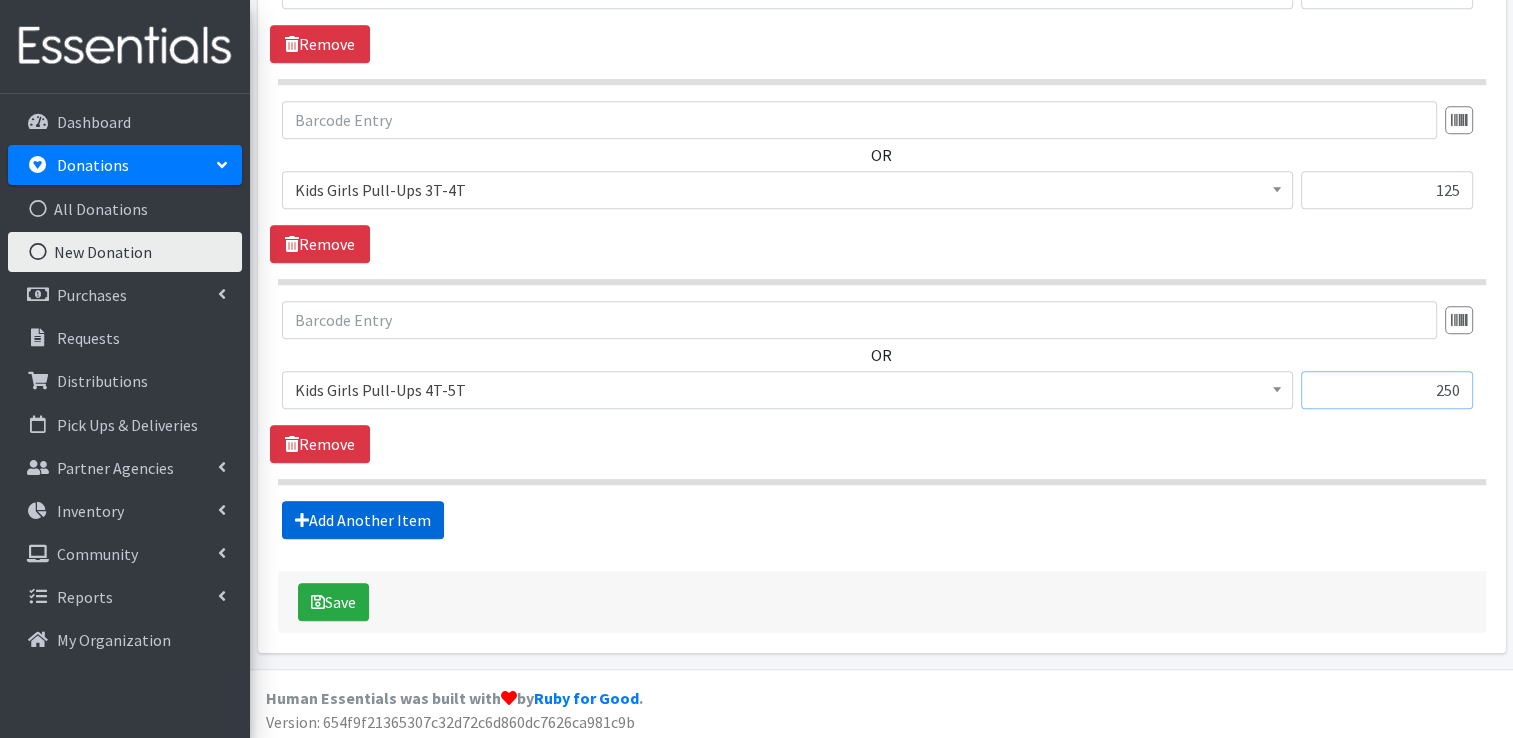 type on "250" 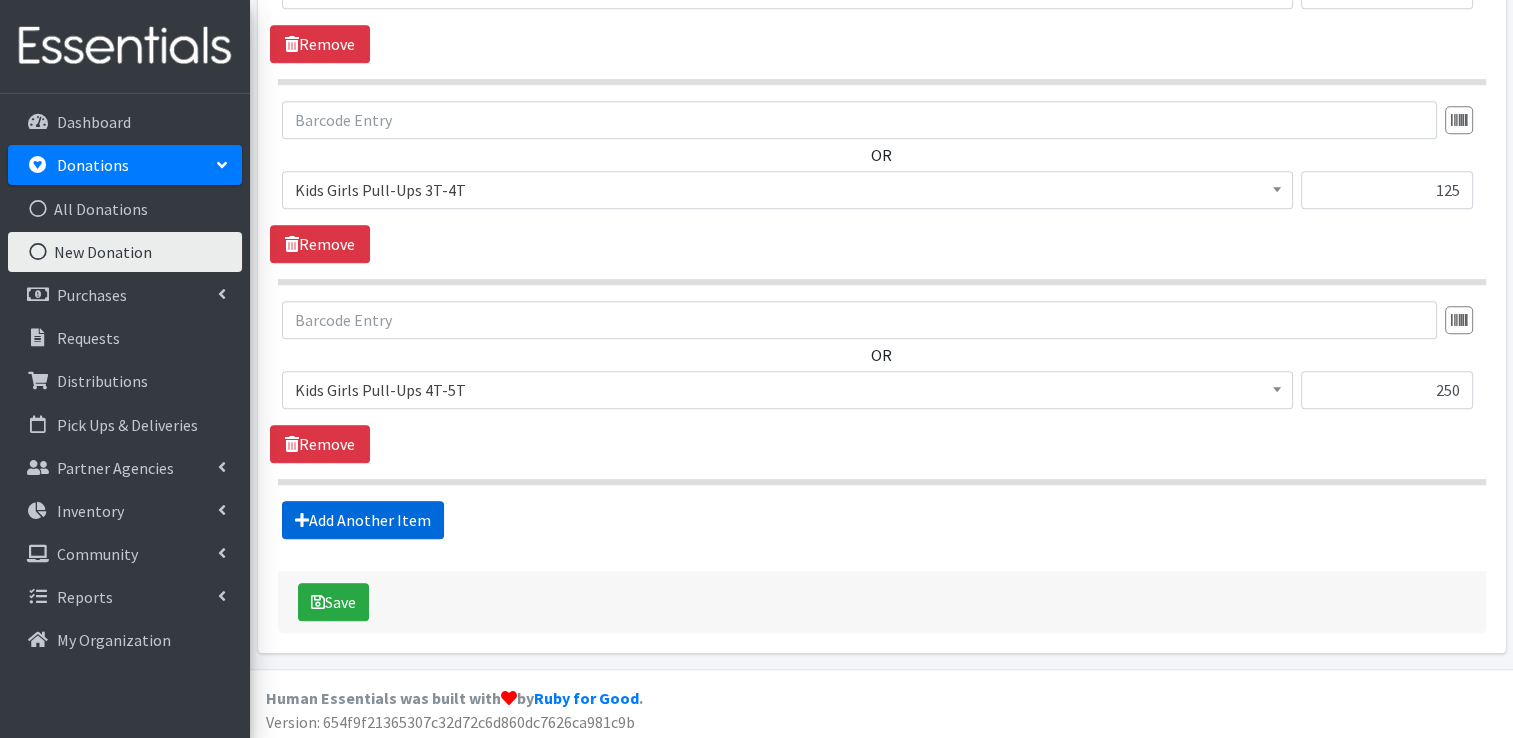 click on "Add Another Item" at bounding box center (363, 520) 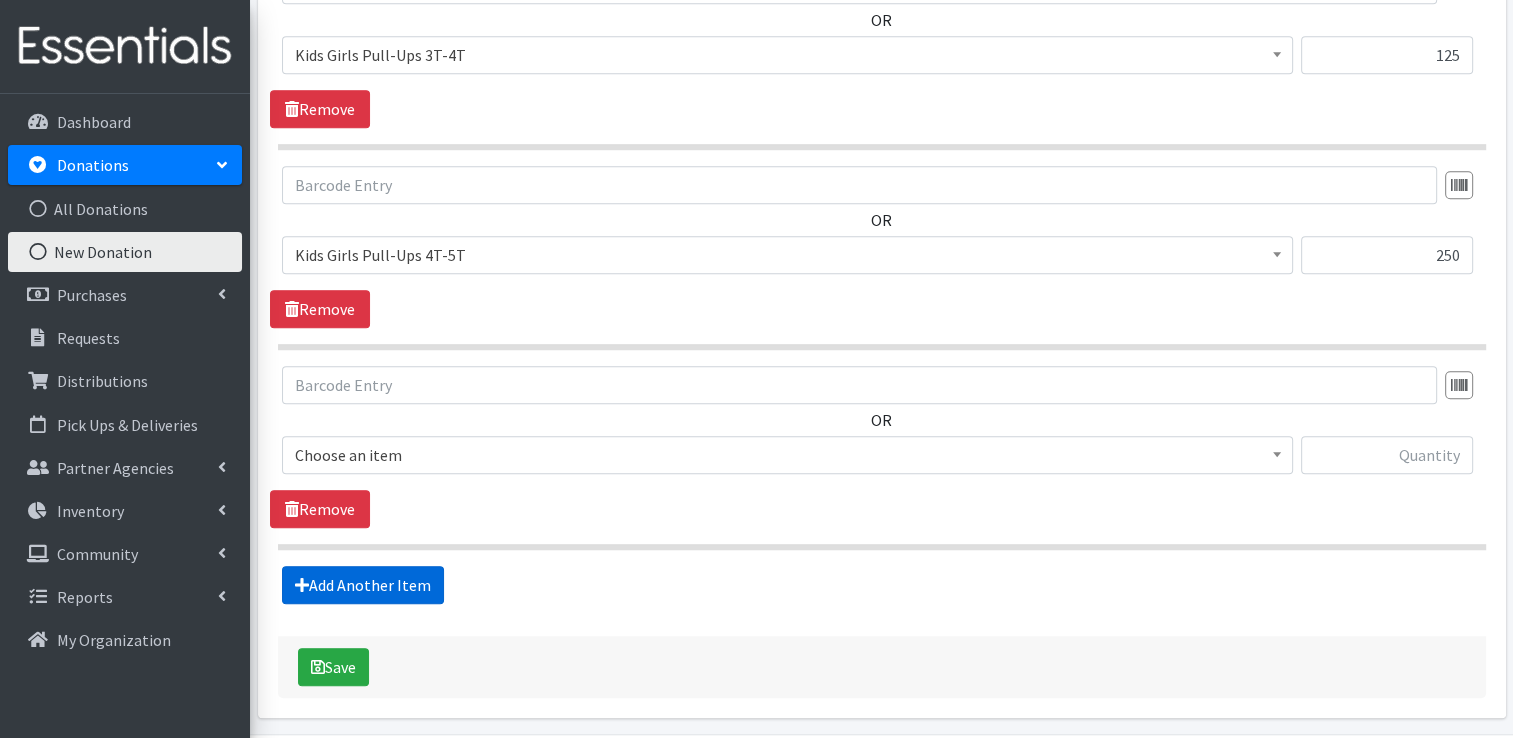 scroll, scrollTop: 1433, scrollLeft: 0, axis: vertical 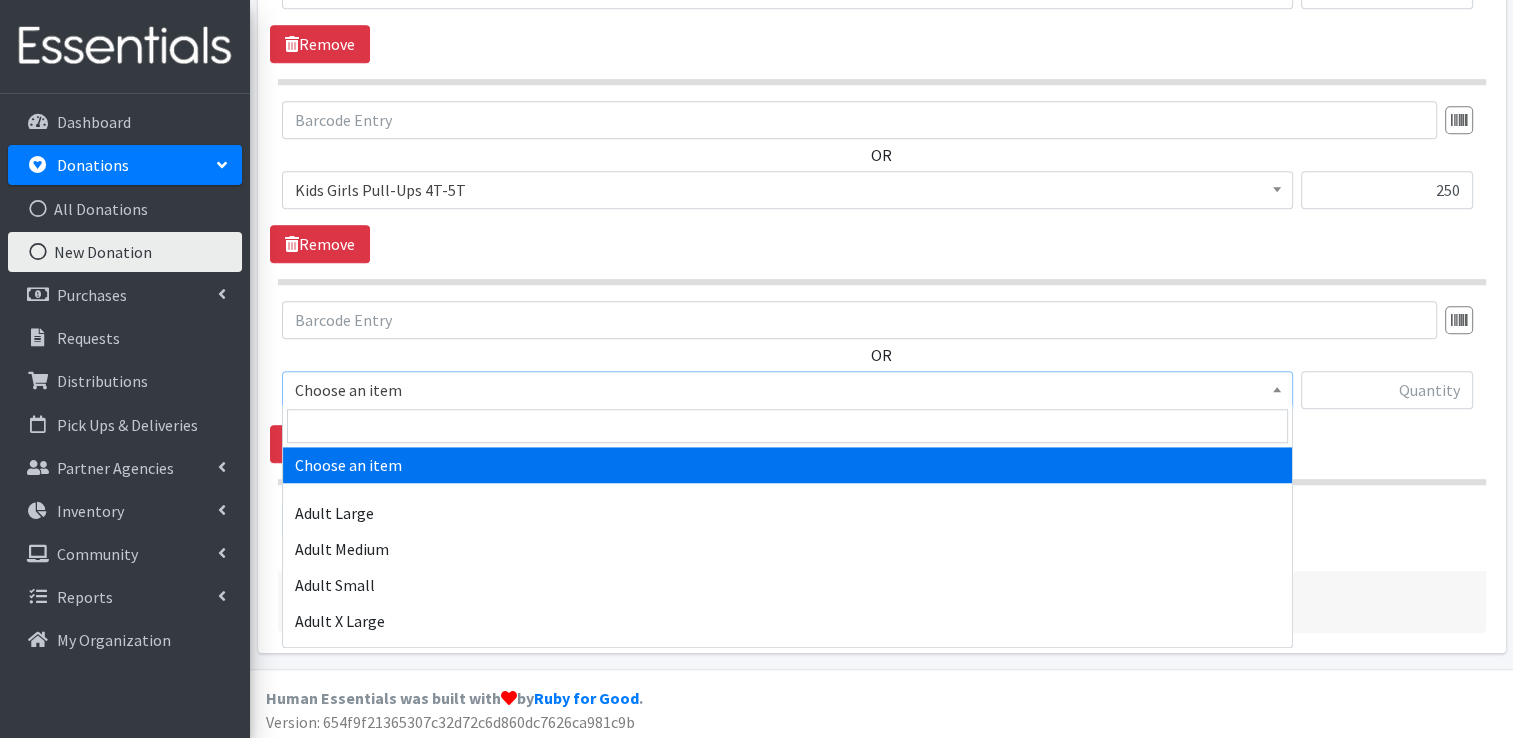 click on "Choose an item" at bounding box center (787, 390) 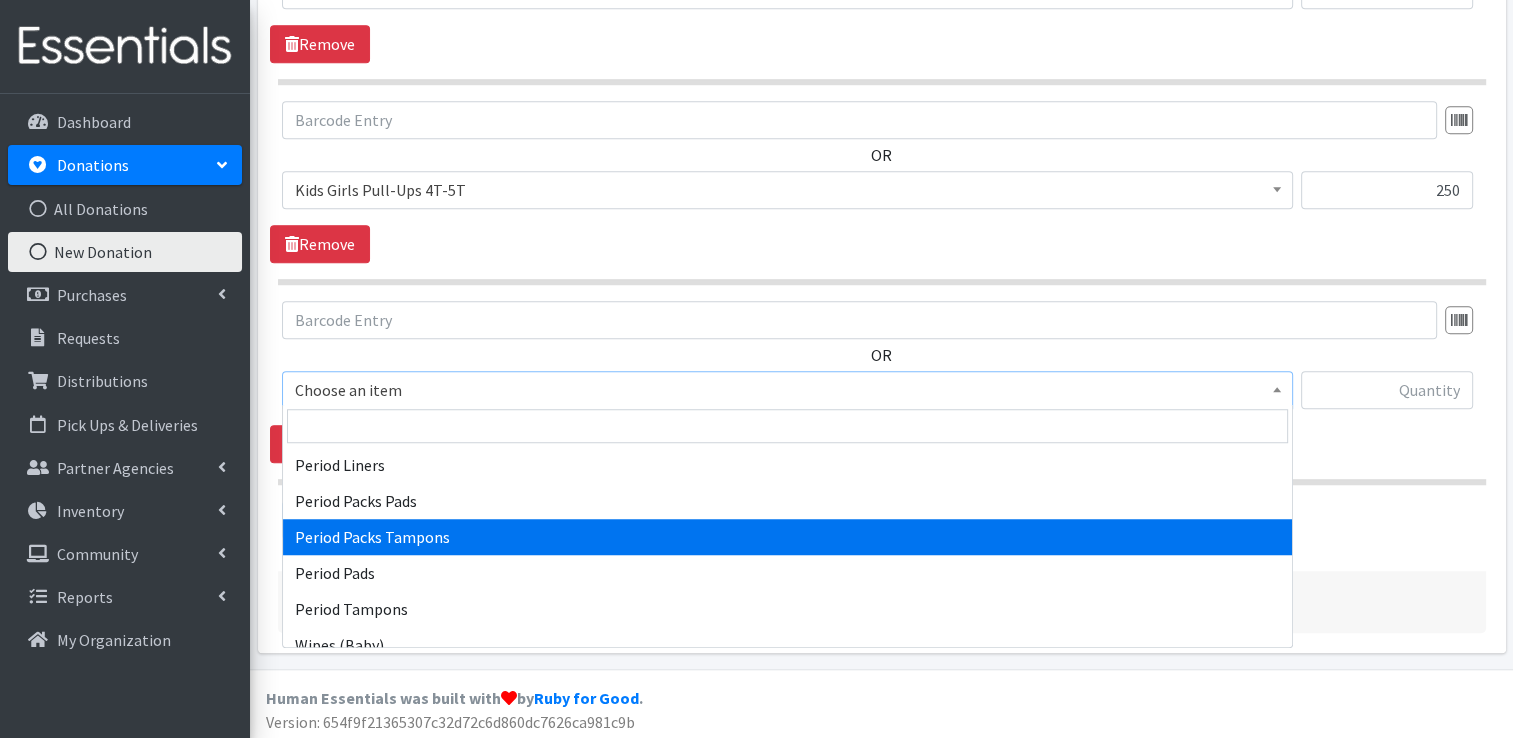 scroll, scrollTop: 928, scrollLeft: 0, axis: vertical 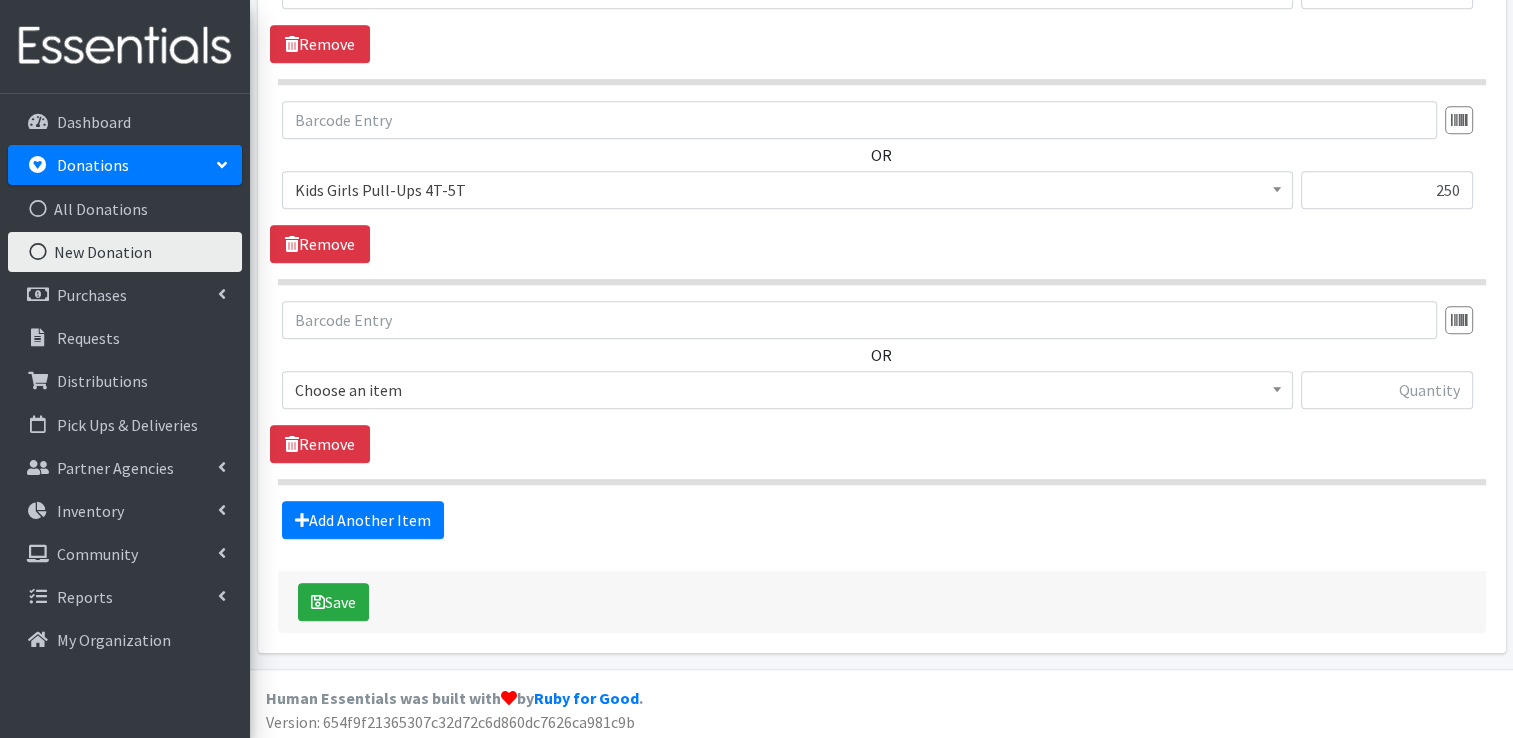 click on "Add Another Item" at bounding box center [881, 520] 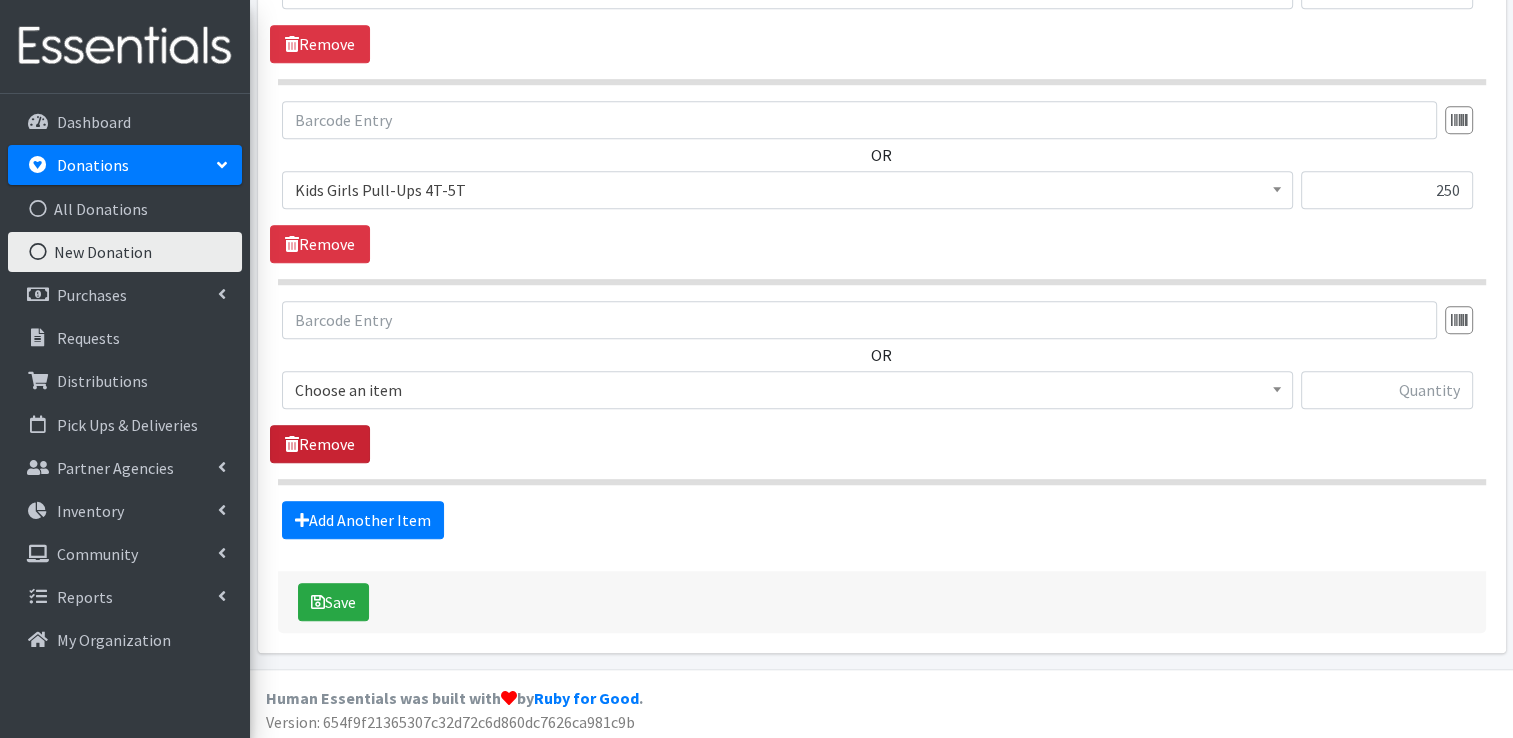 click on "Remove" at bounding box center [320, 444] 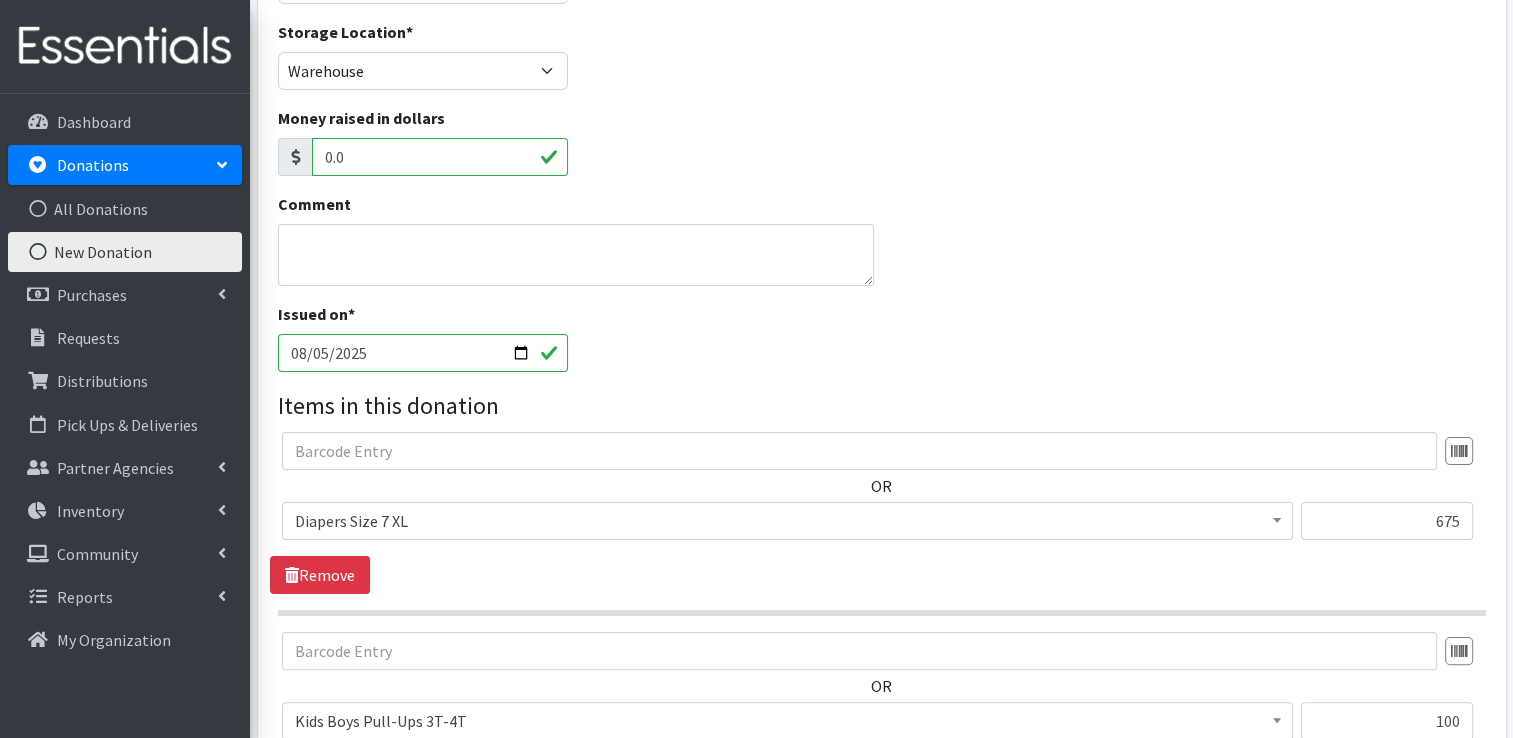 scroll, scrollTop: 400, scrollLeft: 0, axis: vertical 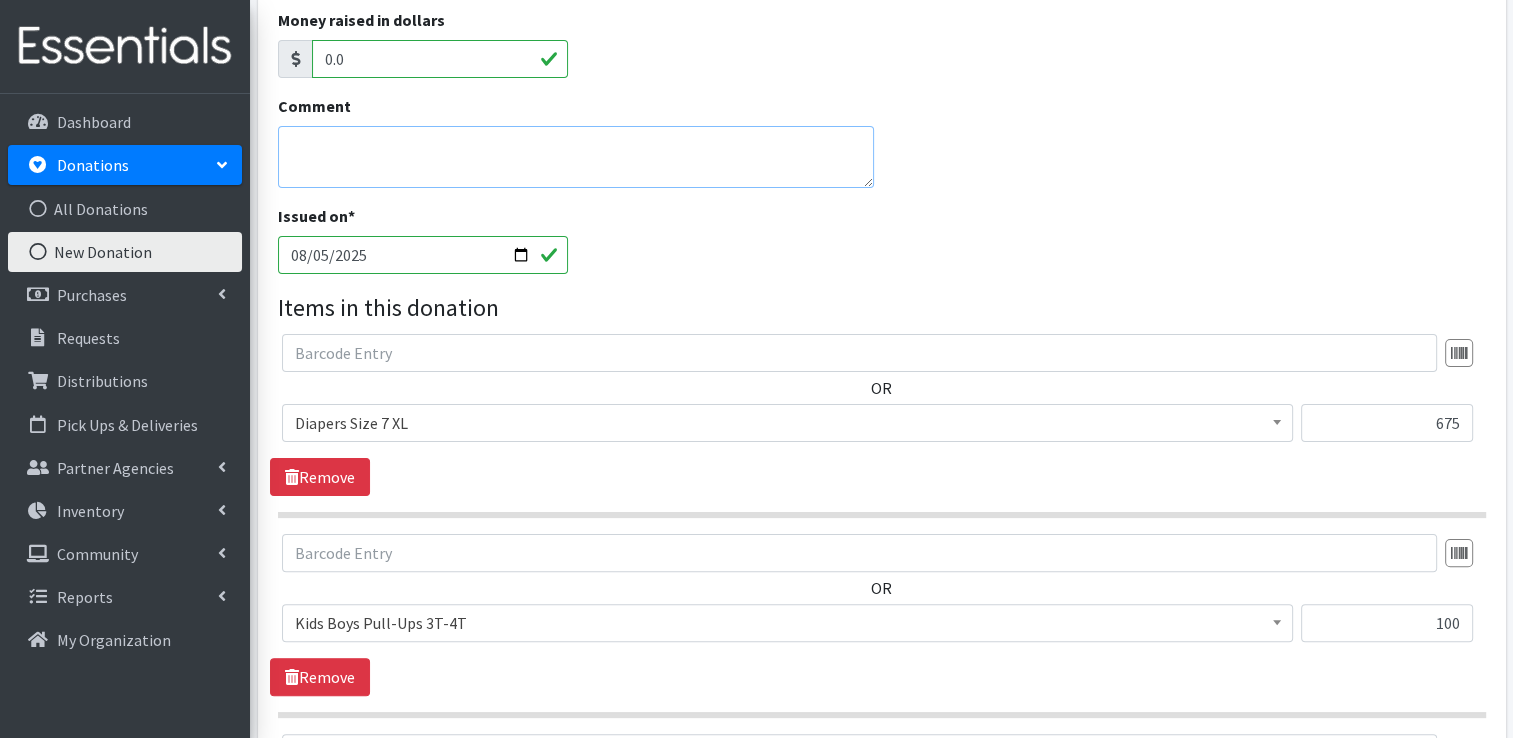 click on "Comment" at bounding box center (576, 157) 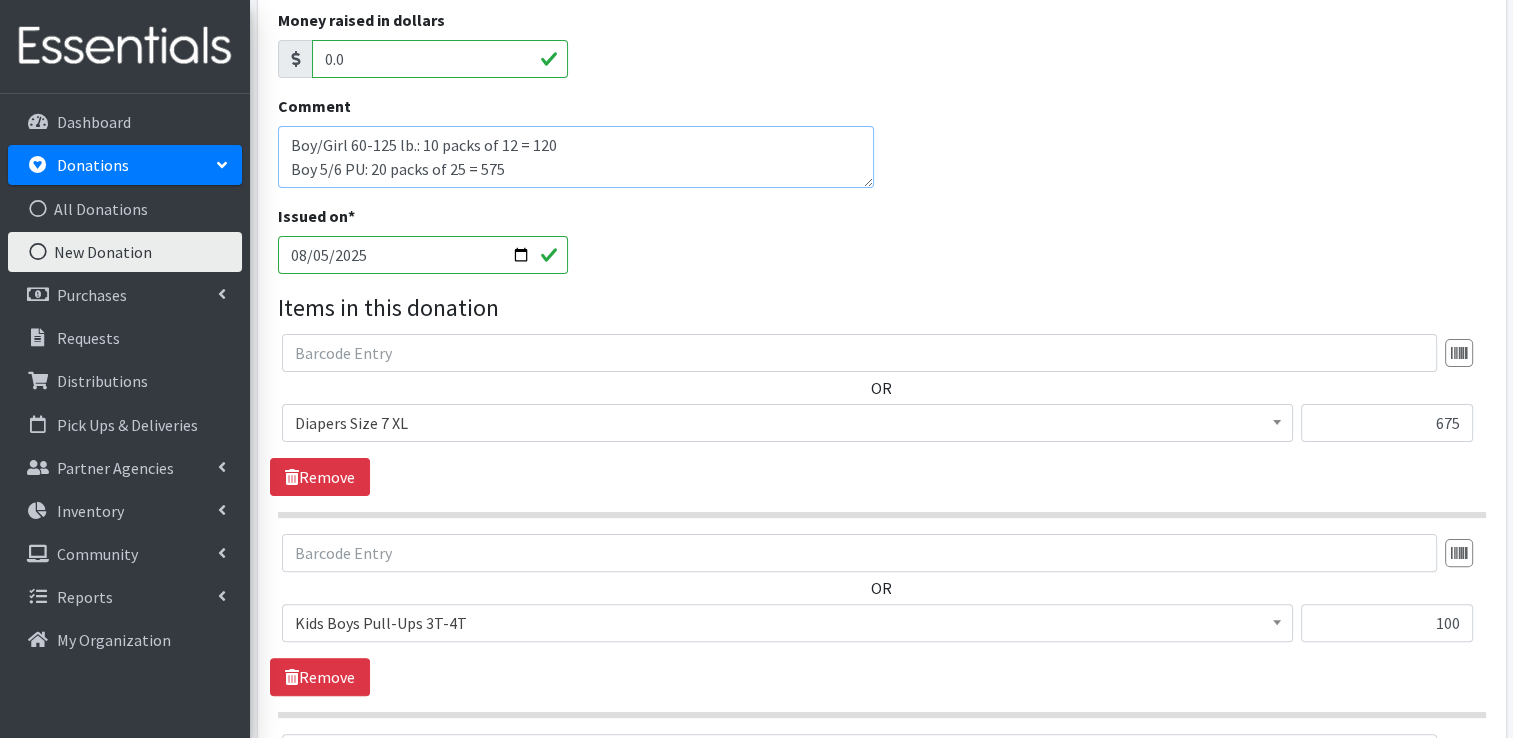 click on "Boy/Girl 60-125 lb.: 10 packs of 12 = 120
Boy 5/6 PU: 20 packs of 25 = 575" at bounding box center (576, 157) 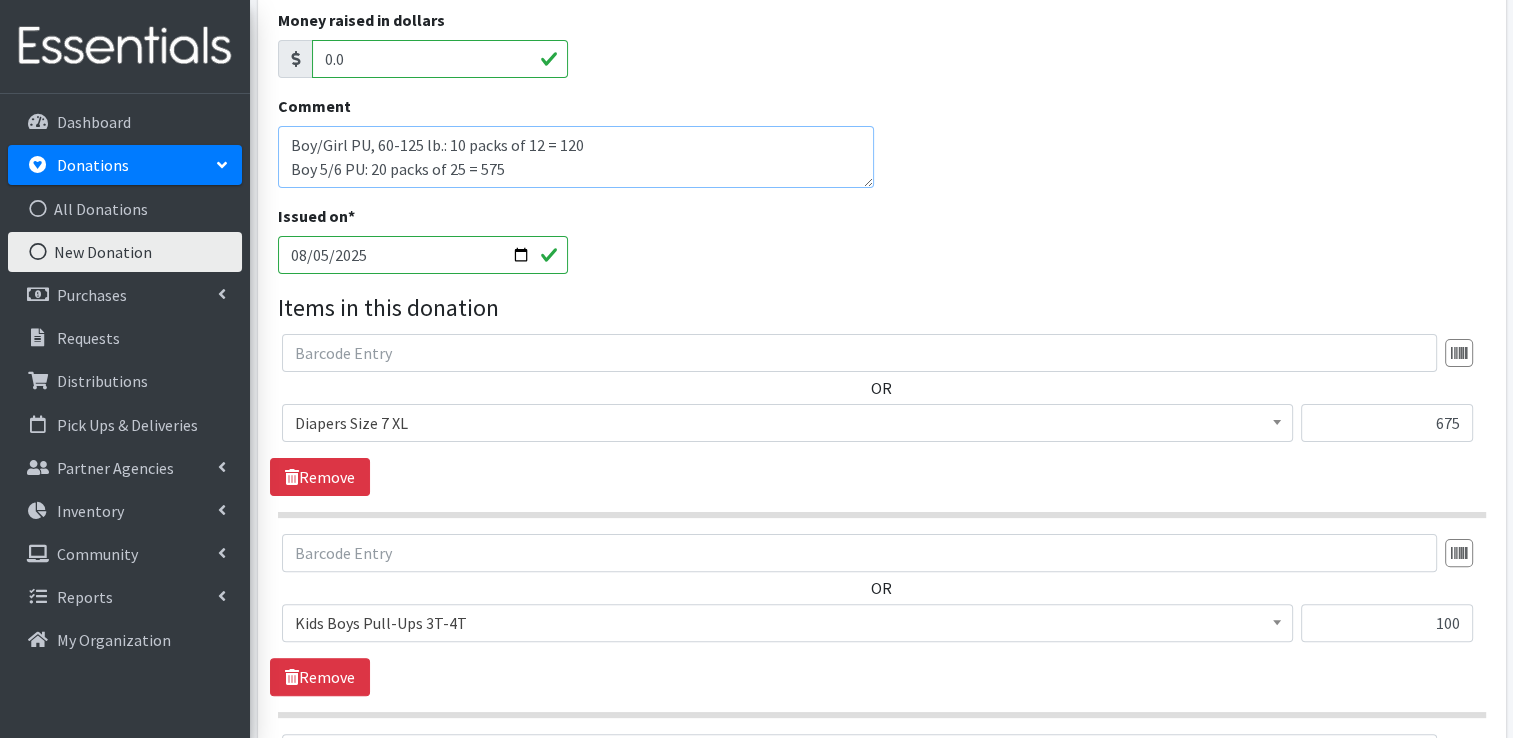 click on "Boy/Girl PU, 60-125 lb.: 10 packs of 12 = 120
Boy 5/6 PU: 20 packs of 25 = 575" at bounding box center [576, 157] 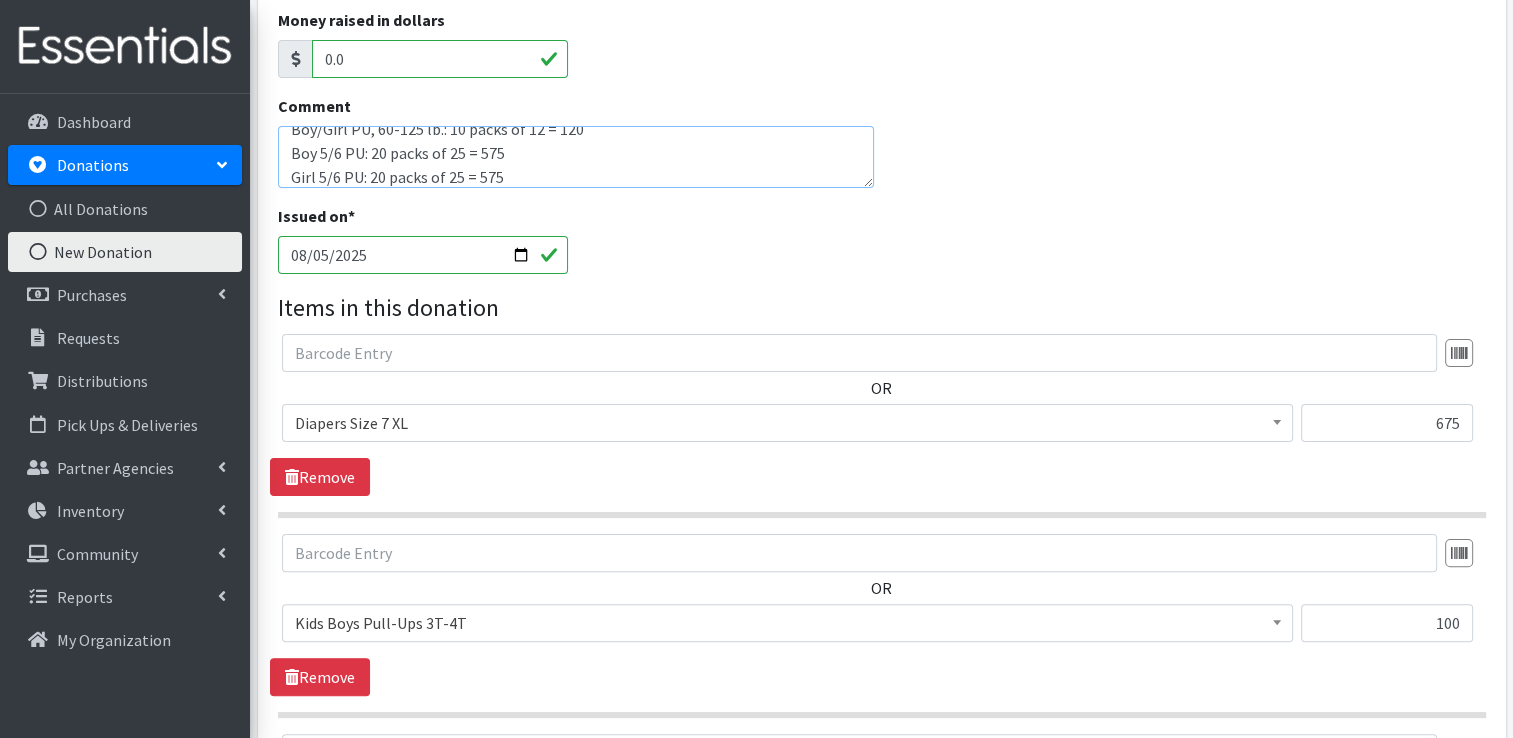 click on "Boy/Girl PU, 60-125 lb.: 10 packs of 12 = 120
Boy 5/6 PU: 20 packs of 25 = 575
Girl 5/6 PU: 20 packs of 25 = 575" at bounding box center (576, 157) 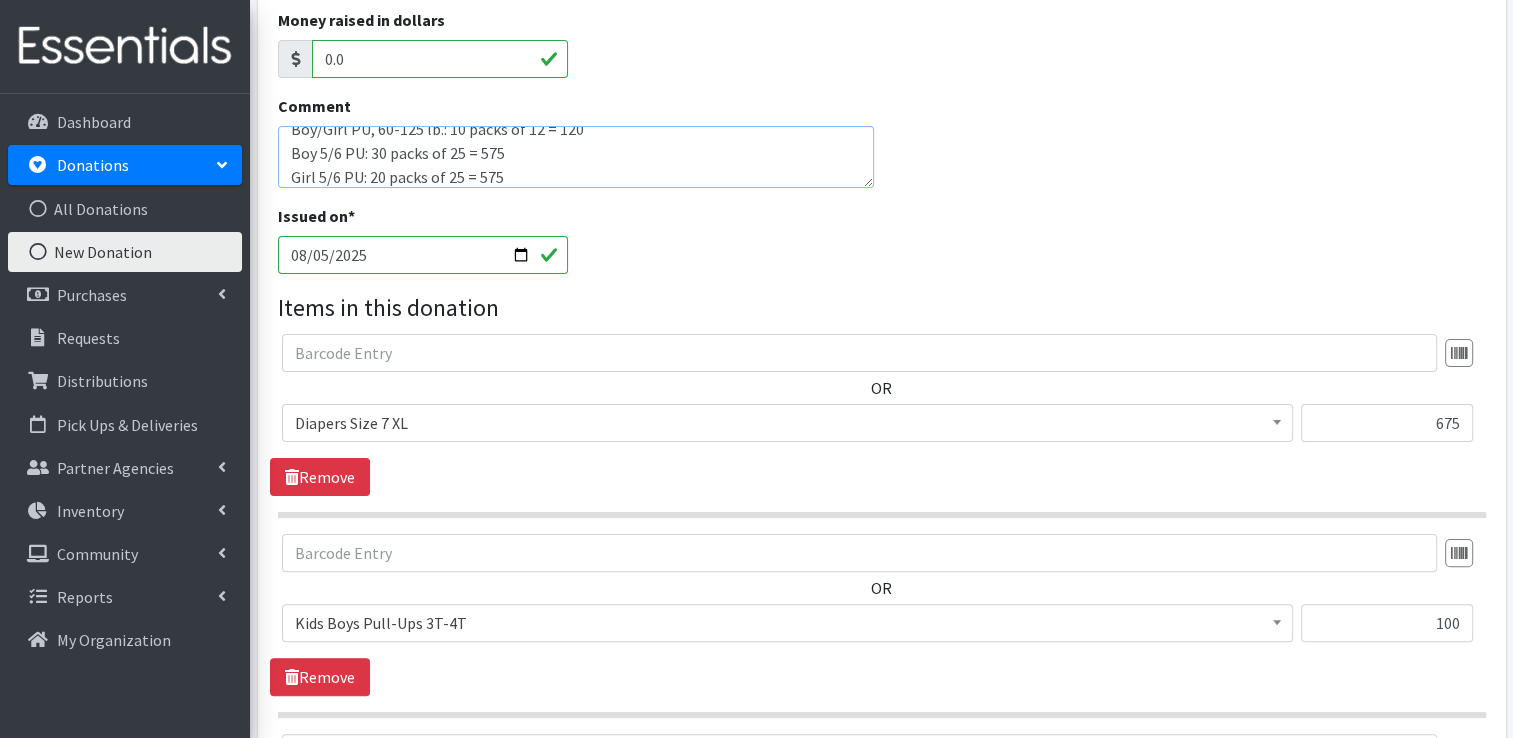 click on "Boy/Girl PU, 60-125 lb.: 10 packs of 12 = 120
Boy 5/6 PU: 30 packs of 25 = 575
Girl 5/6 PU: 20 packs of 25 = 575" at bounding box center [576, 157] 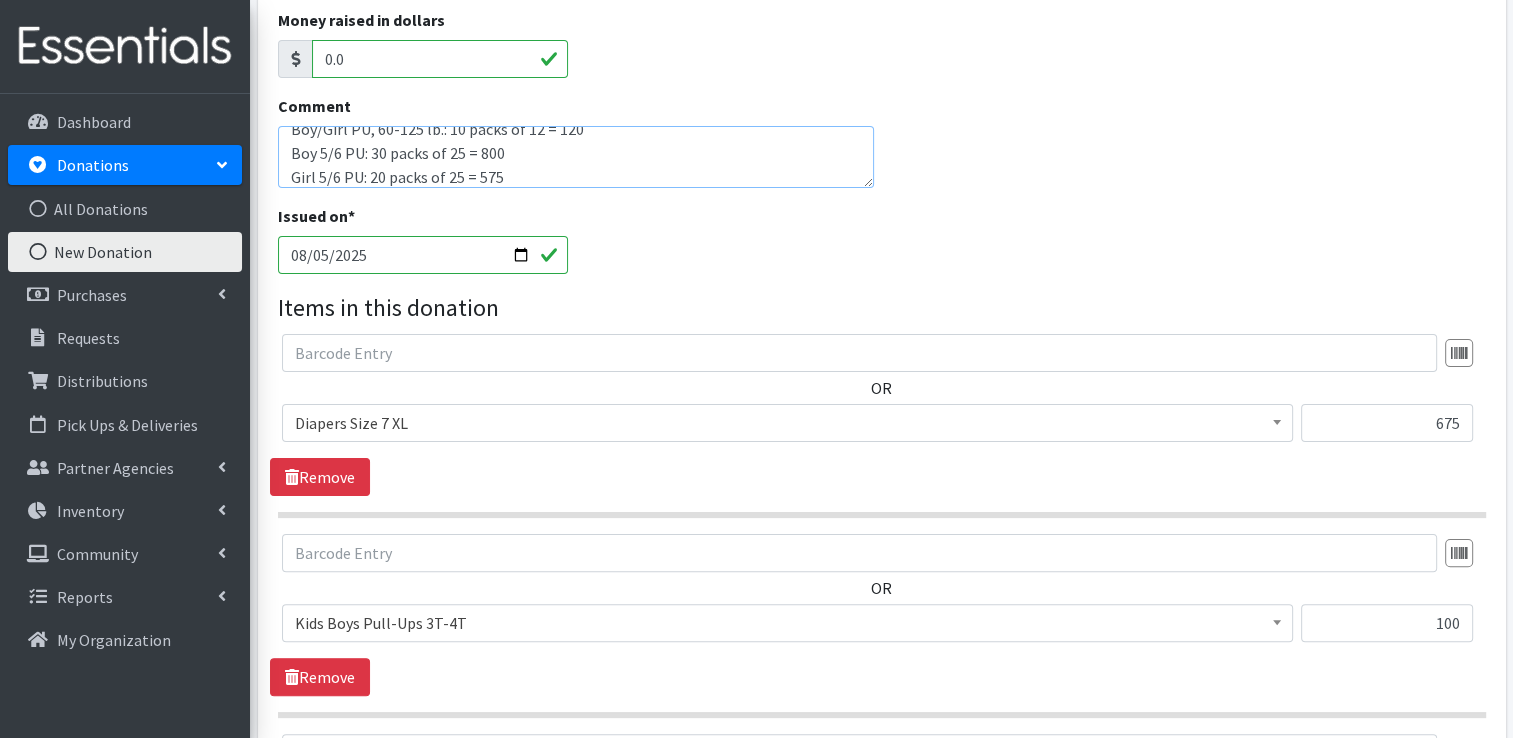 type on "Boy/Girl PU, 60-125 lb.: 10 packs of 12 = 120
Boy 5/6 PU: 30 packs of 25 = 800
Girl 5/6 PU: 20 packs of 25 = 575" 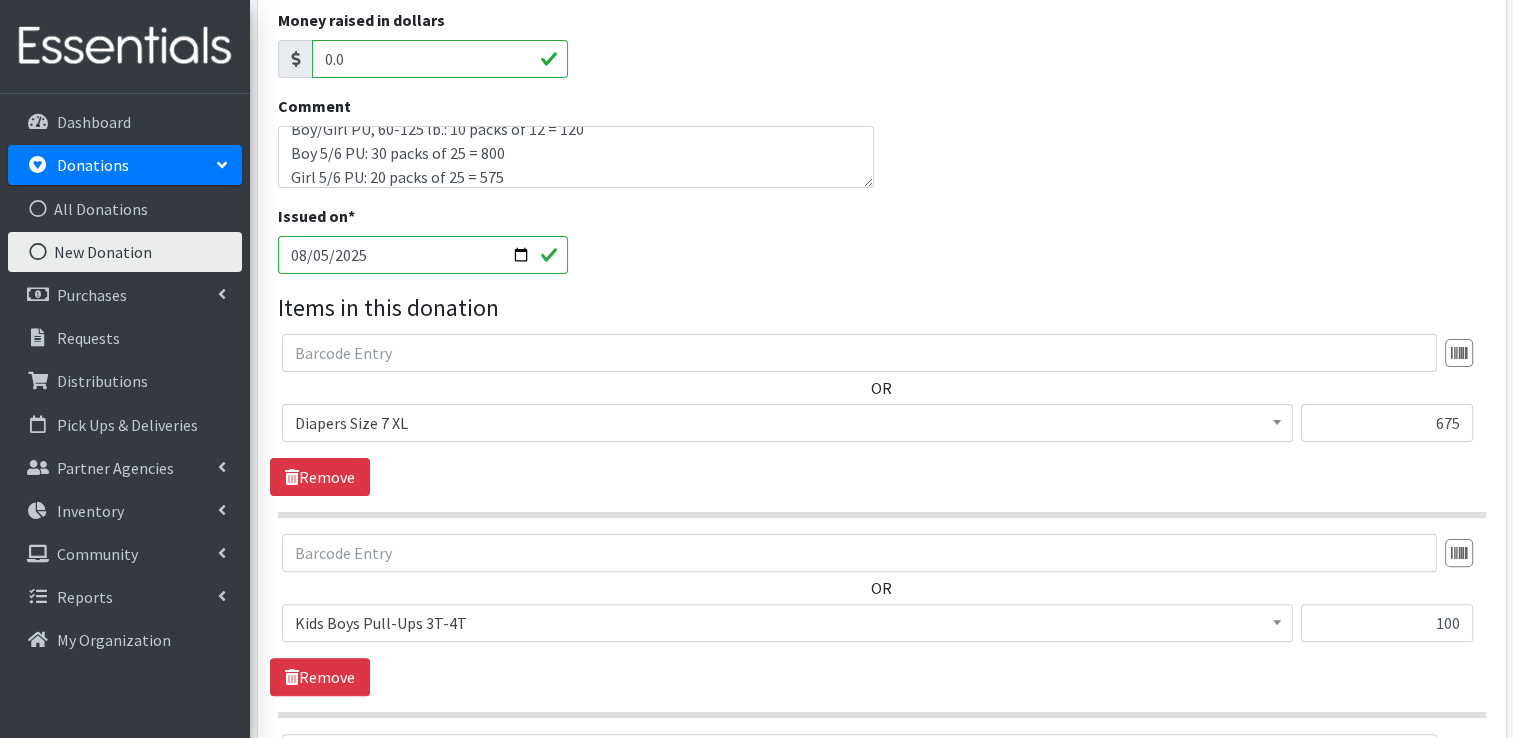 click on "Issued on  * 2025-08-05" at bounding box center [881, 247] 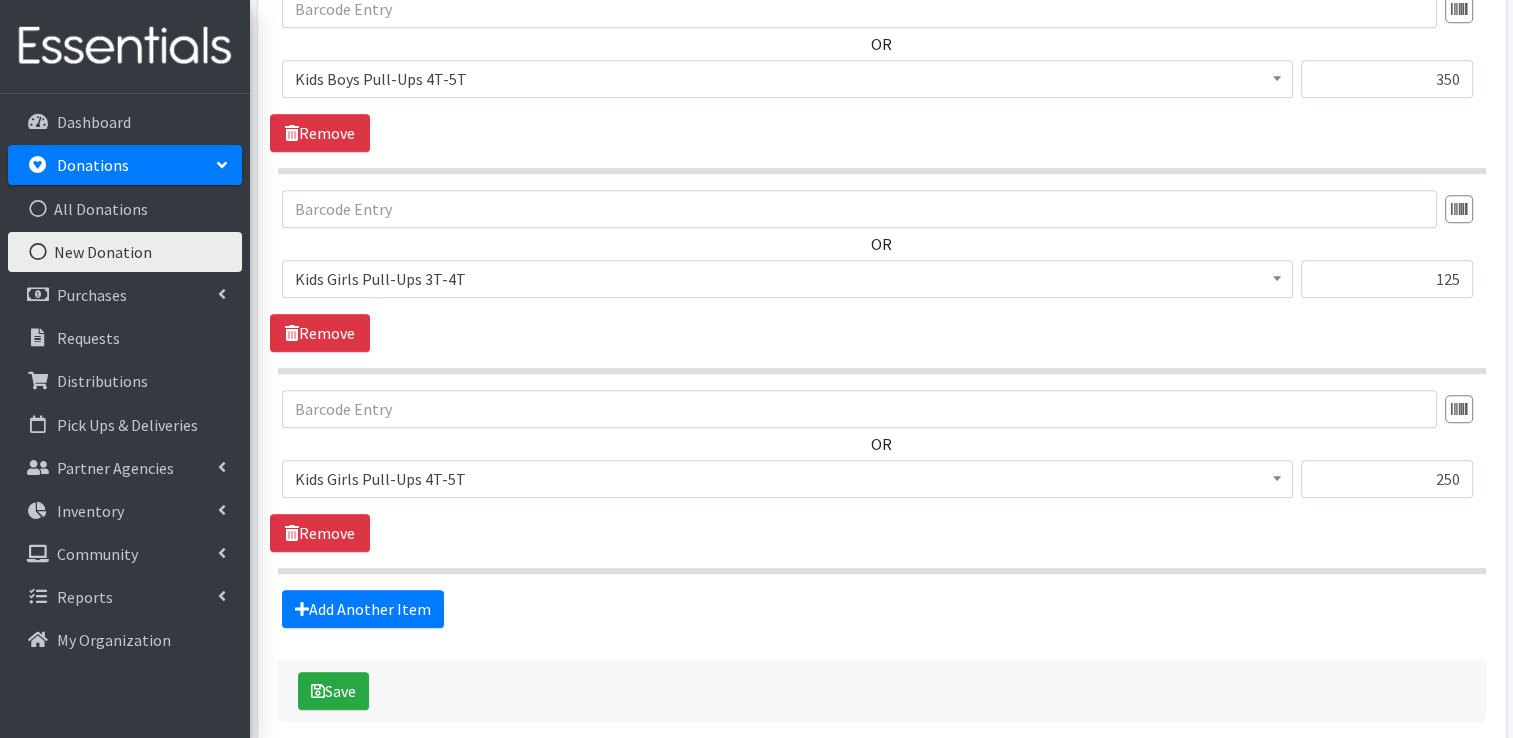 scroll, scrollTop: 1233, scrollLeft: 0, axis: vertical 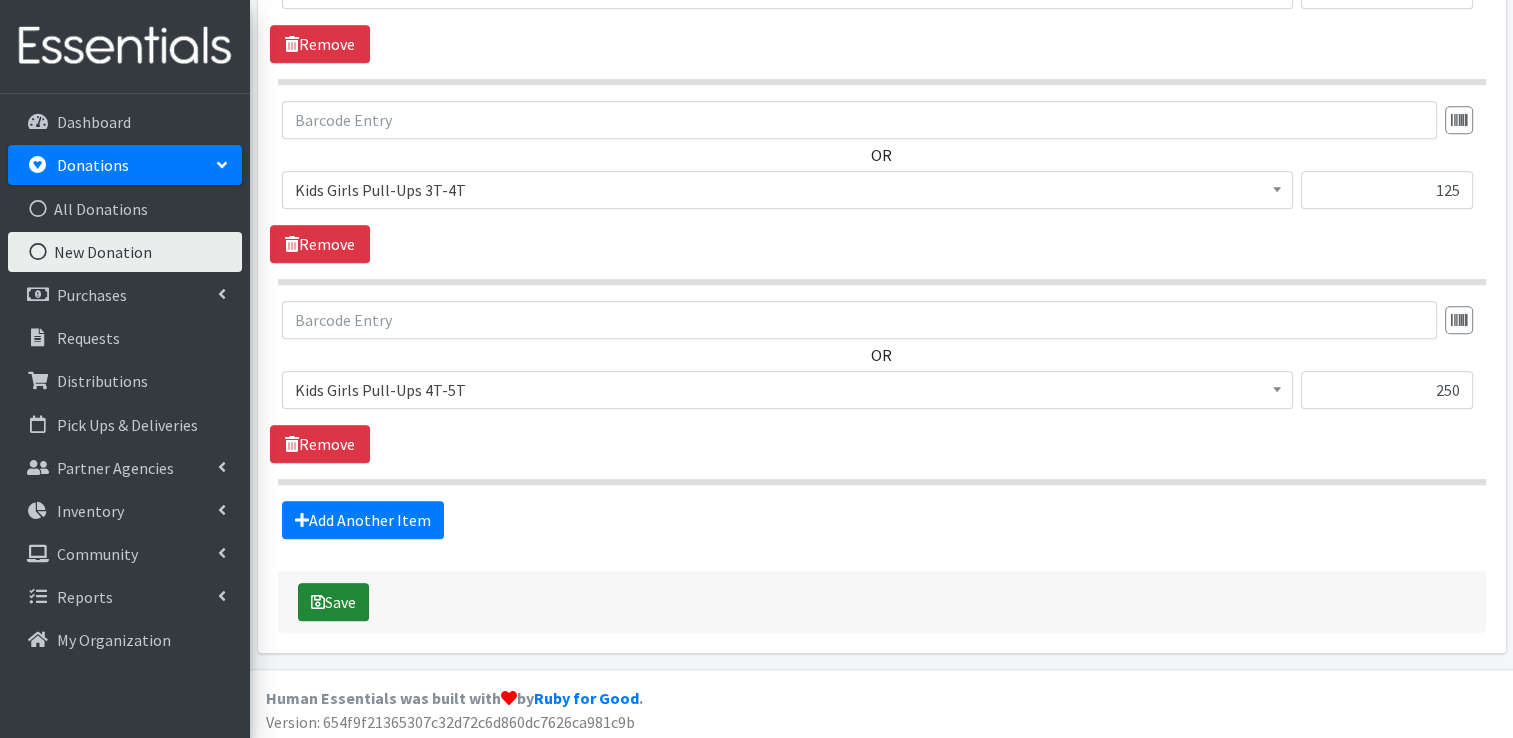 click on "Save" at bounding box center (333, 602) 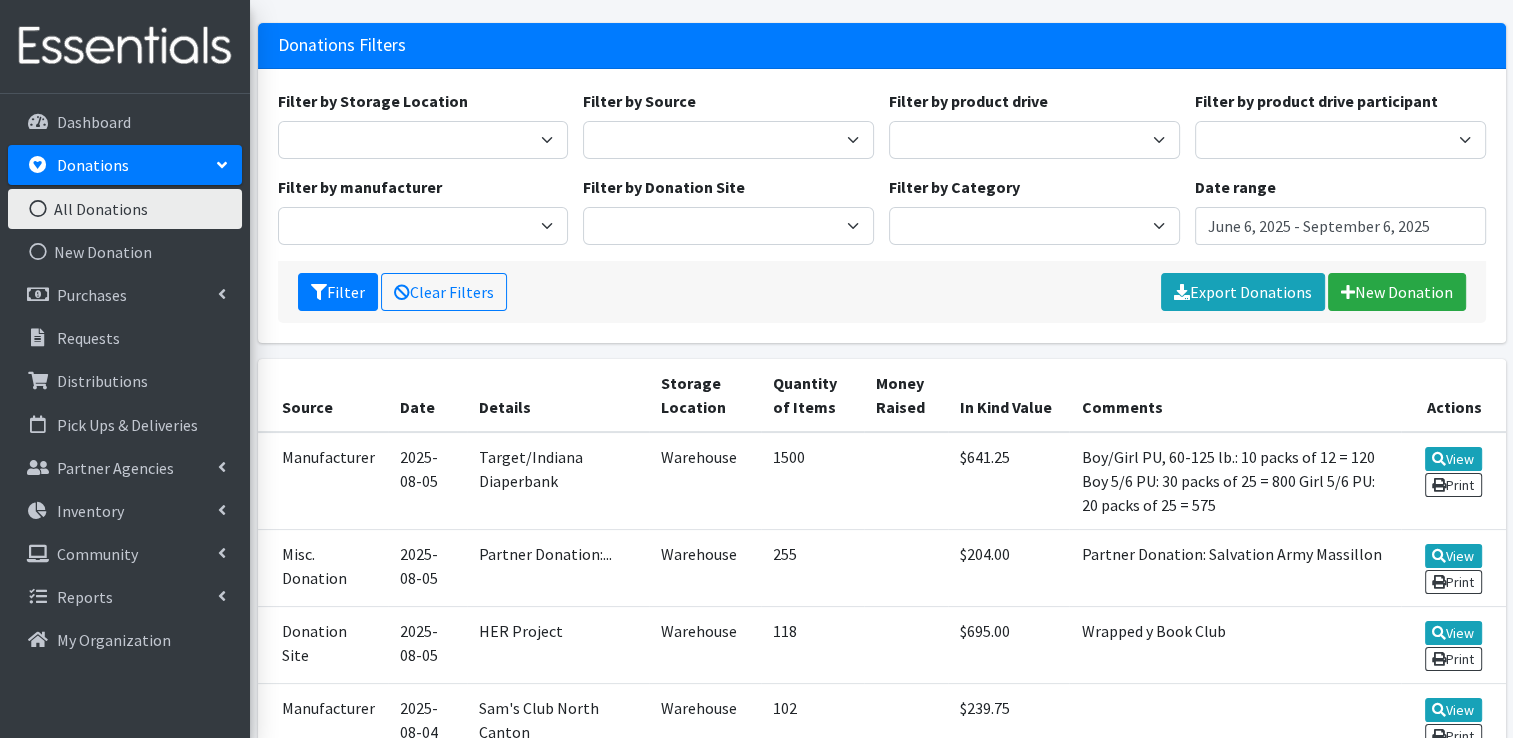 scroll, scrollTop: 200, scrollLeft: 0, axis: vertical 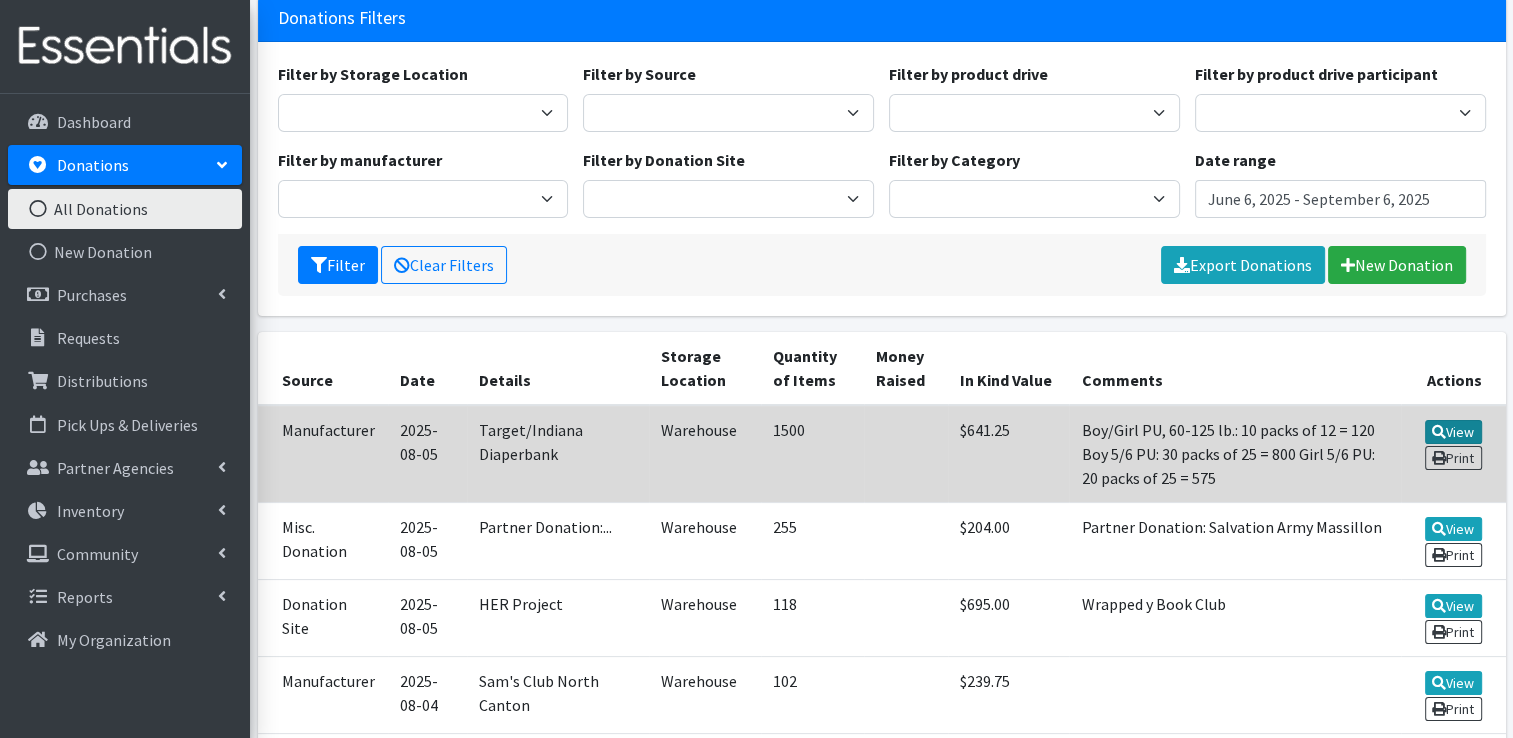 click on "View" at bounding box center (1453, 432) 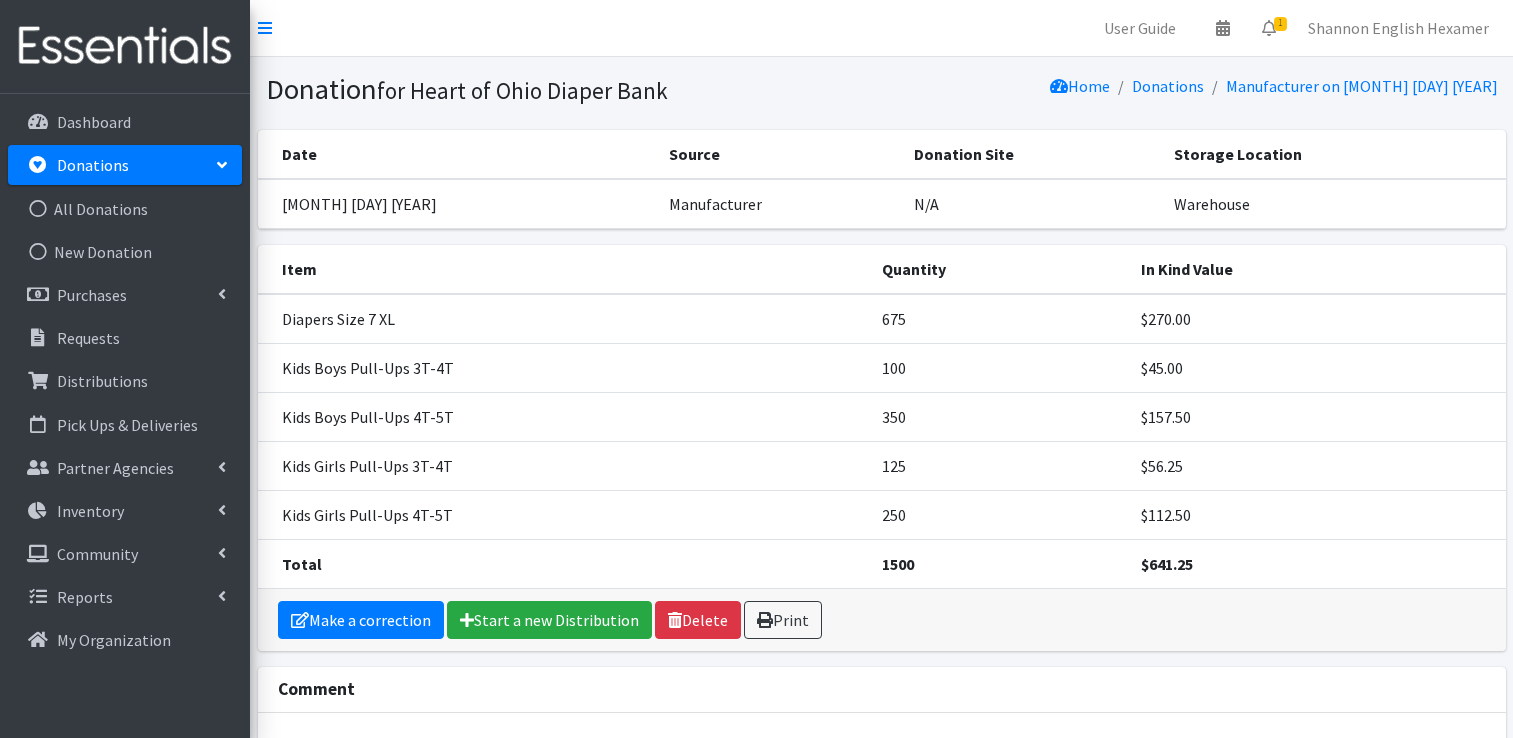 scroll, scrollTop: 0, scrollLeft: 0, axis: both 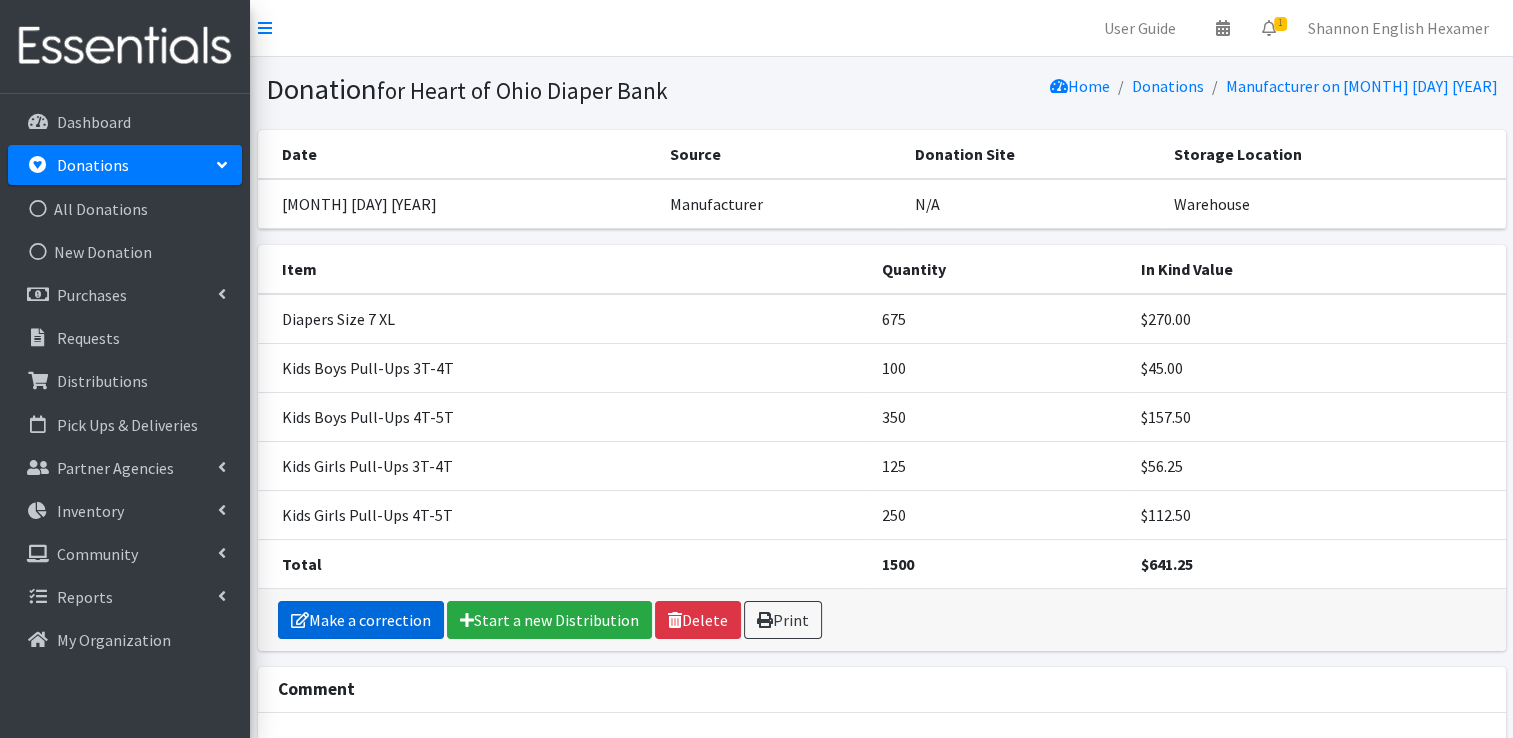 click on "Make a correction" at bounding box center (361, 620) 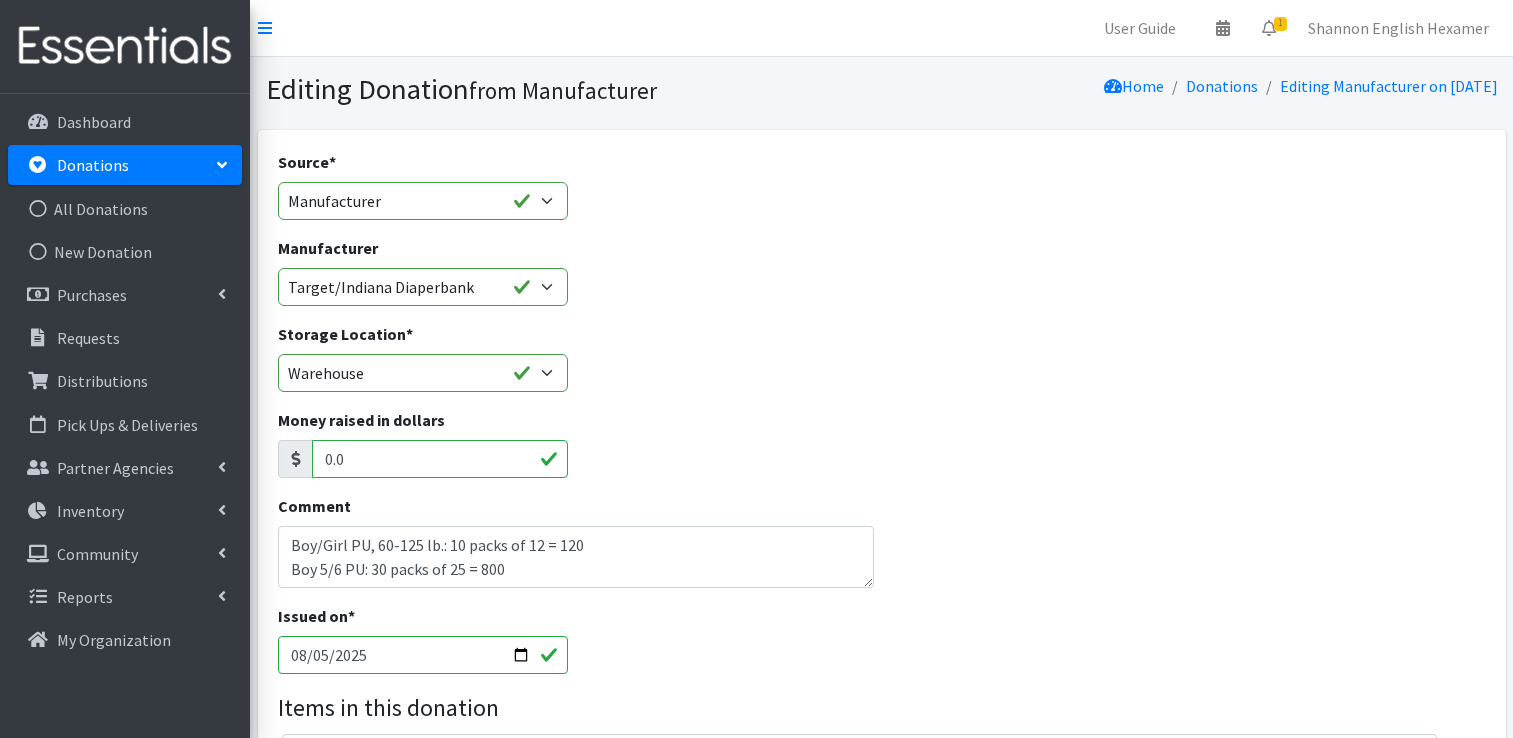 scroll, scrollTop: 0, scrollLeft: 0, axis: both 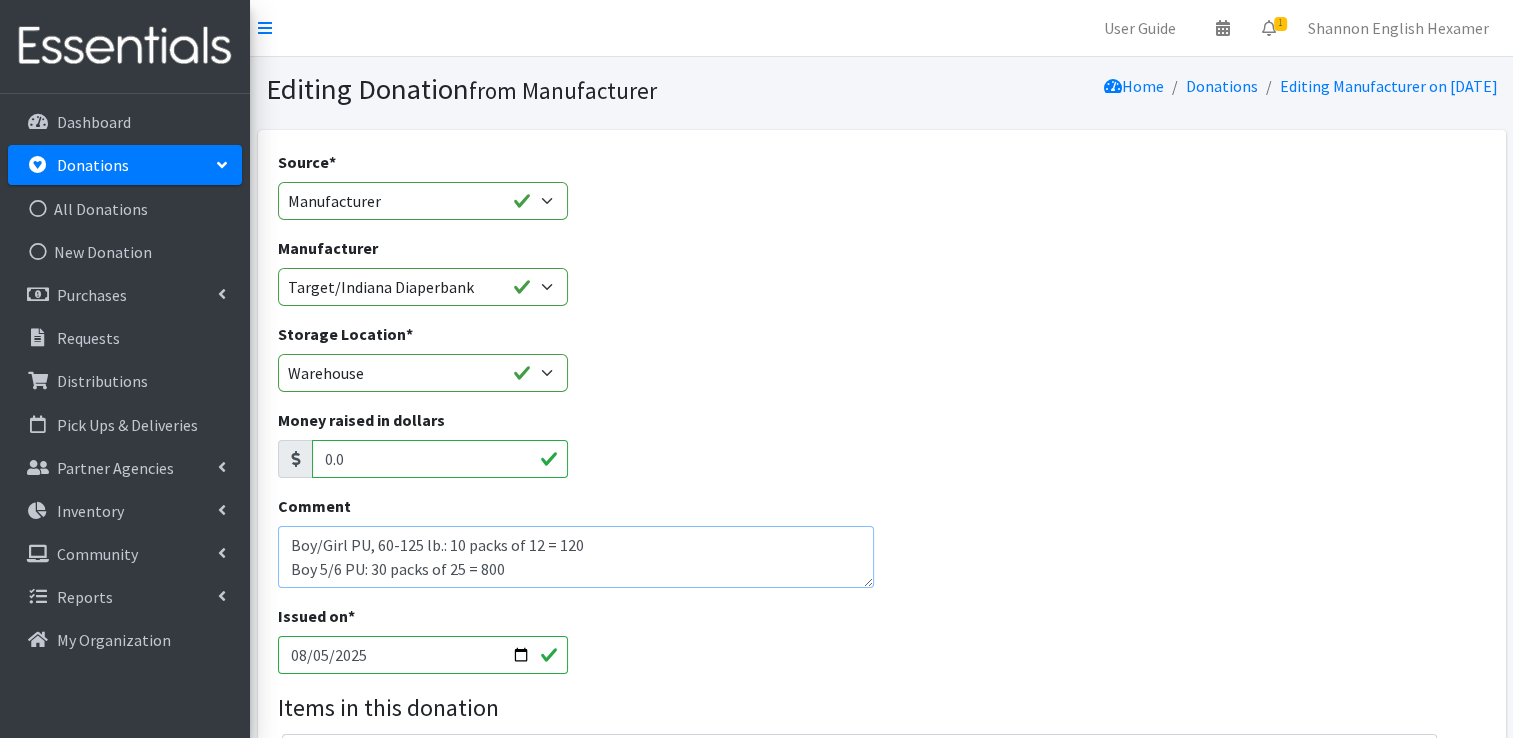 drag, startPoint x: 516, startPoint y: 577, endPoint x: 256, endPoint y: 517, distance: 266.83328 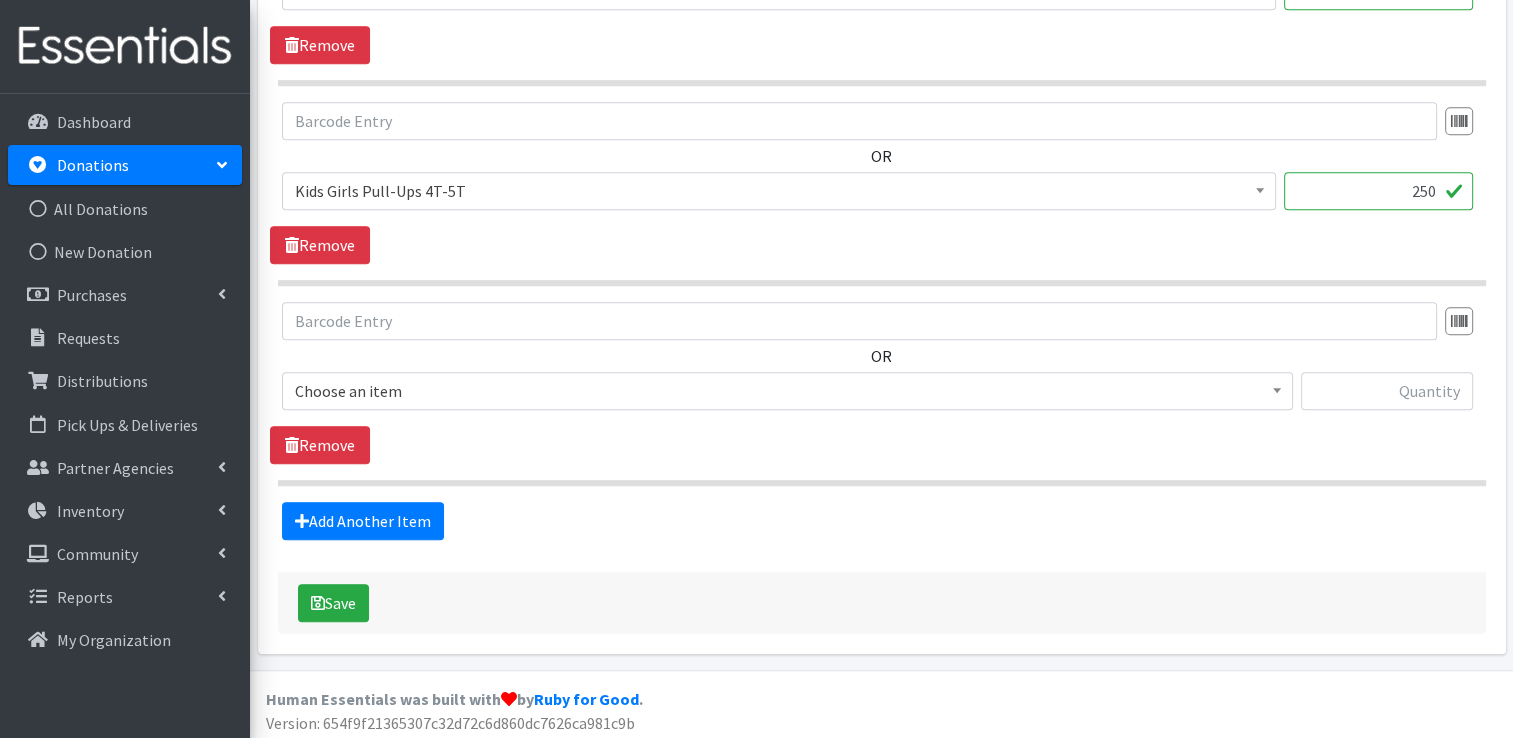 scroll, scrollTop: 1433, scrollLeft: 0, axis: vertical 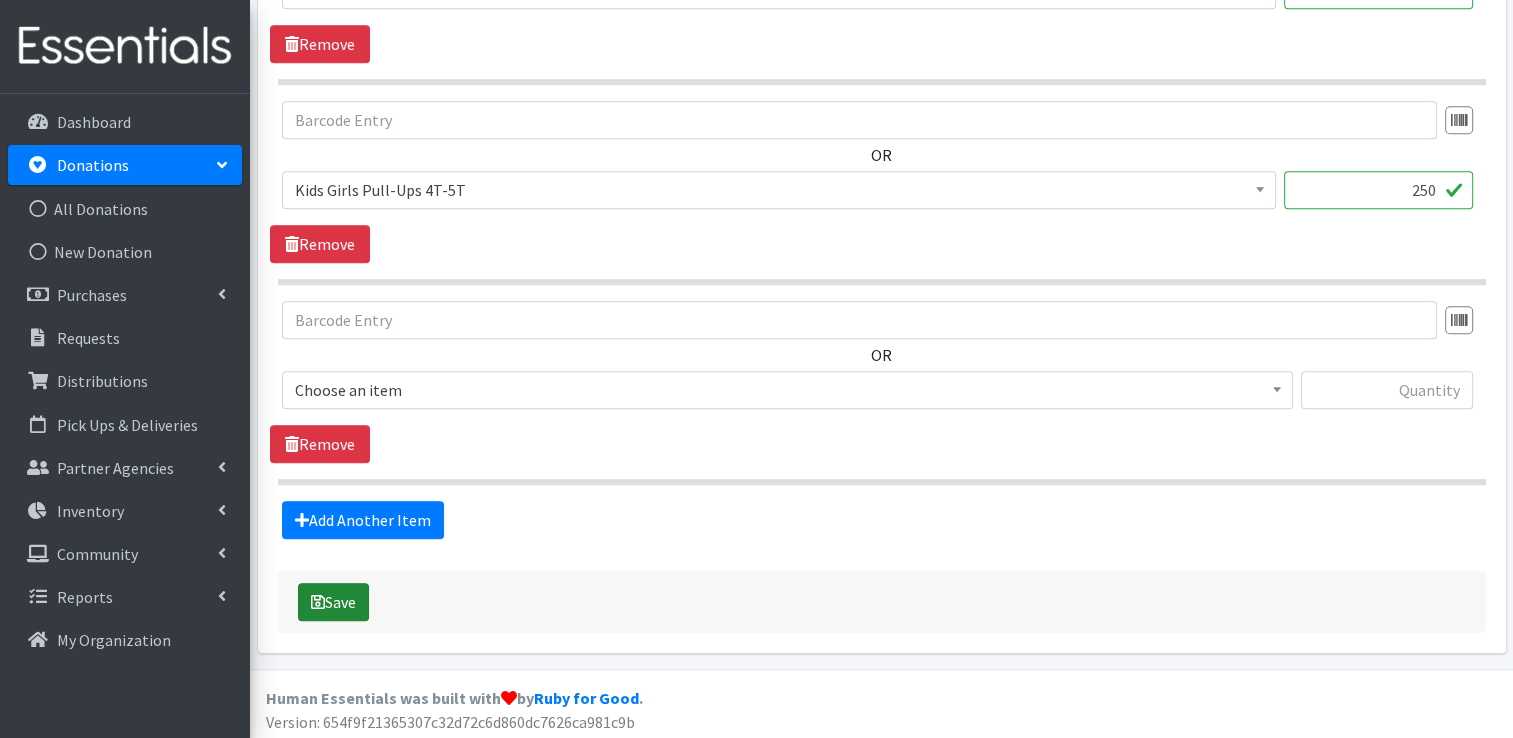 click on "Save" at bounding box center [333, 602] 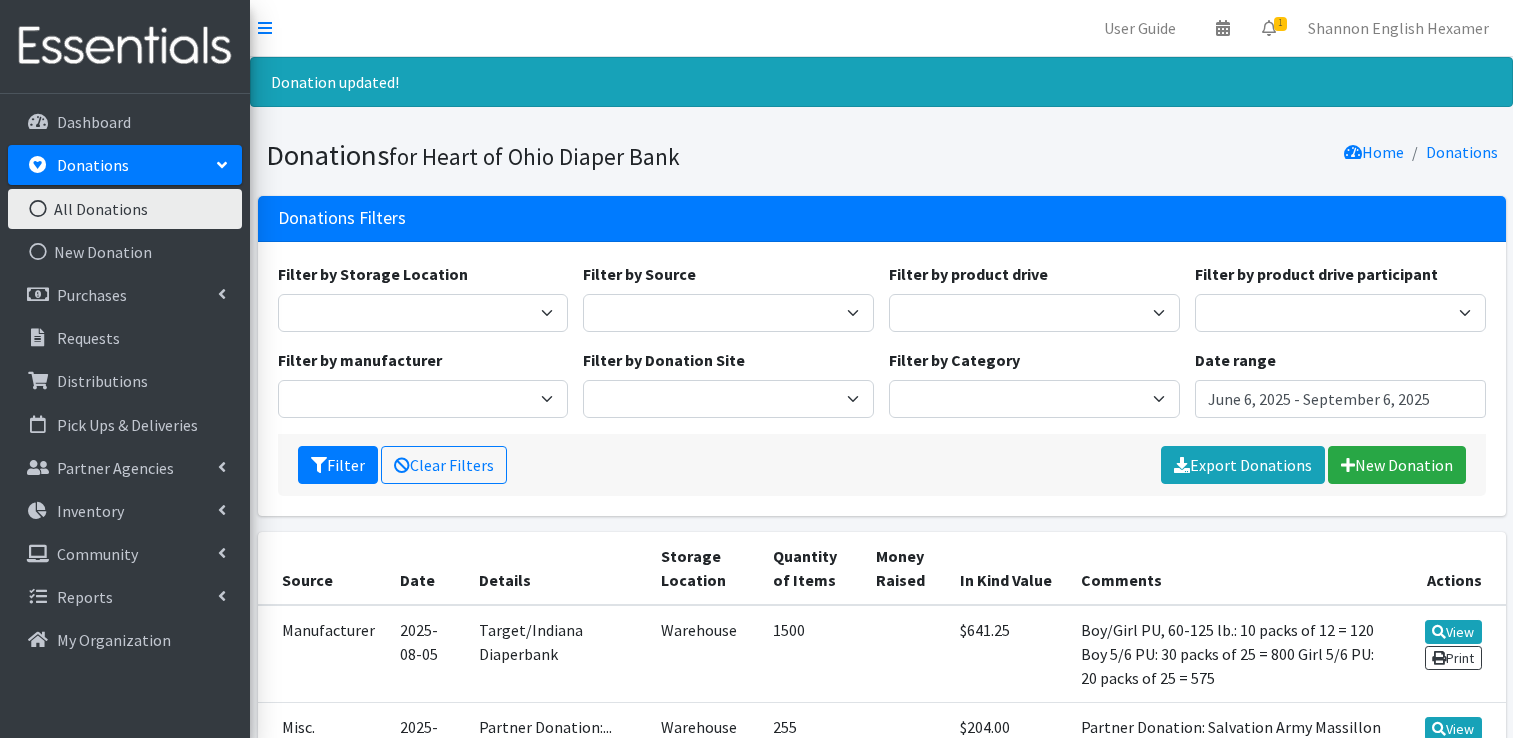 scroll, scrollTop: 0, scrollLeft: 0, axis: both 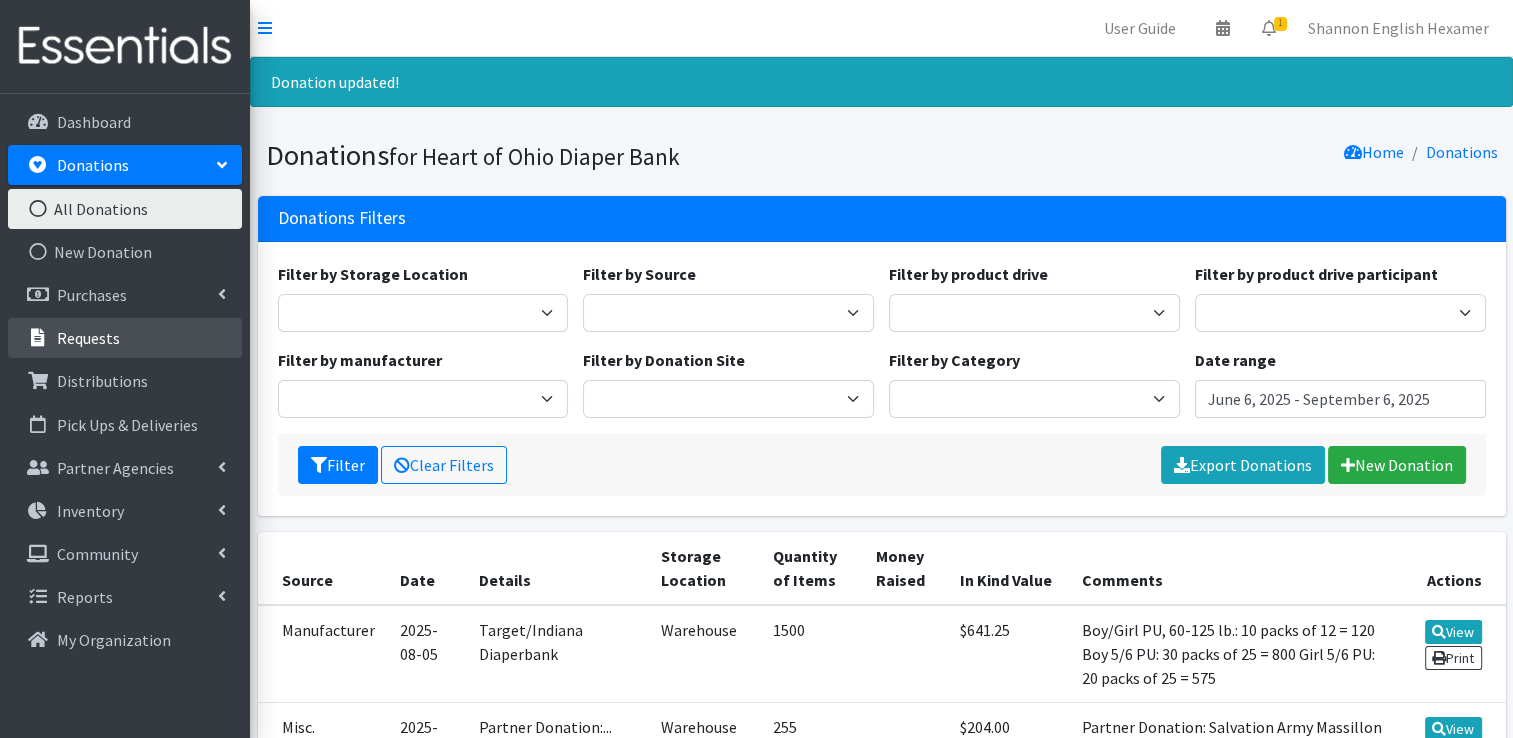 click on "Requests" at bounding box center [88, 338] 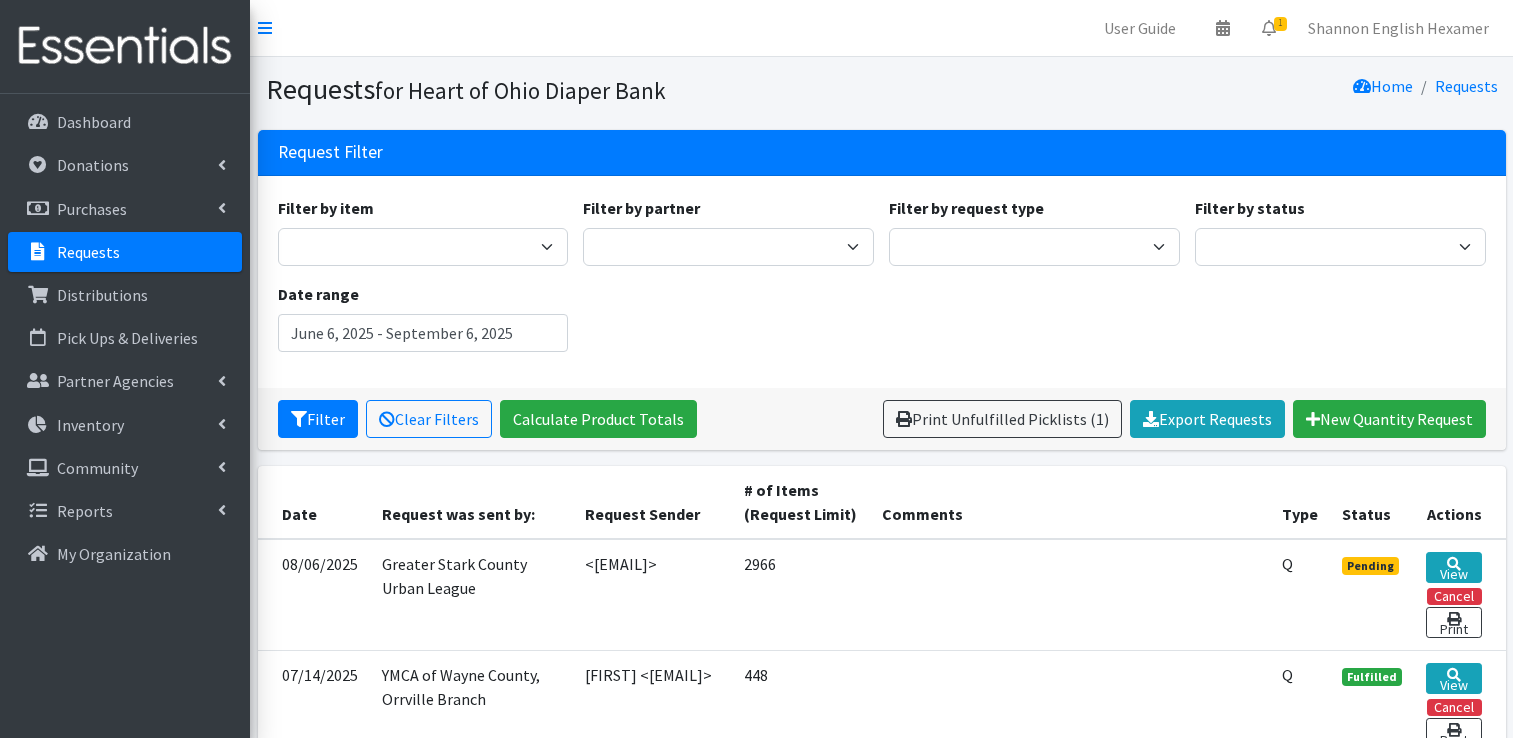 scroll, scrollTop: 0, scrollLeft: 0, axis: both 